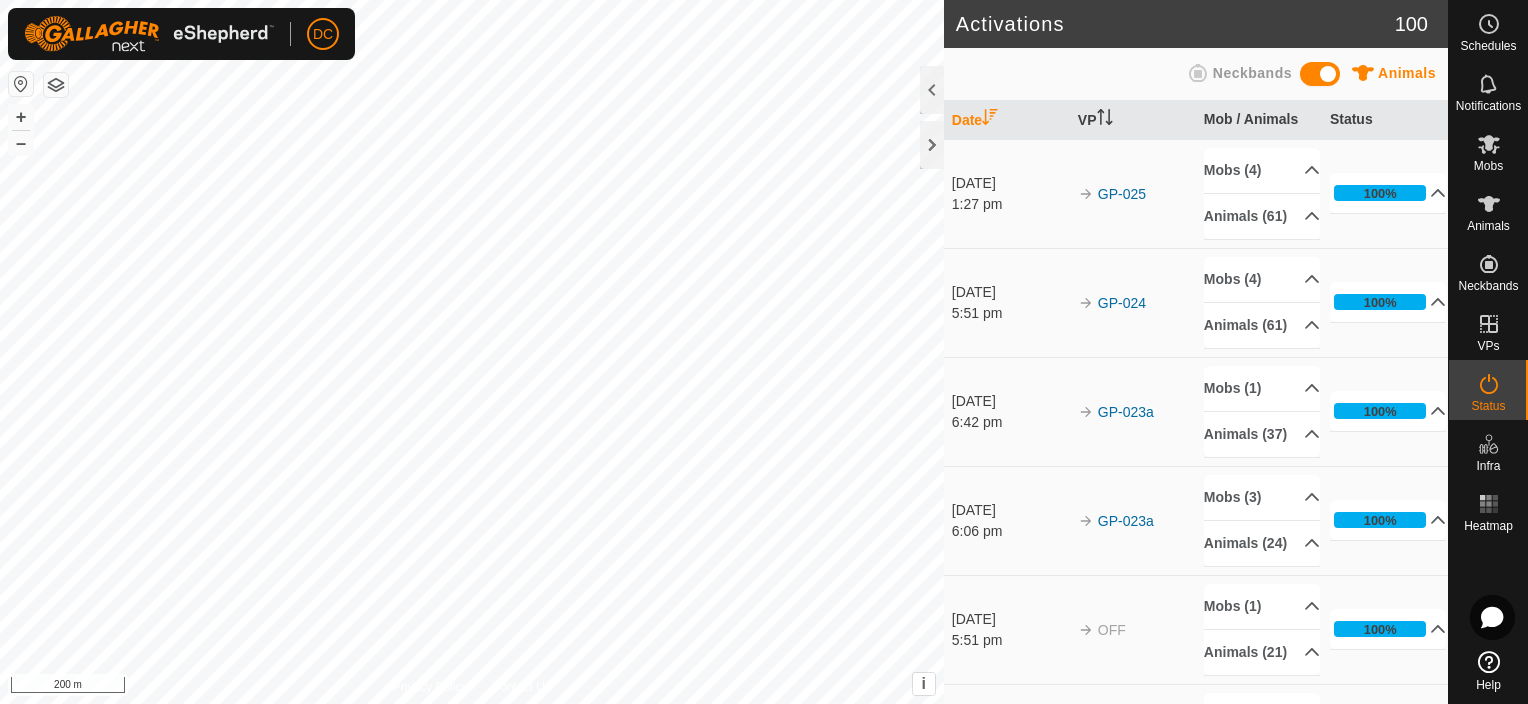 scroll, scrollTop: 0, scrollLeft: 0, axis: both 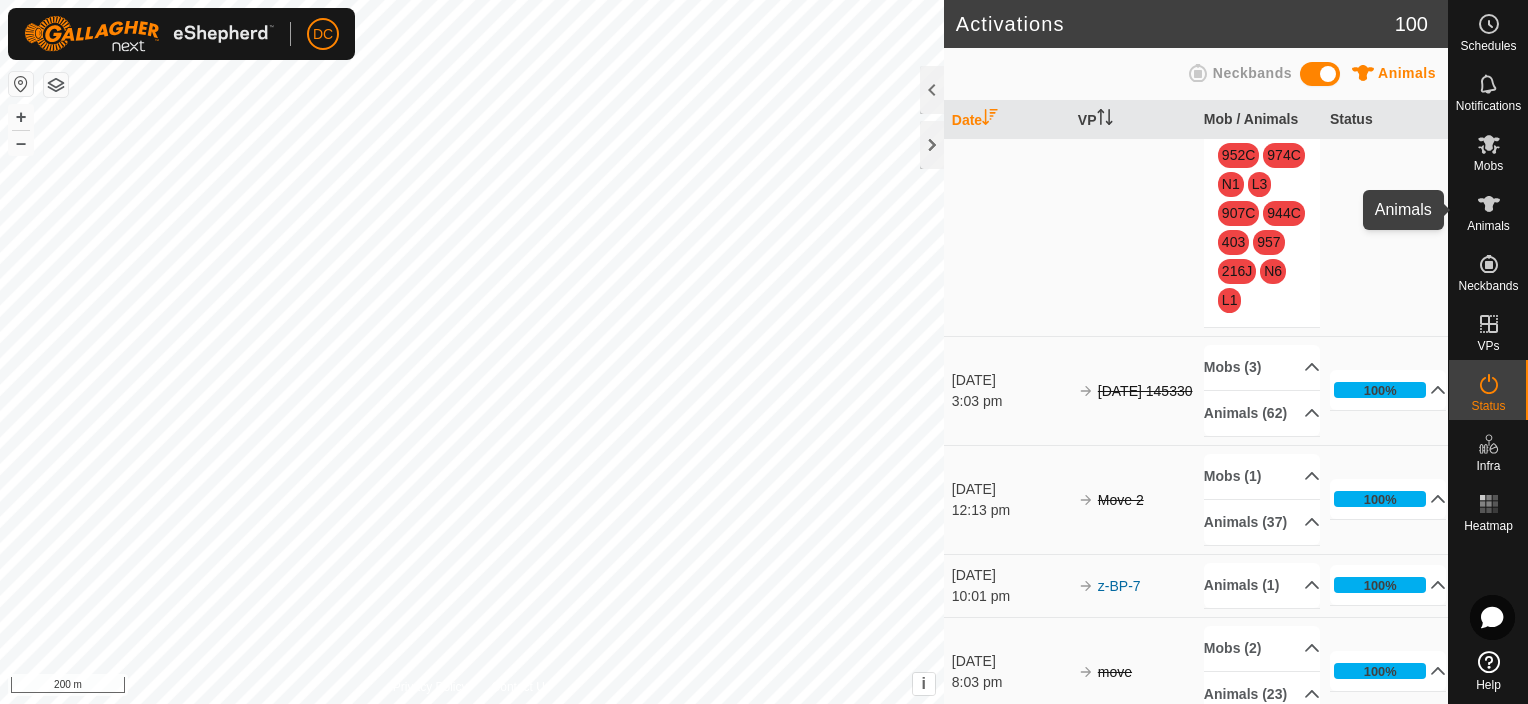 click 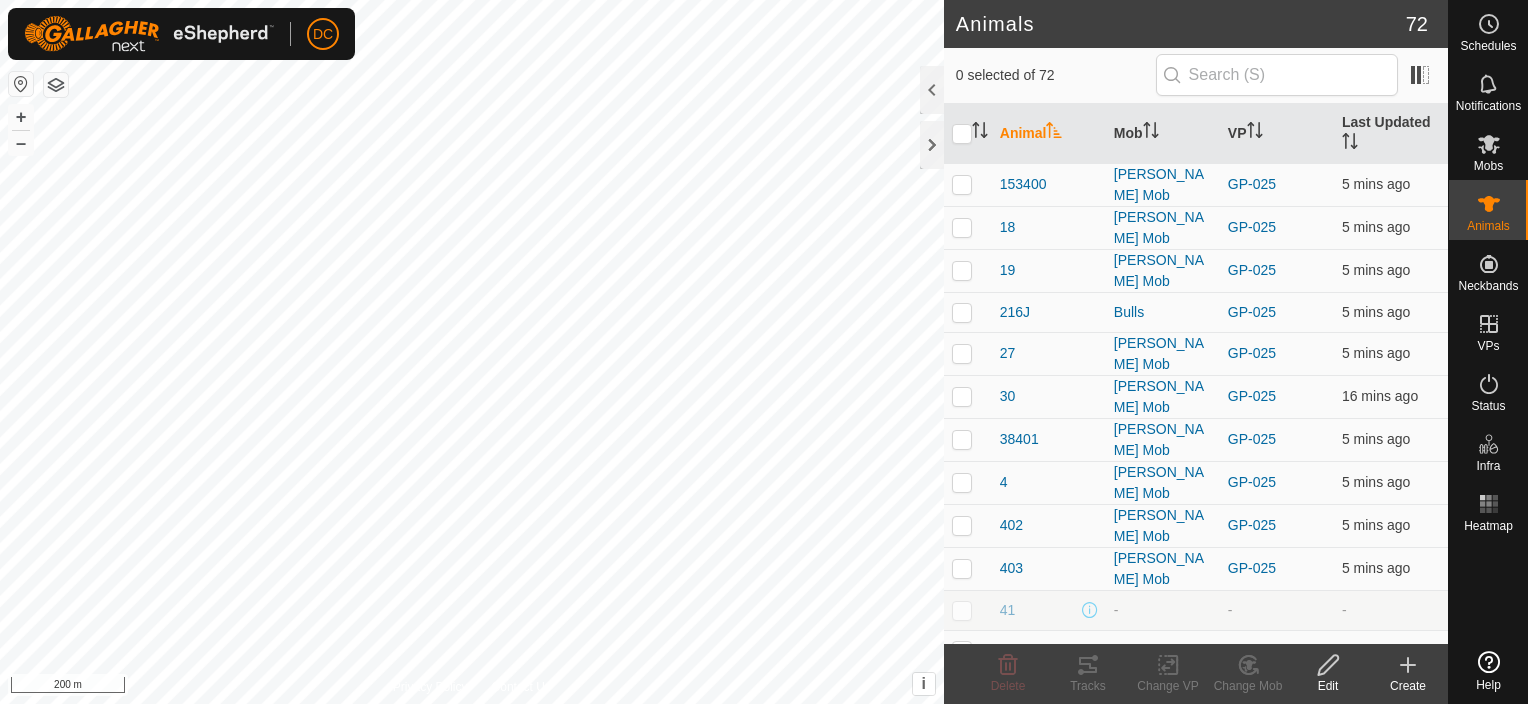 scroll, scrollTop: 0, scrollLeft: 0, axis: both 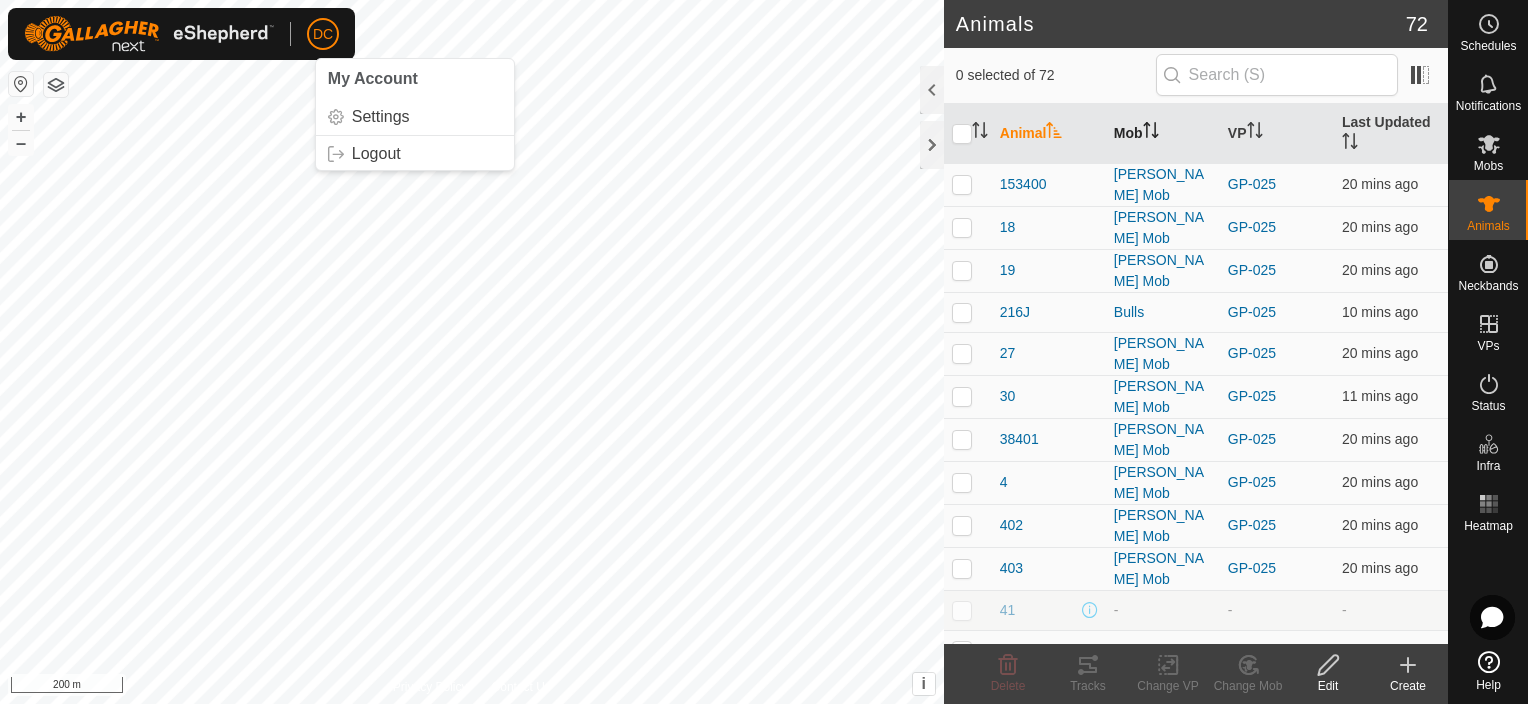 click 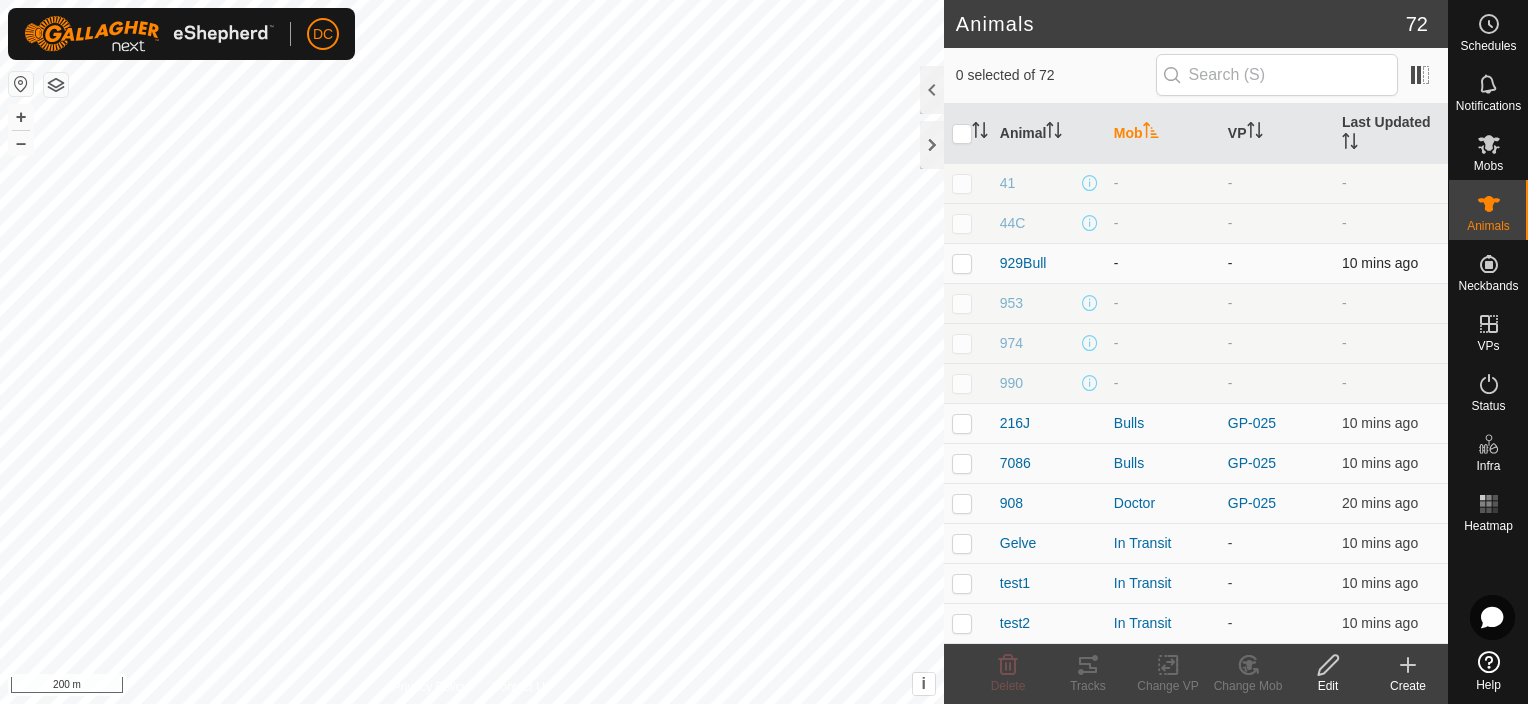 click at bounding box center (962, 263) 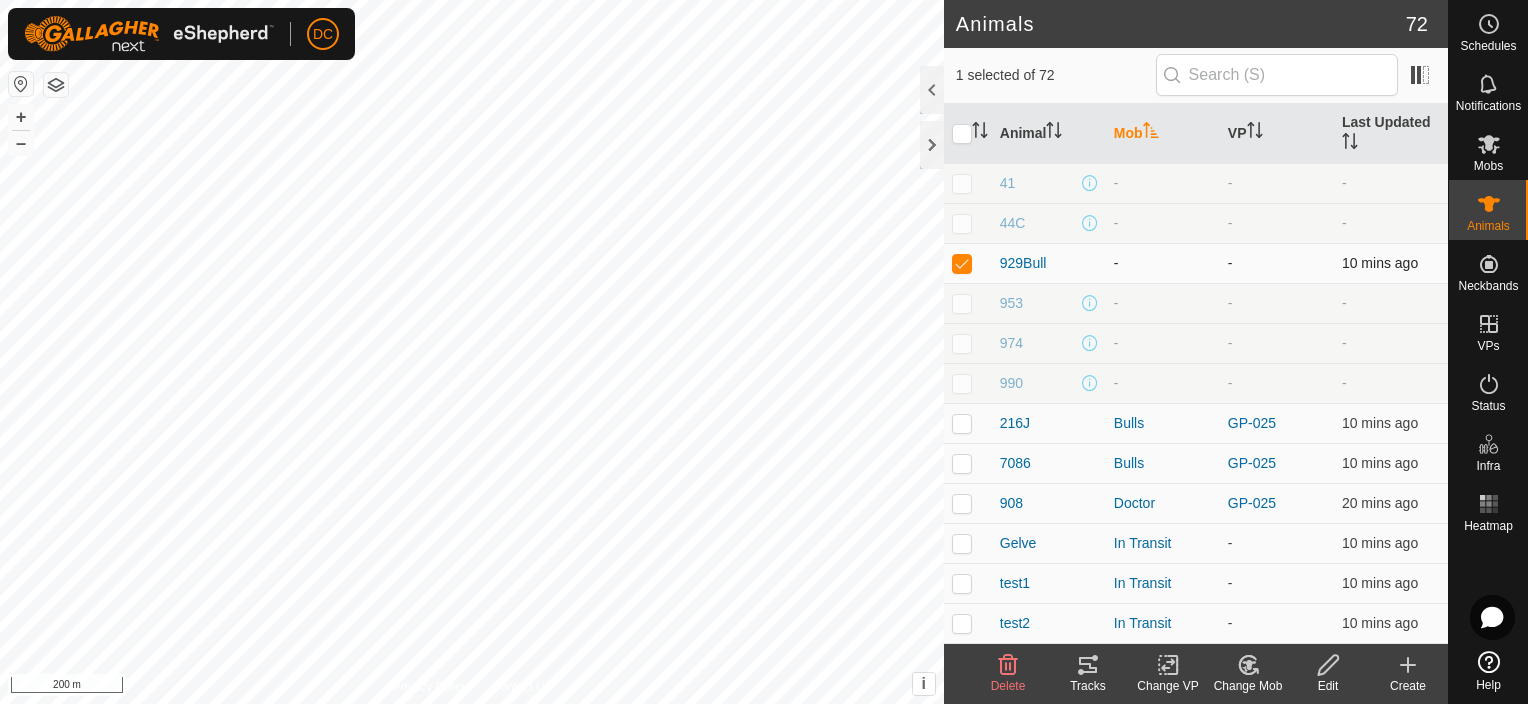 click at bounding box center (962, 263) 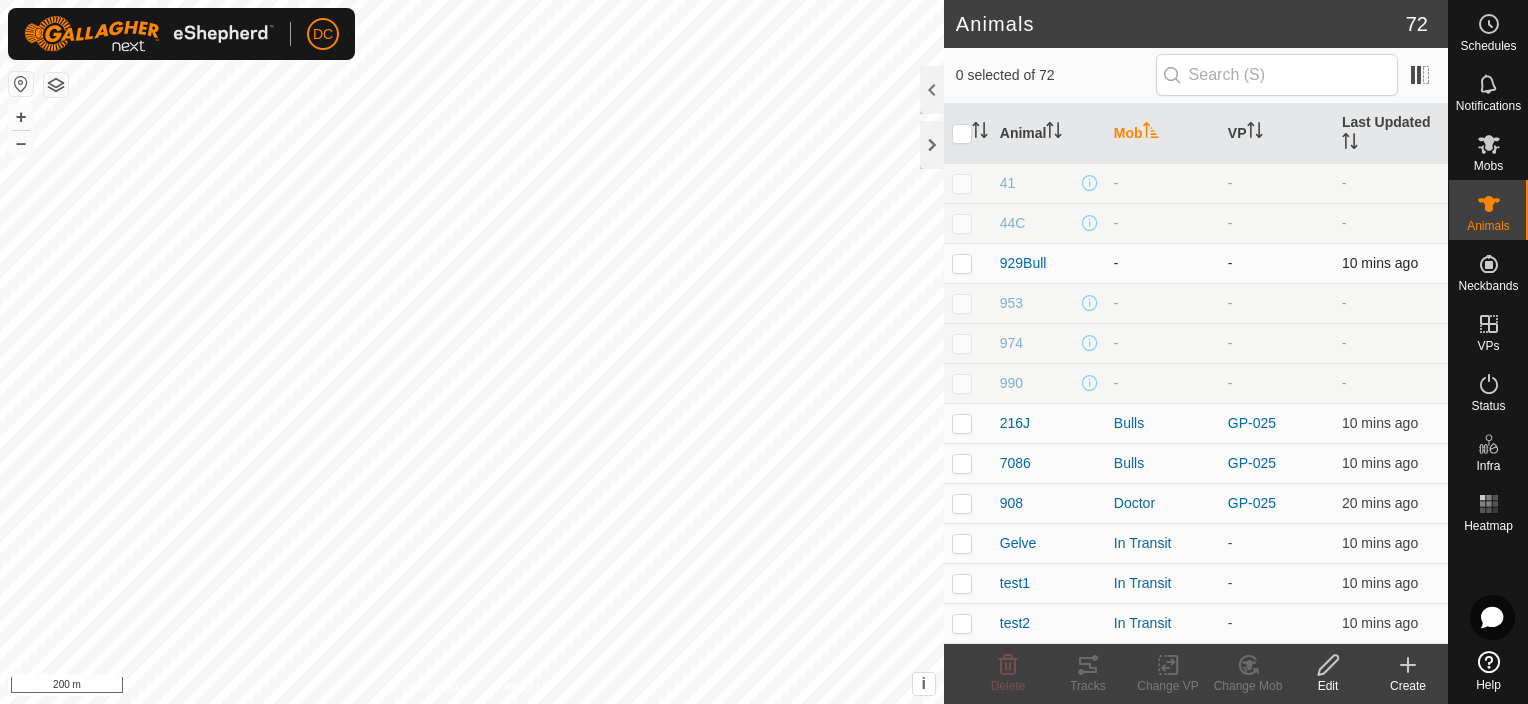 click at bounding box center (962, 263) 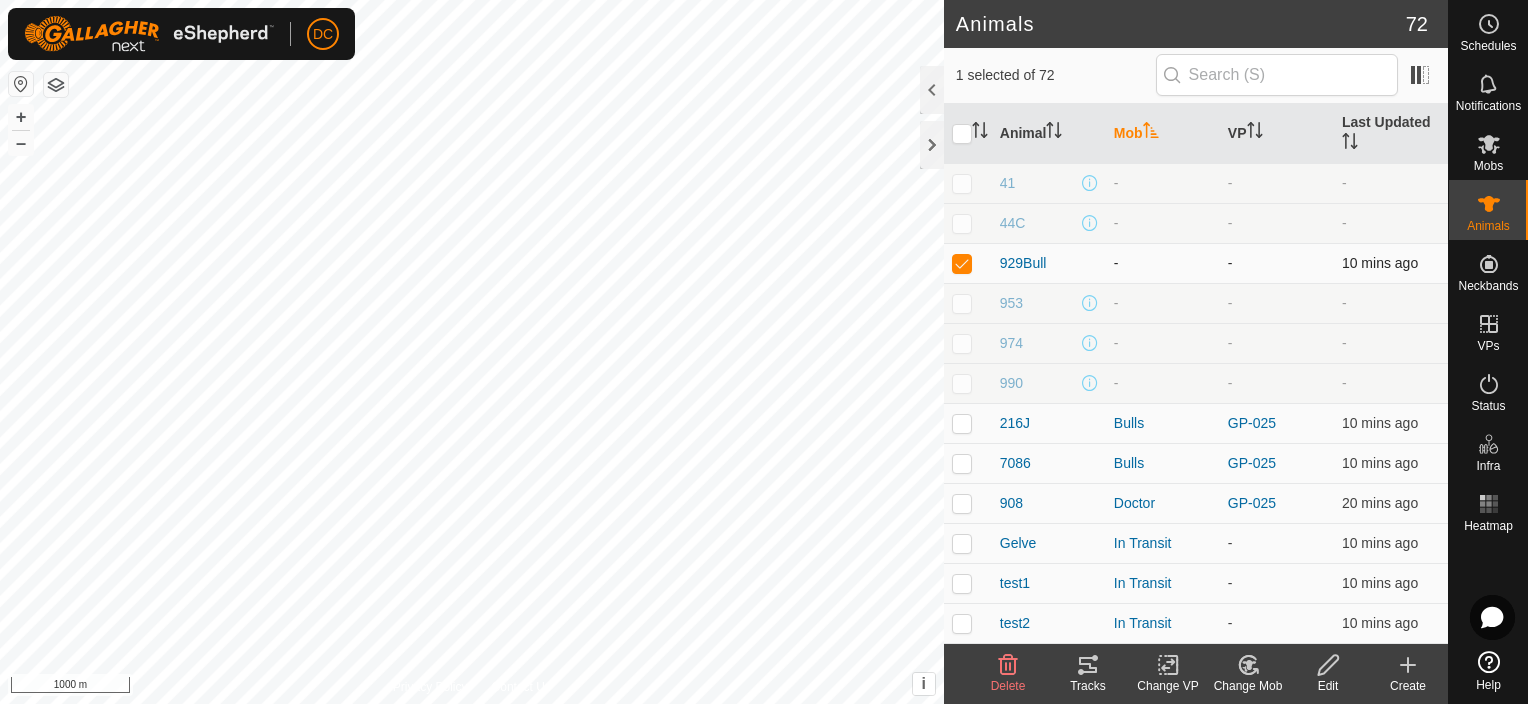 click at bounding box center [962, 263] 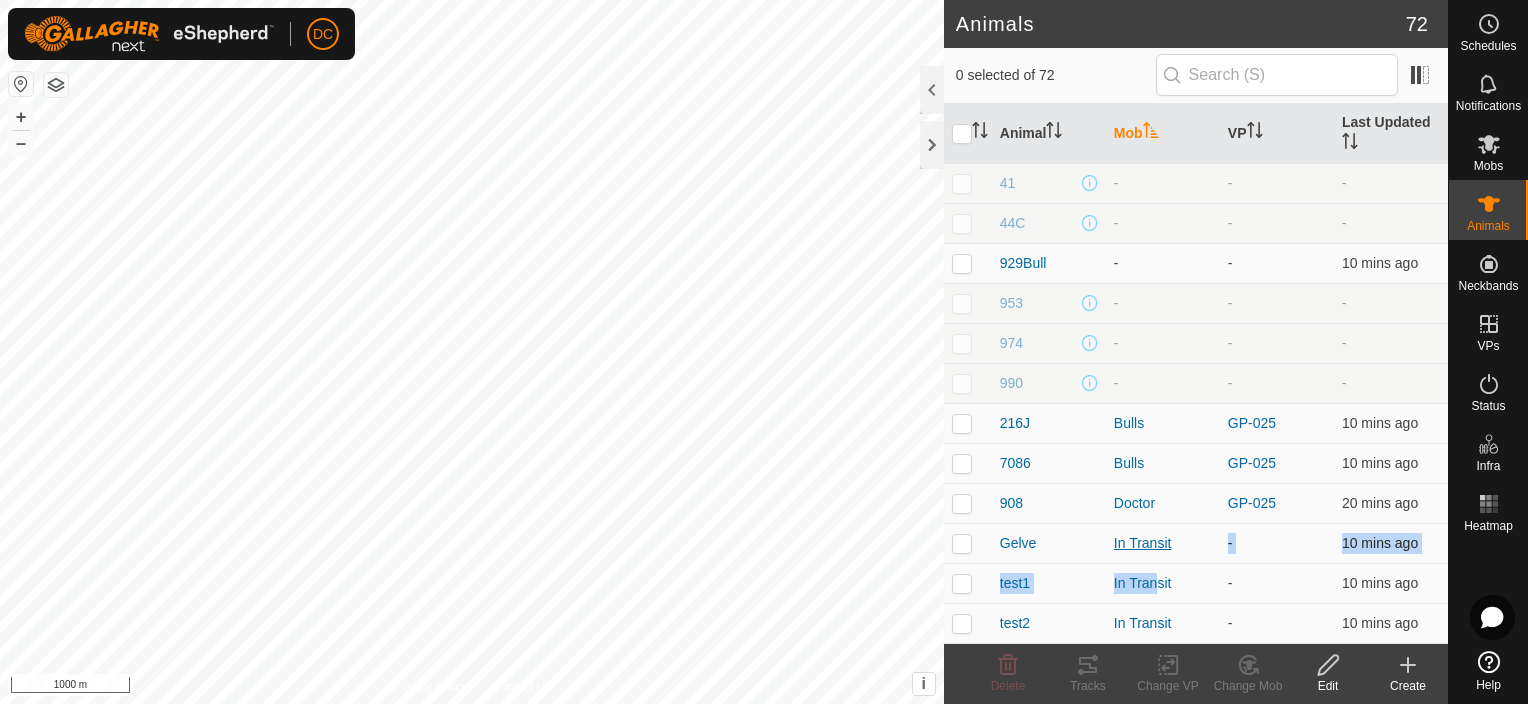 drag, startPoint x: 1145, startPoint y: 567, endPoint x: 1164, endPoint y: 545, distance: 29.068884 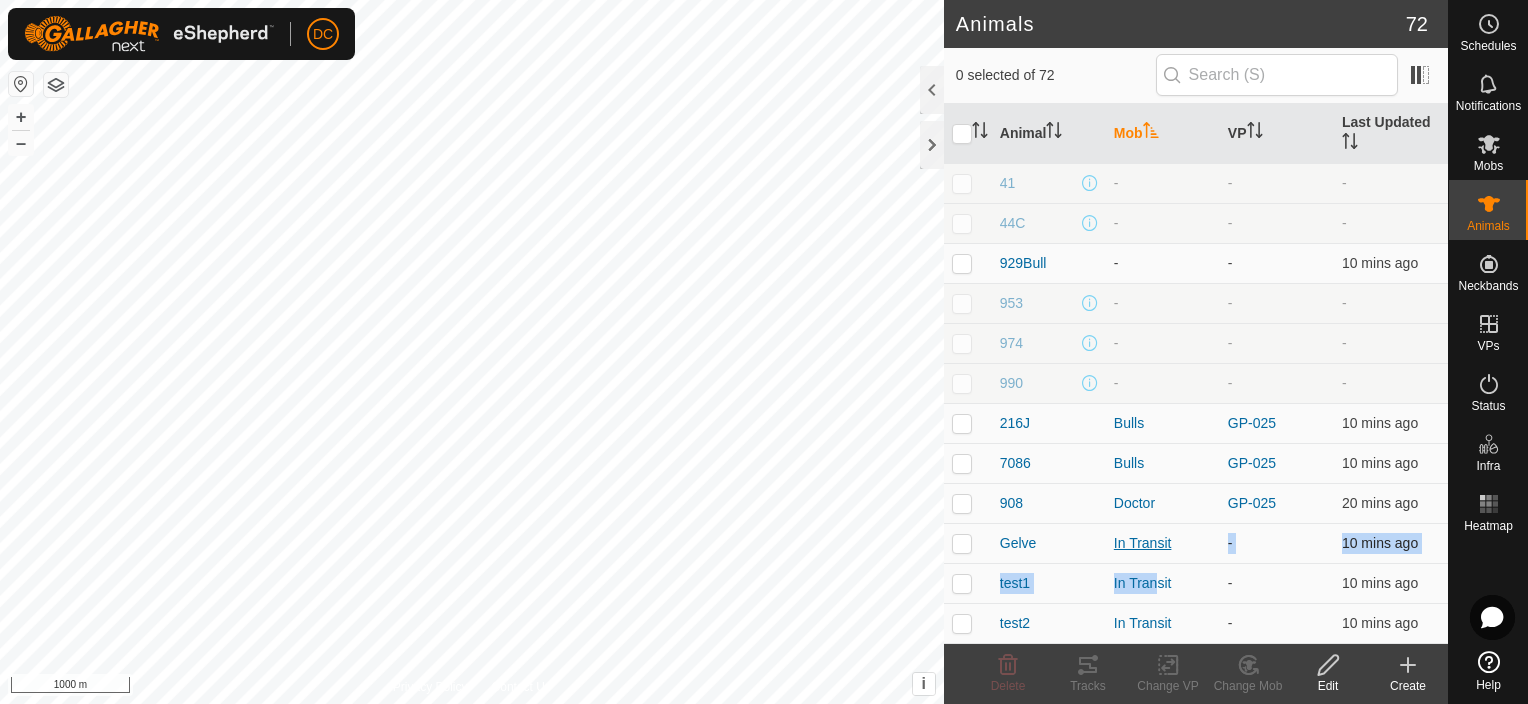 click on "41   -  -  -  44C   -  -  -  929Bull   -  -  10 mins ago  953   -  -  -  974   -  -  -  990   -  -  -  216J   Bulls  GP-025  10 mins ago  7086   Bulls  GP-025  10 mins ago  908   Doctor  GP-025  20 mins ago  Gelve   In Transit  -  10 mins ago  test1   In Transit  -  10 mins ago  test2   In Transit  -  10 mins ago  test3   In Transit  -  11 mins ago  test4   In Transit  -  11 mins ago  153400   [PERSON_NAME] Mob  GP-025  20 mins ago  18   [PERSON_NAME] Mob  GP-025  20 mins ago  19   [PERSON_NAME] Mob  GP-025  20 mins ago  27   [PERSON_NAME] Mob  GP-025  20 mins ago  30   [PERSON_NAME] Mob  GP-025  11 mins ago  38401   [PERSON_NAME] Mob  GP-025  20 mins ago  4   [PERSON_NAME] Mob  GP-025  20 mins ago  402   [PERSON_NAME] Mob  GP-025  20 mins ago  403   [PERSON_NAME] Mob  GP-025  20 mins ago  58405   [PERSON_NAME] Mob  GP-025  20 mins ago  63406   [PERSON_NAME] Mob  GP-025  20 mins ago  713L   [PERSON_NAME] Mob  GP-025  20 mins ago  74   [PERSON_NAME] Mob  GP-025  20 mins ago  868   [PERSON_NAME] Mob  GP-025  20 mins ago  900   [PERSON_NAME] Mob  GP-025  20 mins ago  906  GP-025  907" at bounding box center [1196, 1658] 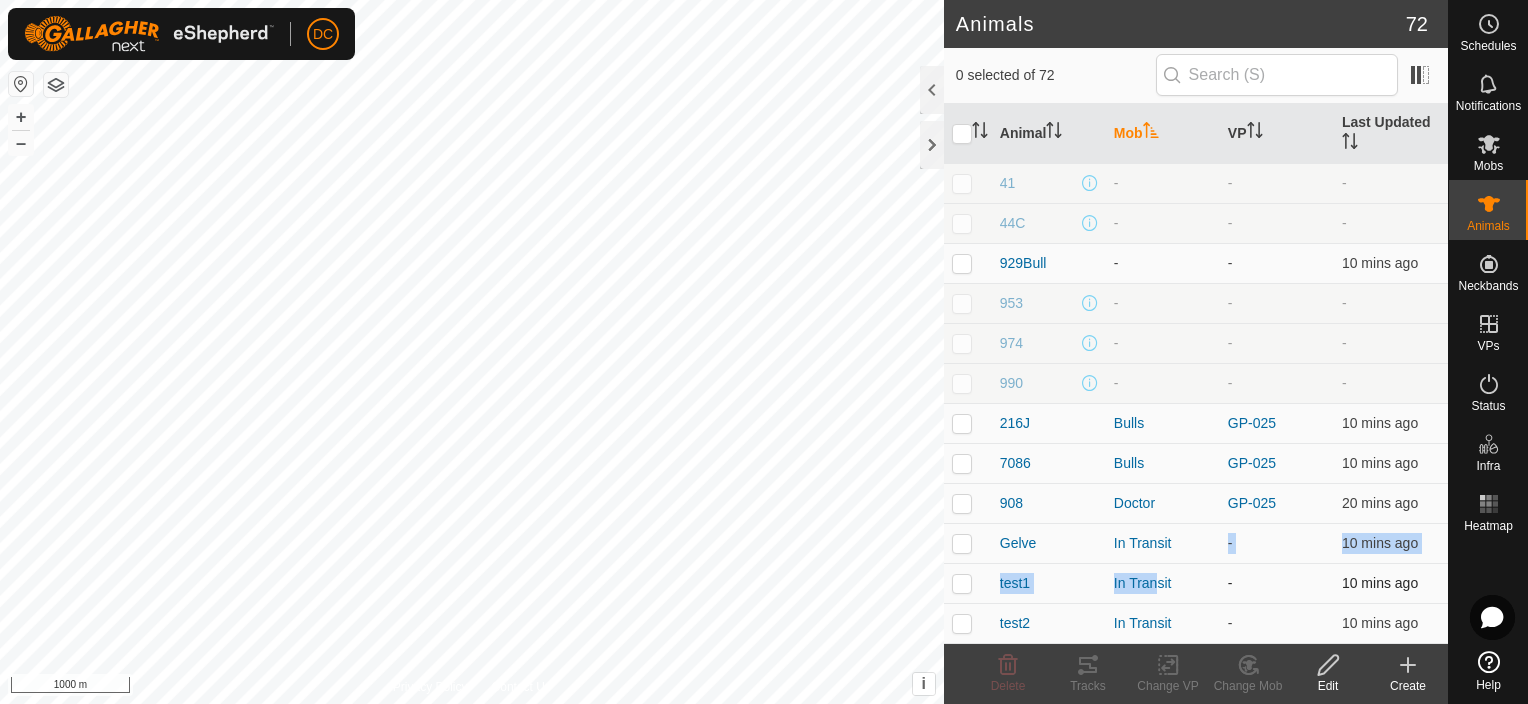 drag, startPoint x: 1164, startPoint y: 545, endPoint x: 1080, endPoint y: 572, distance: 88.23265 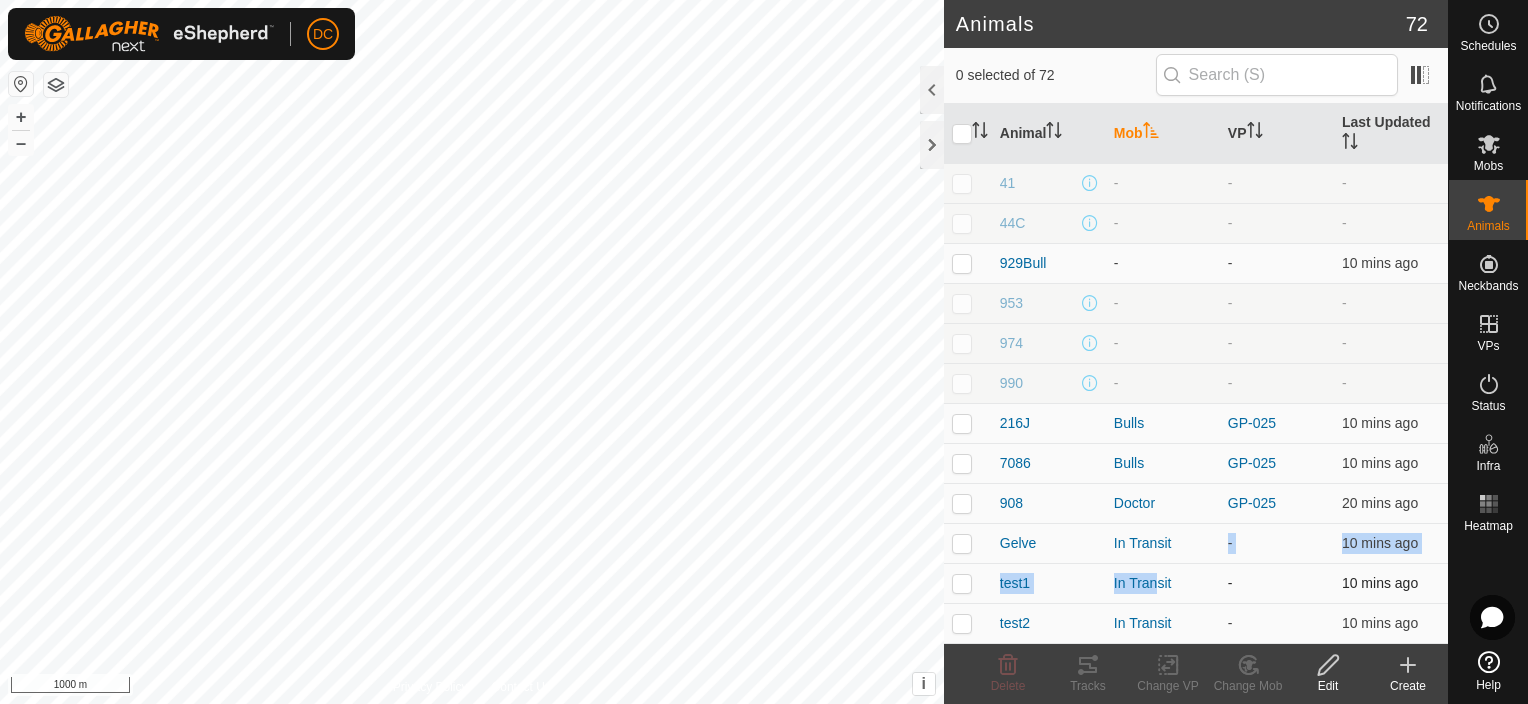 click on "41   -  -  -  44C   -  -  -  929Bull   -  -  10 mins ago  953   -  -  -  974   -  -  -  990   -  -  -  216J   Bulls  GP-025  10 mins ago  7086   Bulls  GP-025  10 mins ago  908   Doctor  GP-025  20 mins ago  Gelve   In Transit  -  10 mins ago  test1   In Transit  -  10 mins ago  test2   In Transit  -  10 mins ago  test3   In Transit  -  11 mins ago  test4   In Transit  -  11 mins ago  153400   [PERSON_NAME] Mob  GP-025  20 mins ago  18   [PERSON_NAME] Mob  GP-025  20 mins ago  19   [PERSON_NAME] Mob  GP-025  20 mins ago  27   [PERSON_NAME] Mob  GP-025  20 mins ago  30   [PERSON_NAME] Mob  GP-025  11 mins ago  38401   [PERSON_NAME] Mob  GP-025  20 mins ago  4   [PERSON_NAME] Mob  GP-025  20 mins ago  402   [PERSON_NAME] Mob  GP-025  20 mins ago  403   [PERSON_NAME] Mob  GP-025  20 mins ago  58405   [PERSON_NAME] Mob  GP-025  20 mins ago  63406   [PERSON_NAME] Mob  GP-025  20 mins ago  713L   [PERSON_NAME] Mob  GP-025  20 mins ago  74   [PERSON_NAME] Mob  GP-025  20 mins ago  868   [PERSON_NAME] Mob  GP-025  20 mins ago  900   [PERSON_NAME] Mob  GP-025  20 mins ago  906  GP-025  907" at bounding box center [1196, 1658] 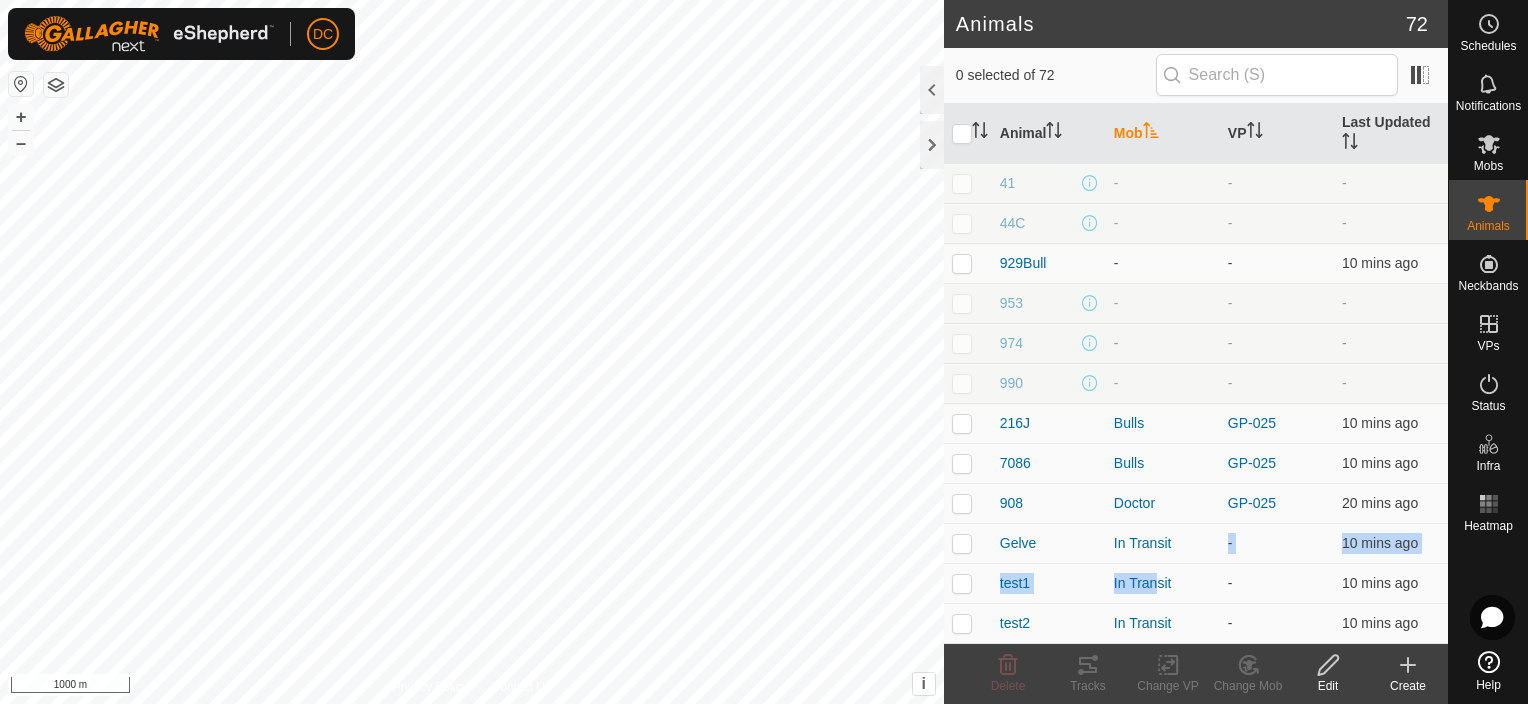 scroll, scrollTop: 200, scrollLeft: 0, axis: vertical 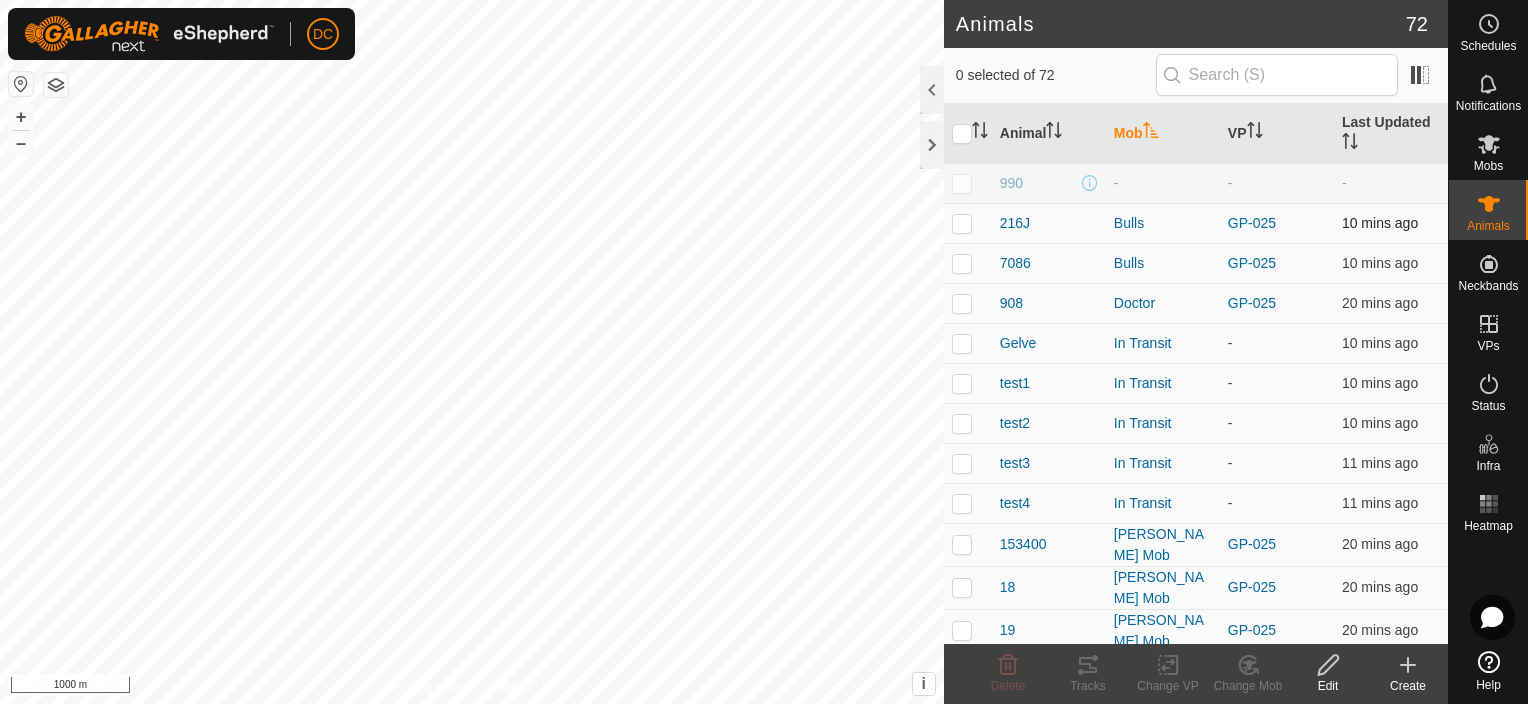 click at bounding box center [962, 223] 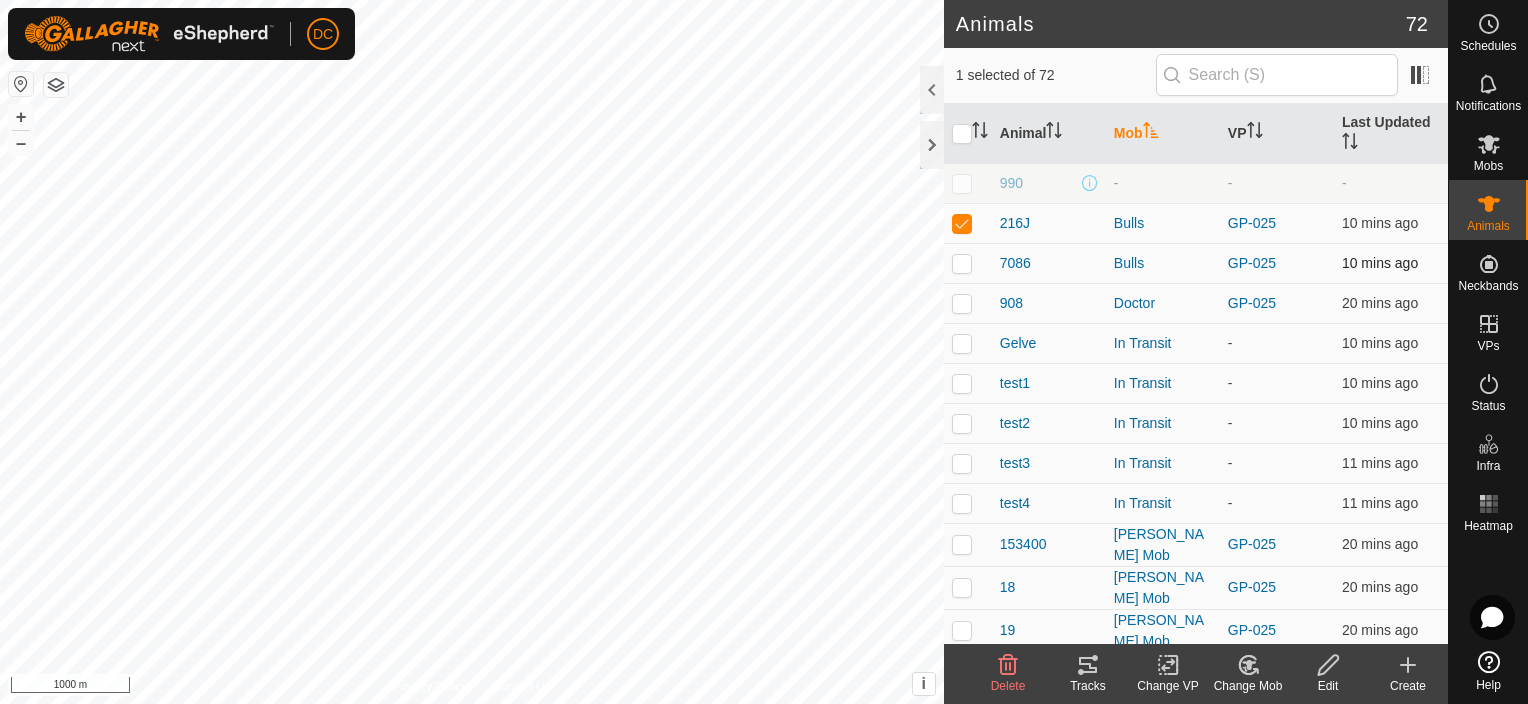 click at bounding box center [962, 263] 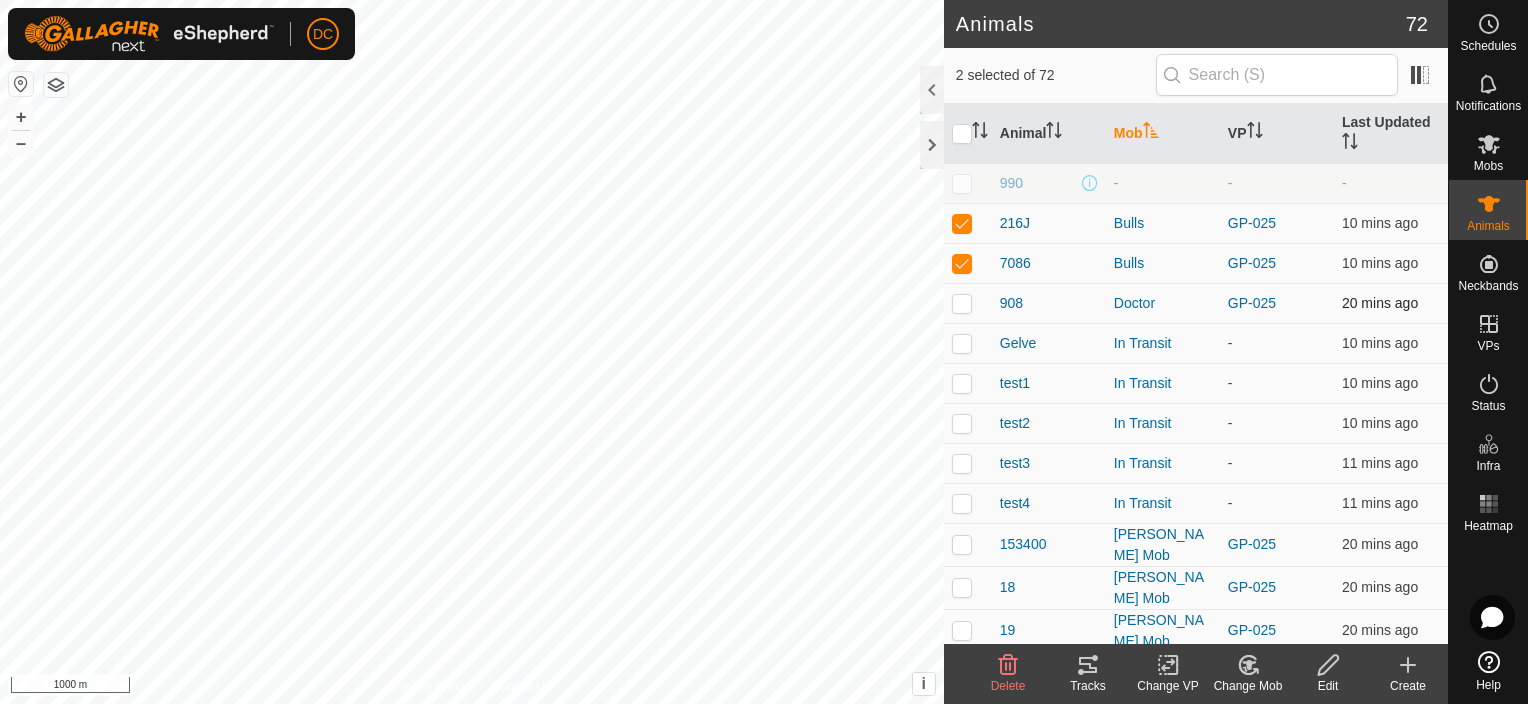 click at bounding box center (962, 303) 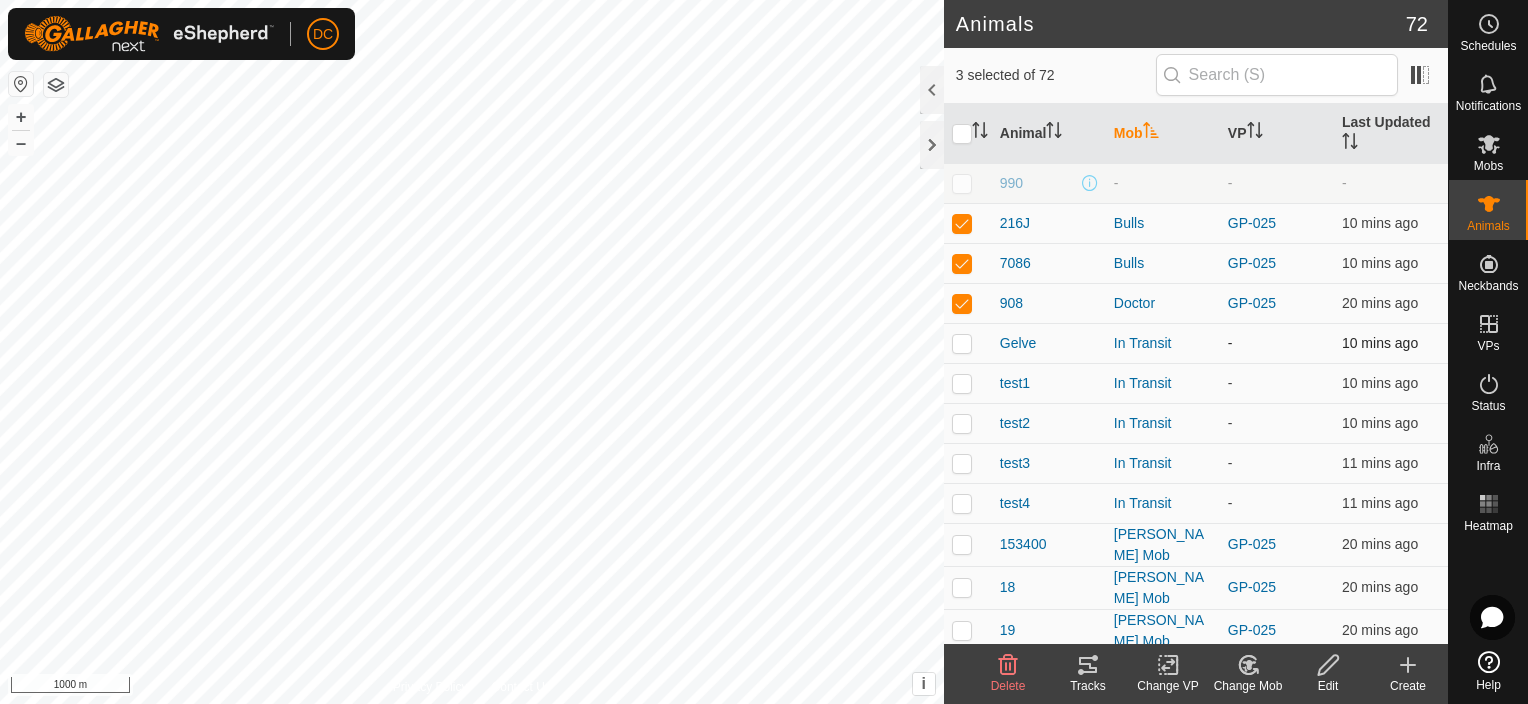 click at bounding box center [962, 343] 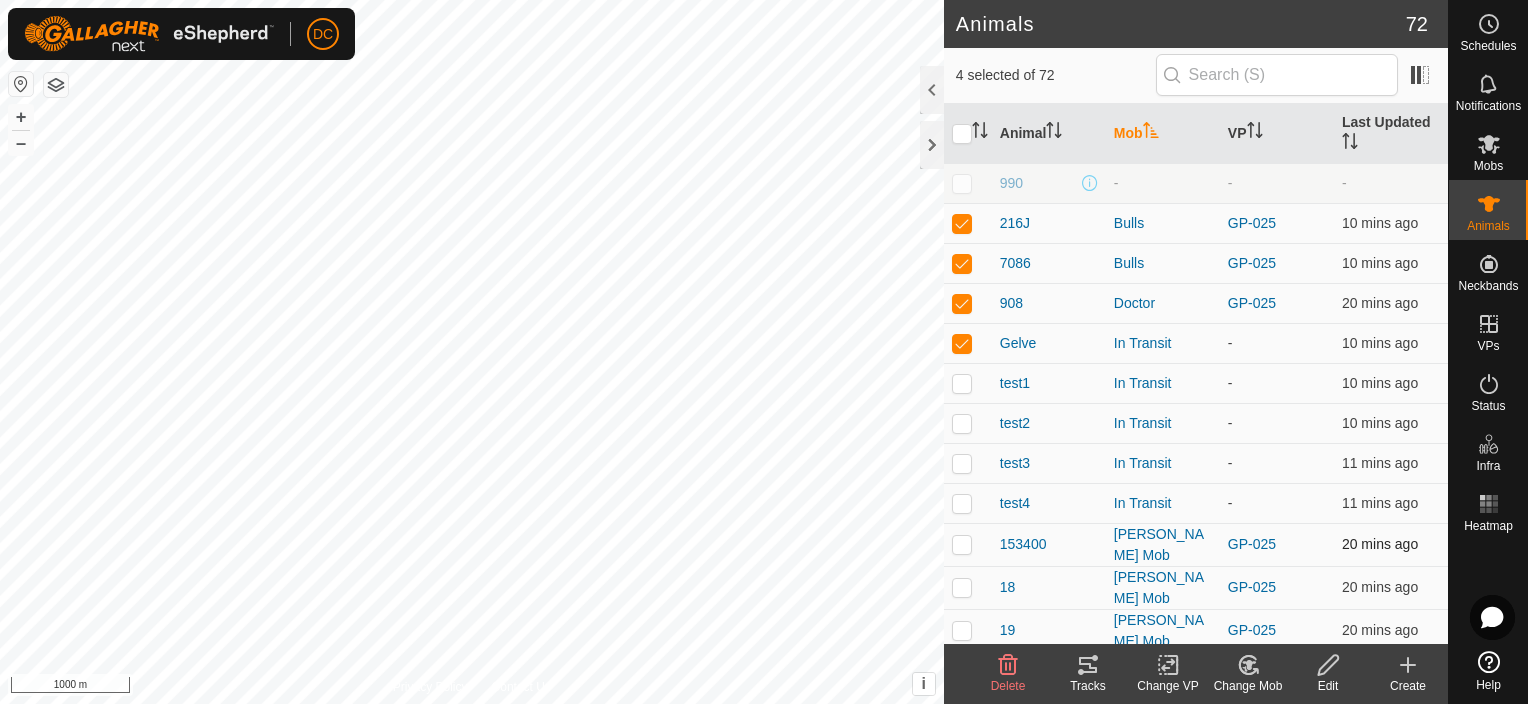 click at bounding box center (962, 544) 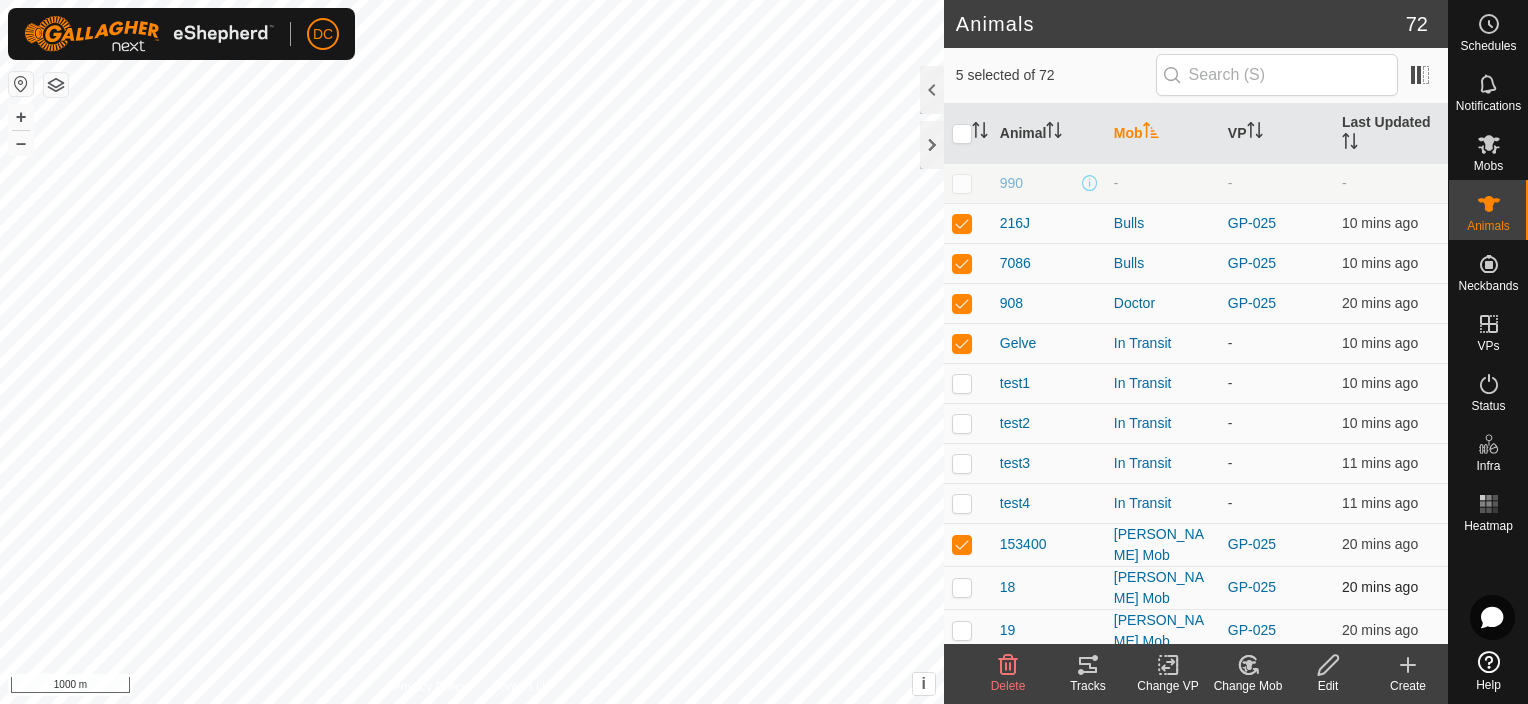 click at bounding box center [962, 587] 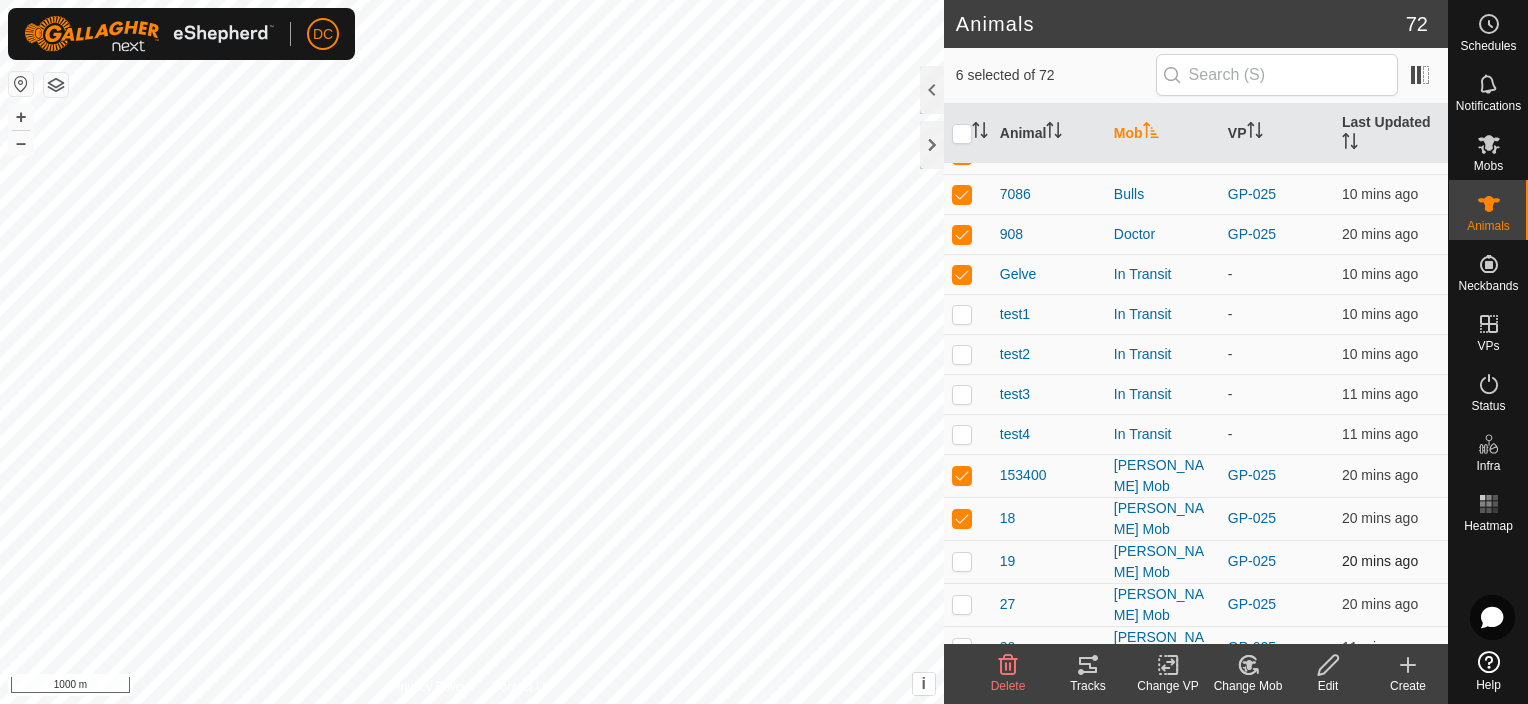 scroll, scrollTop: 300, scrollLeft: 0, axis: vertical 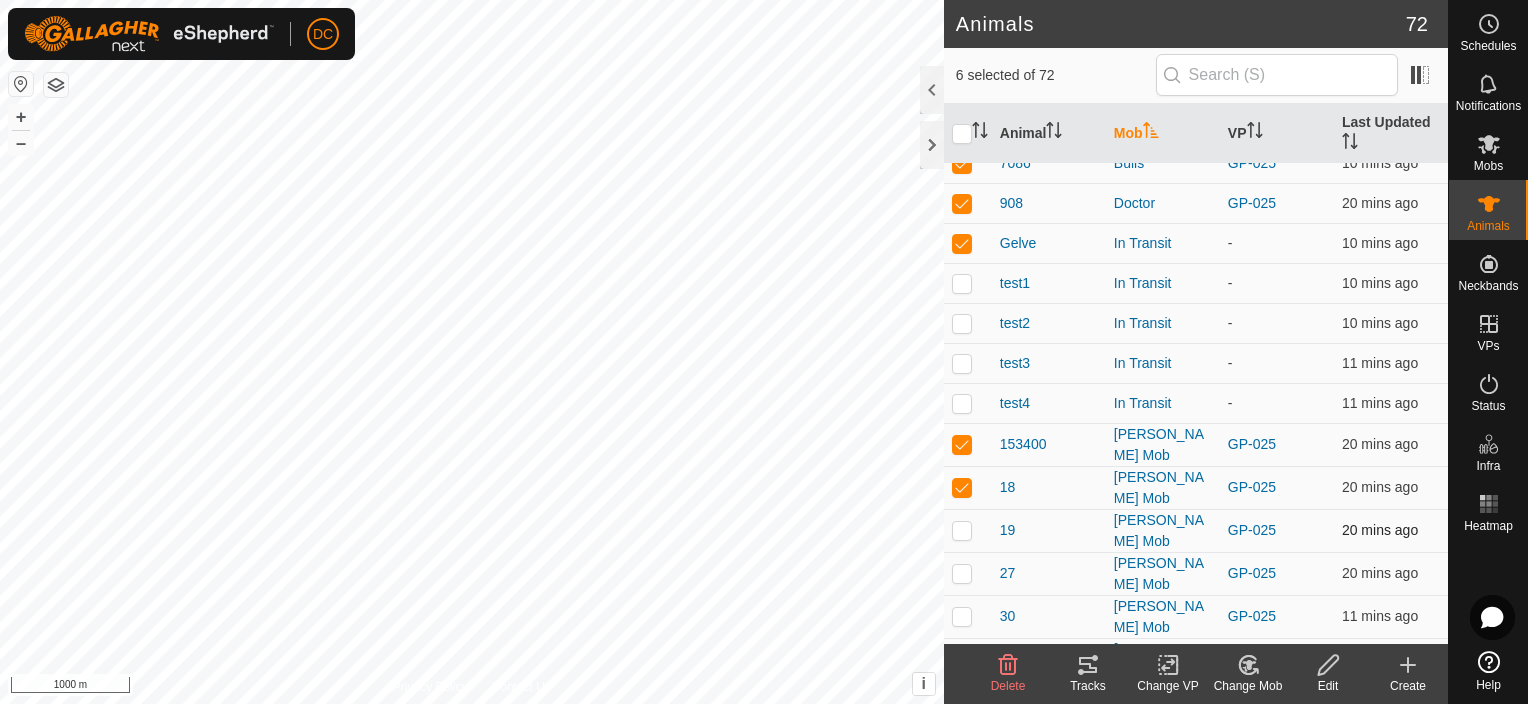 click at bounding box center [962, 530] 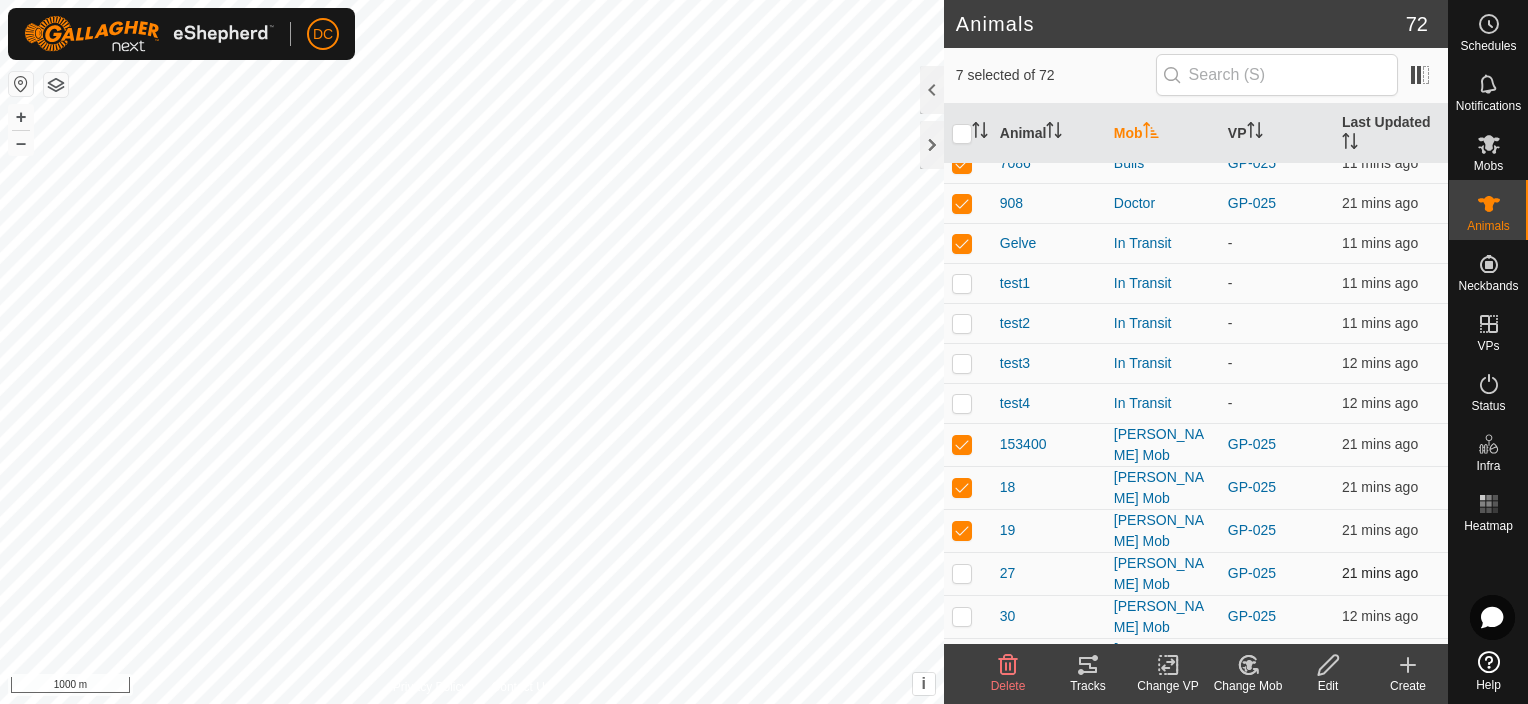 click at bounding box center (962, 573) 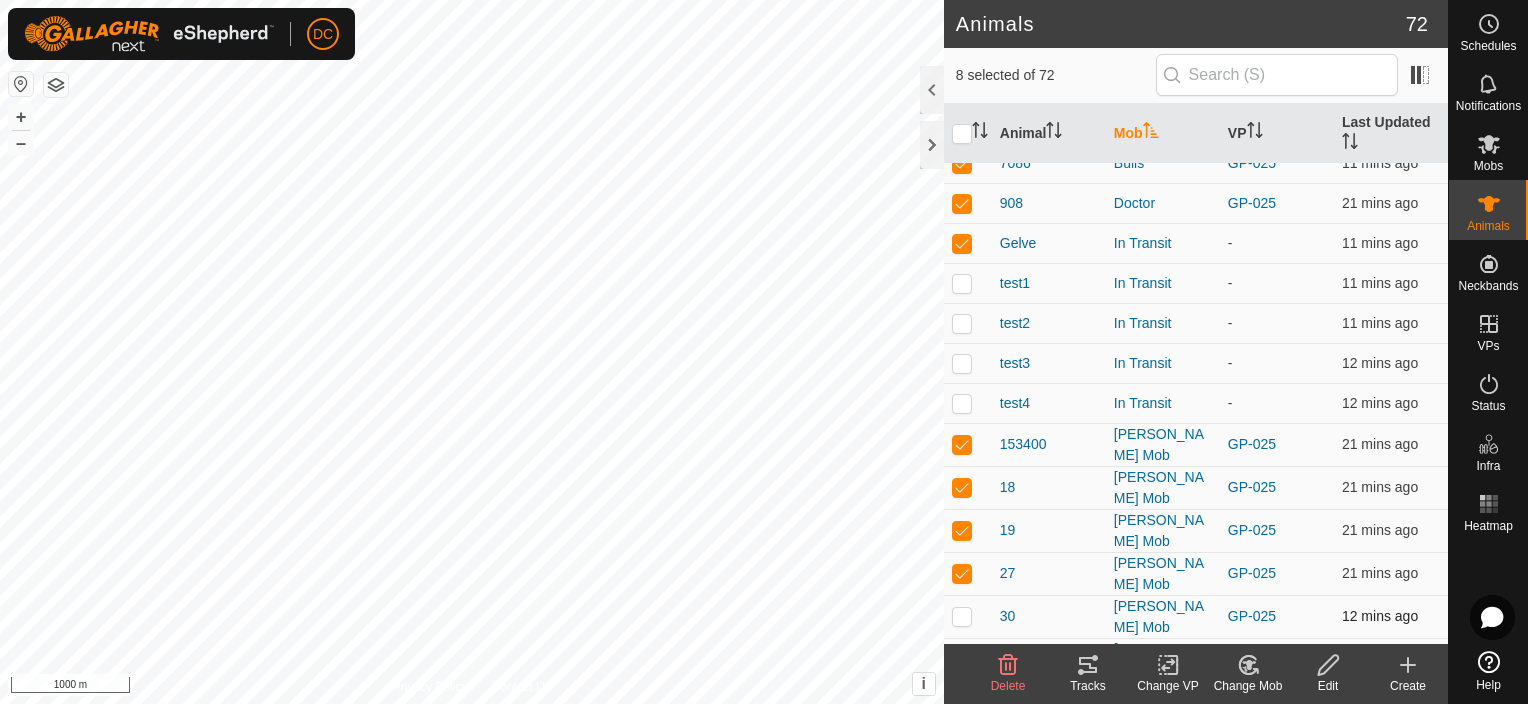 click at bounding box center (962, 616) 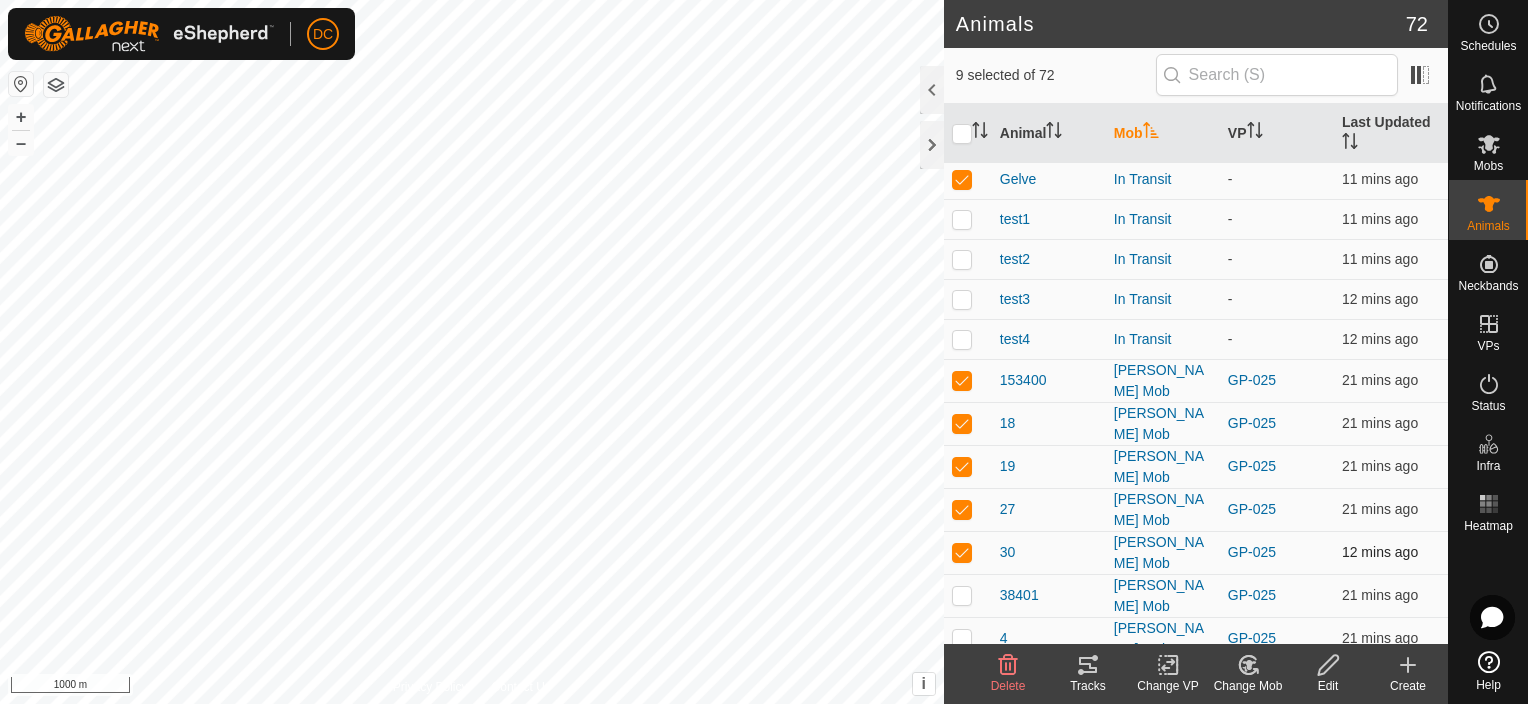 scroll, scrollTop: 400, scrollLeft: 0, axis: vertical 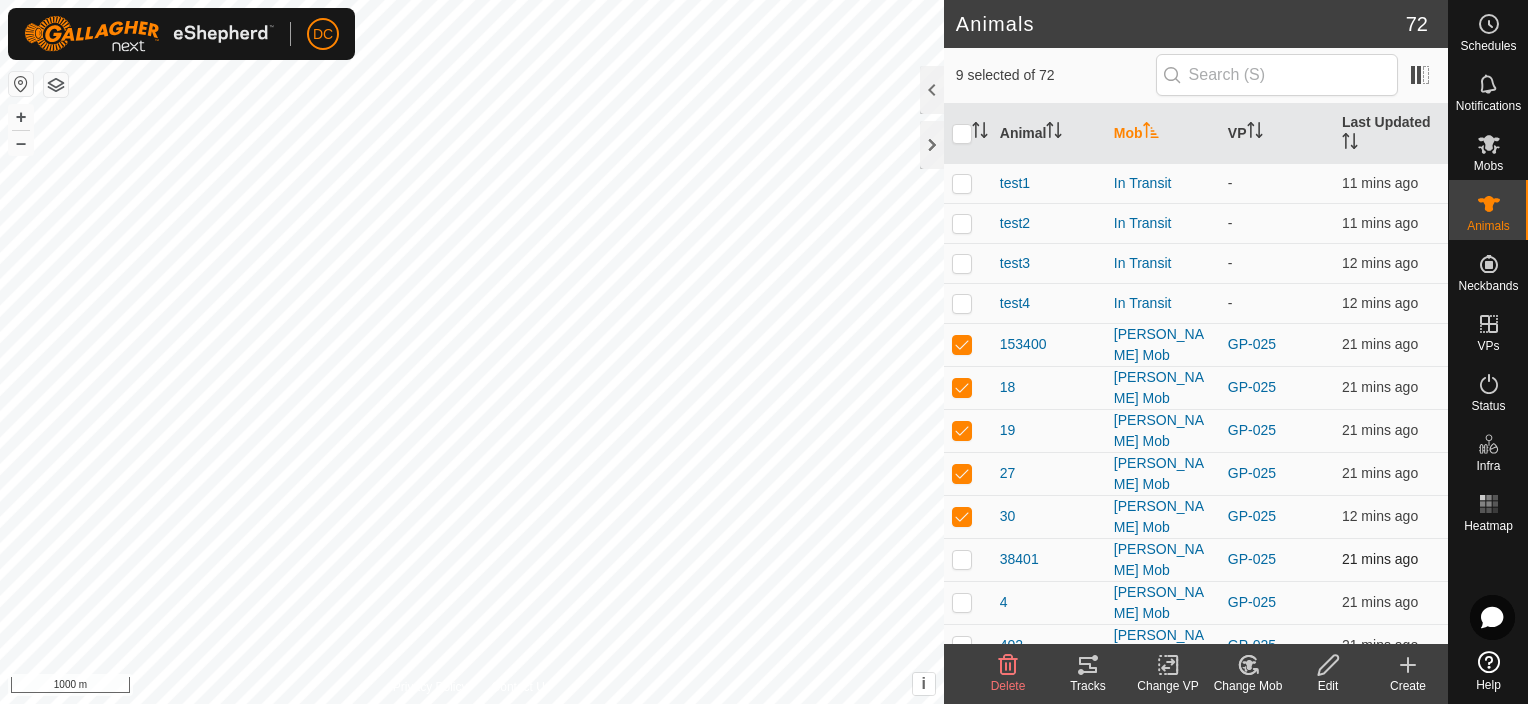 click at bounding box center (962, 559) 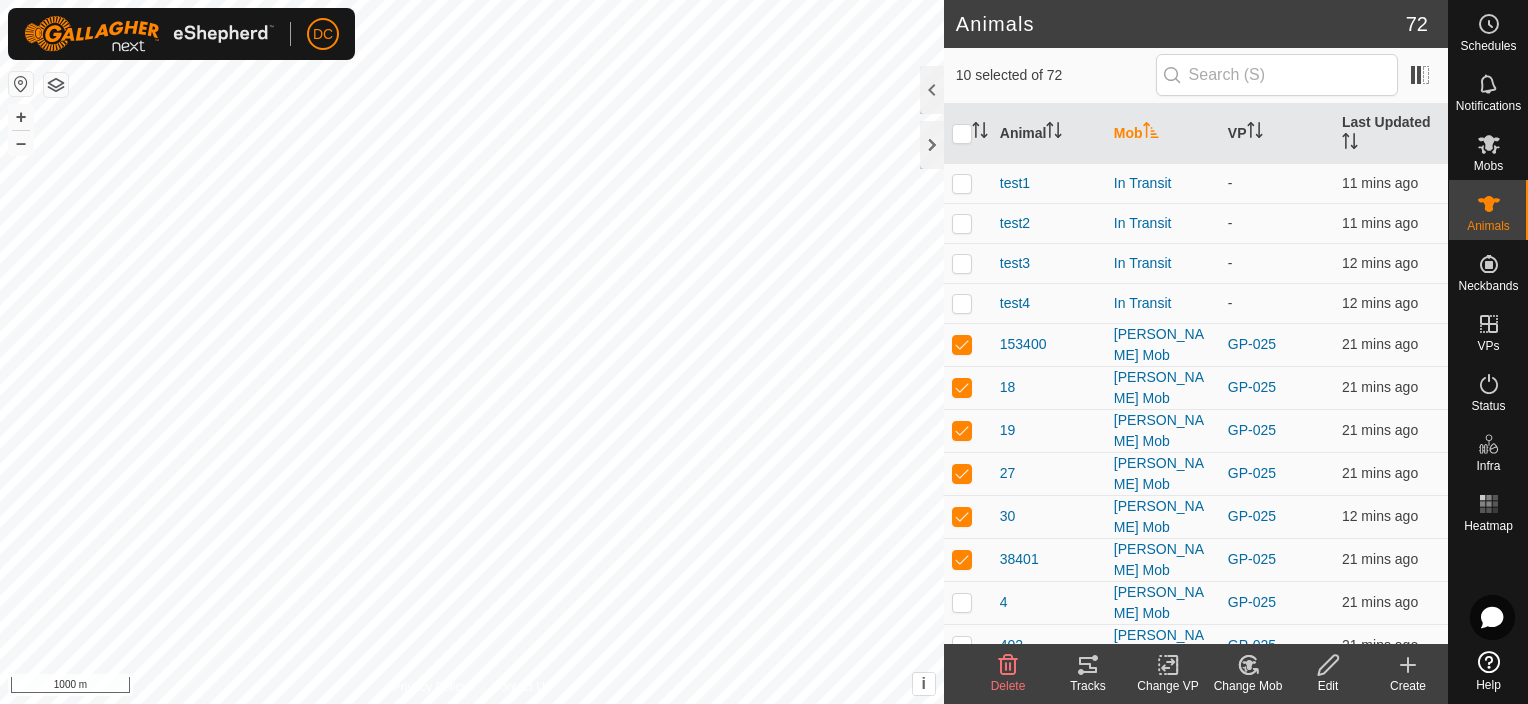 click 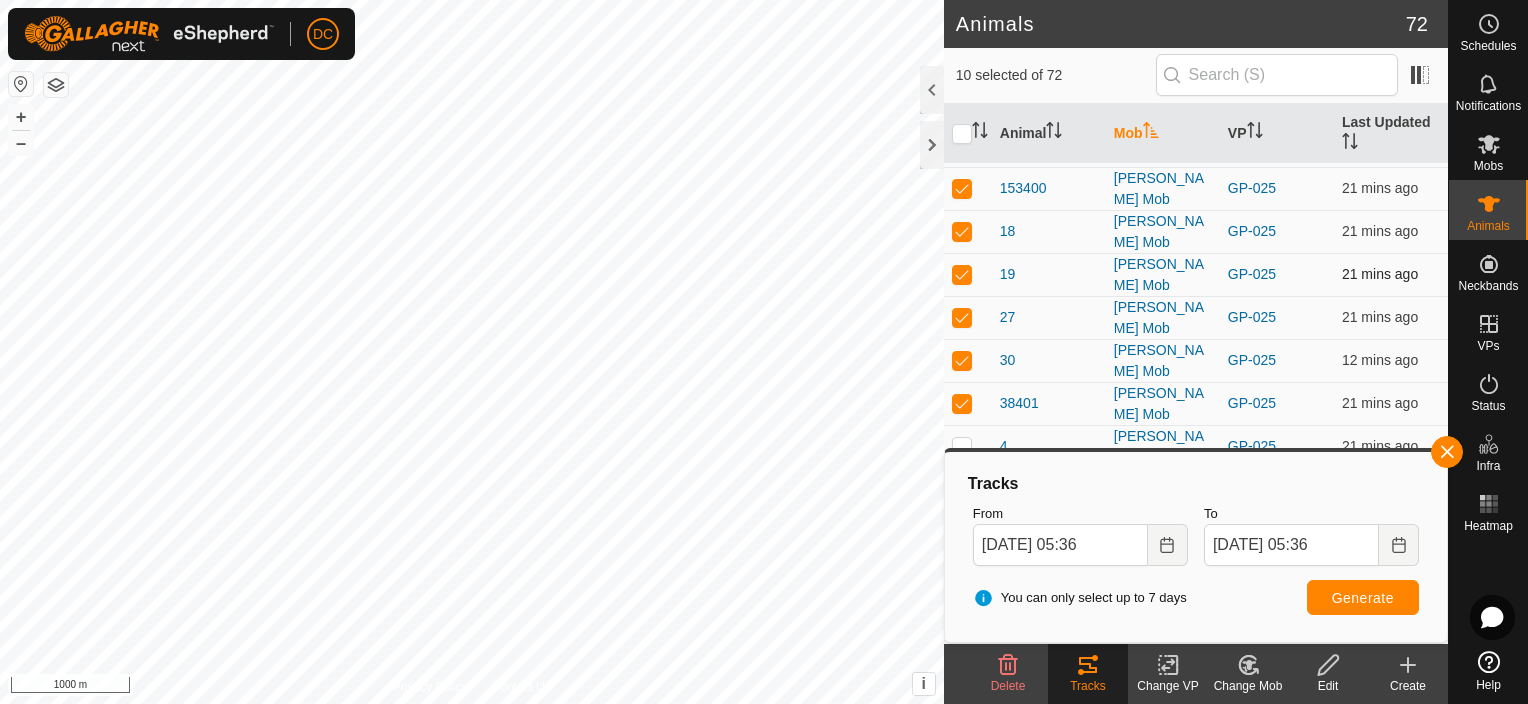scroll, scrollTop: 600, scrollLeft: 0, axis: vertical 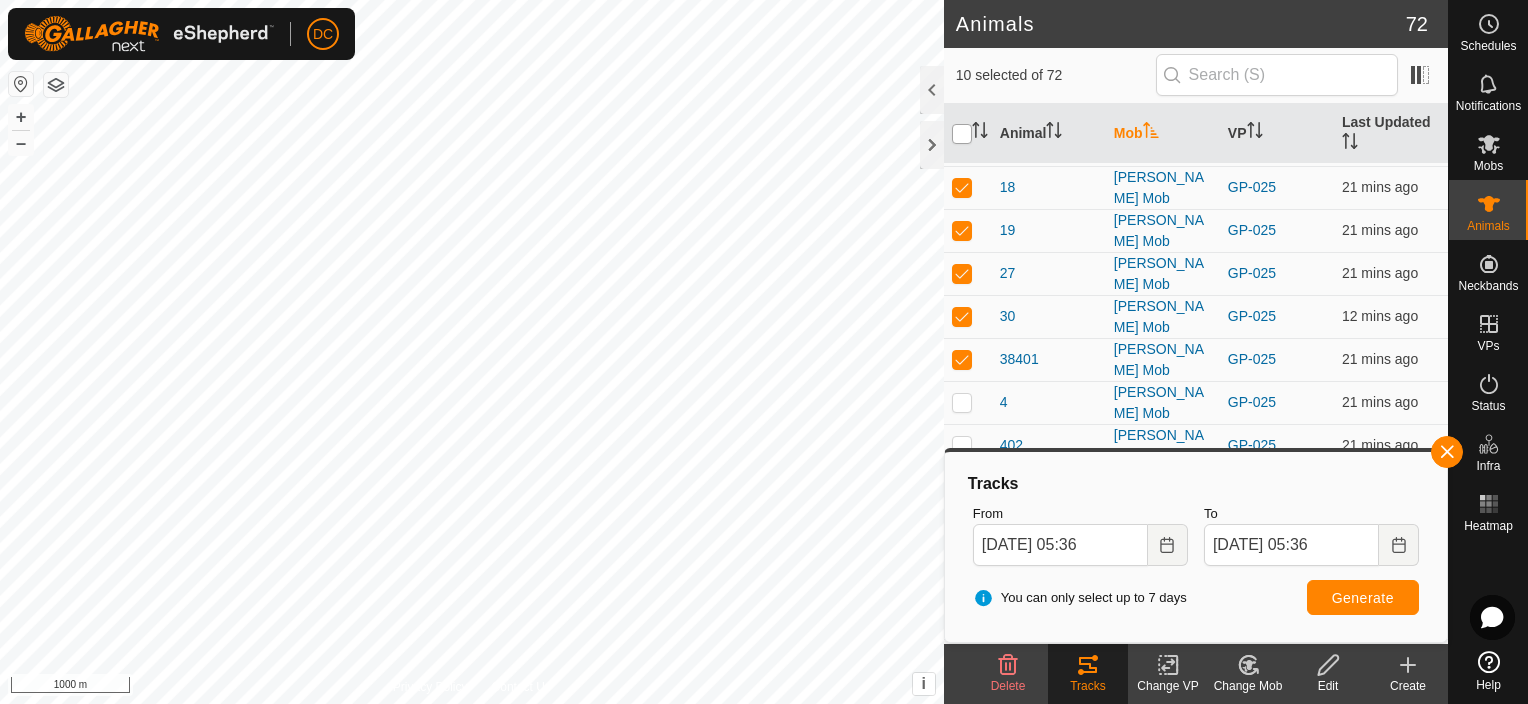 click at bounding box center (962, 134) 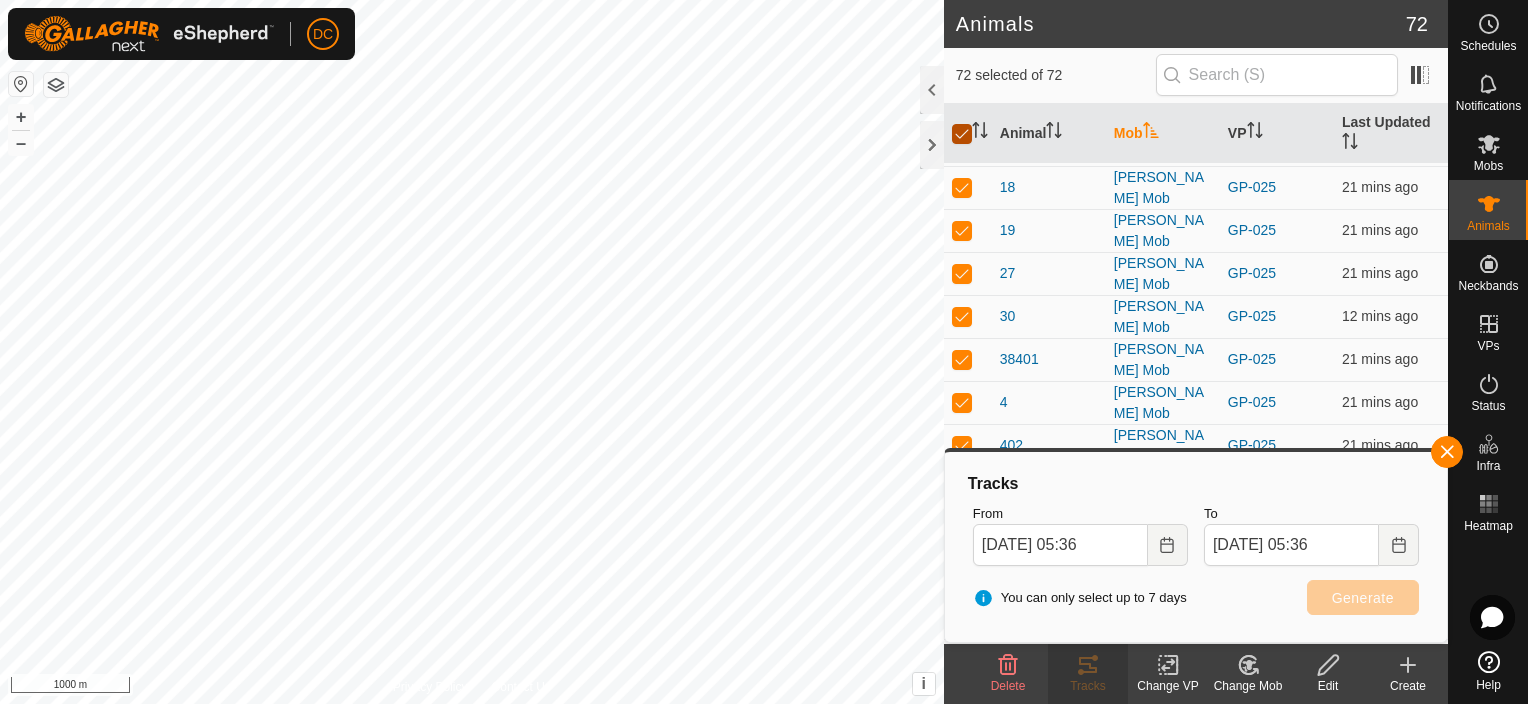 click at bounding box center [962, 134] 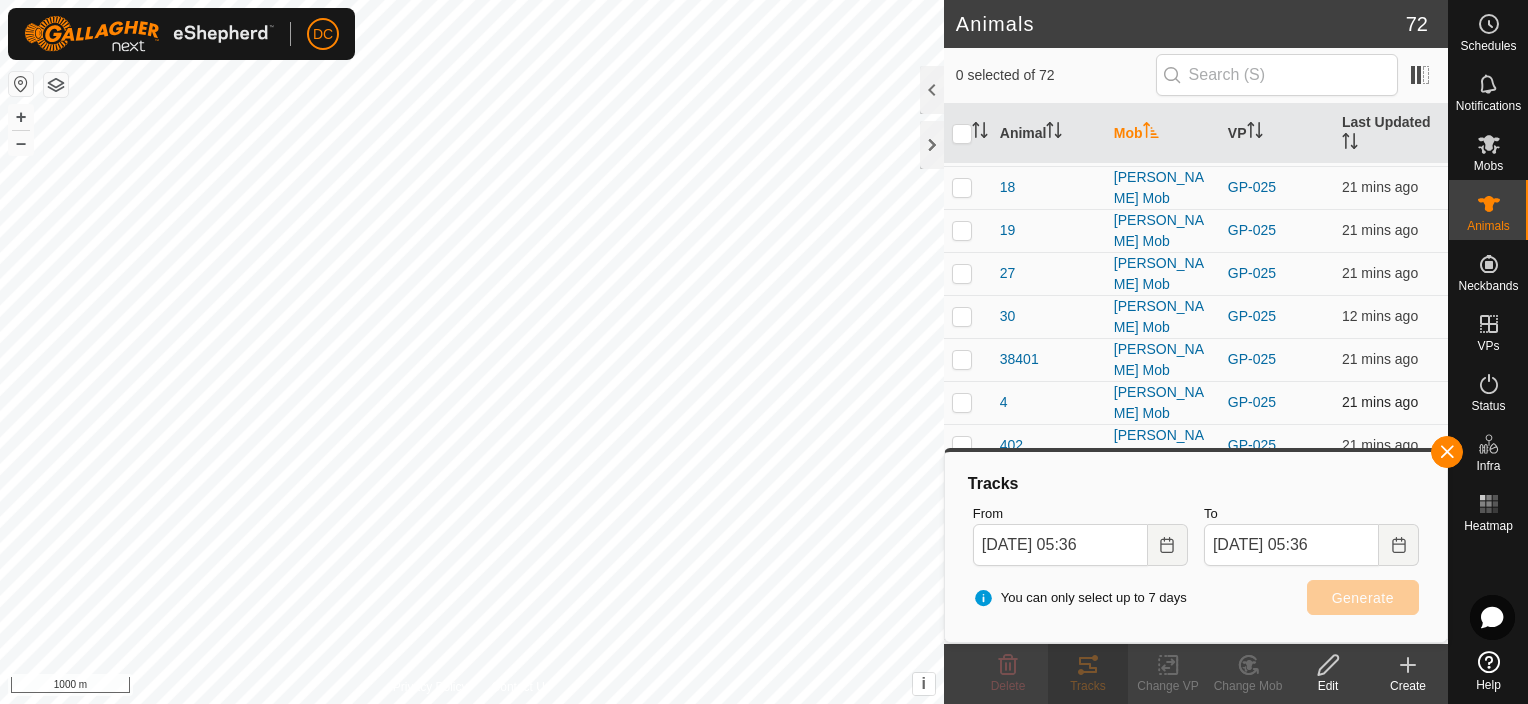 click at bounding box center [962, 402] 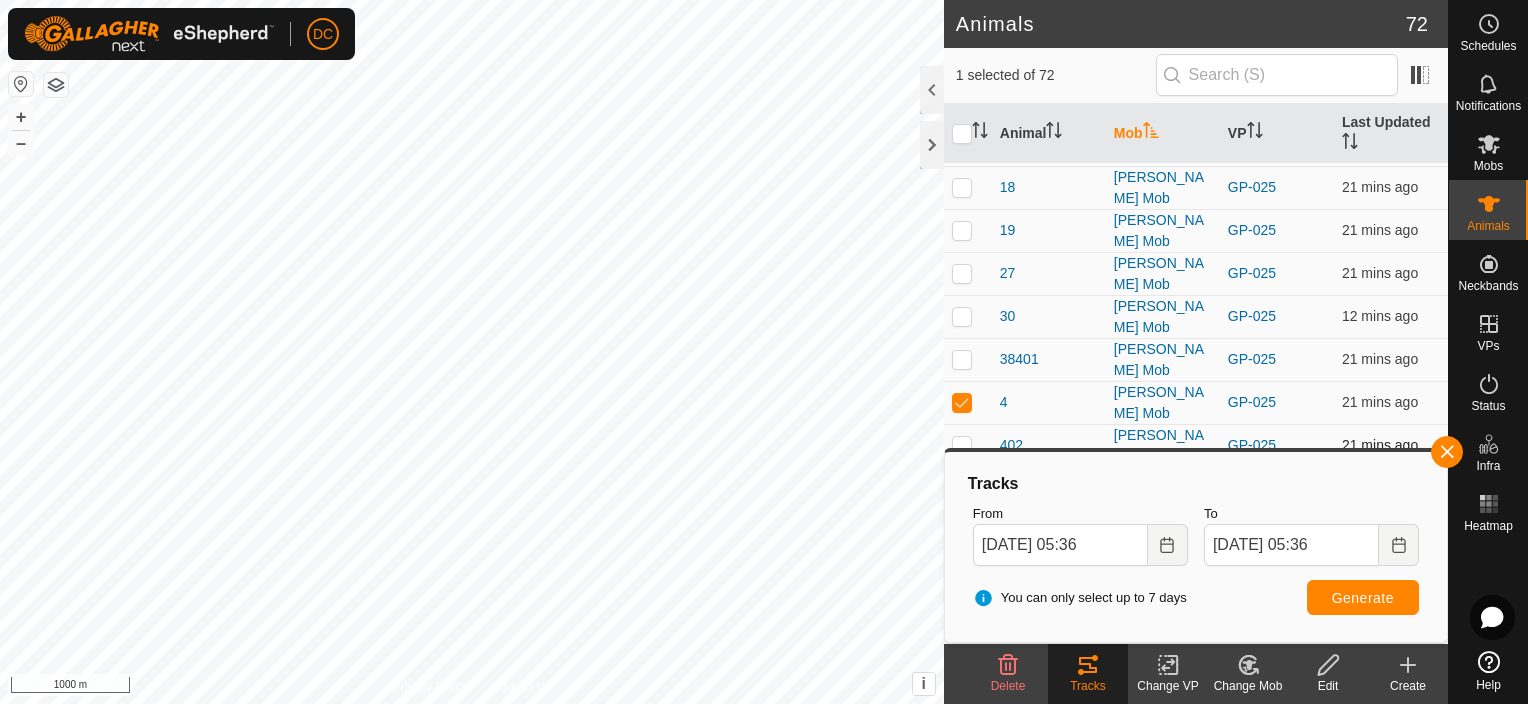 click at bounding box center [968, 445] 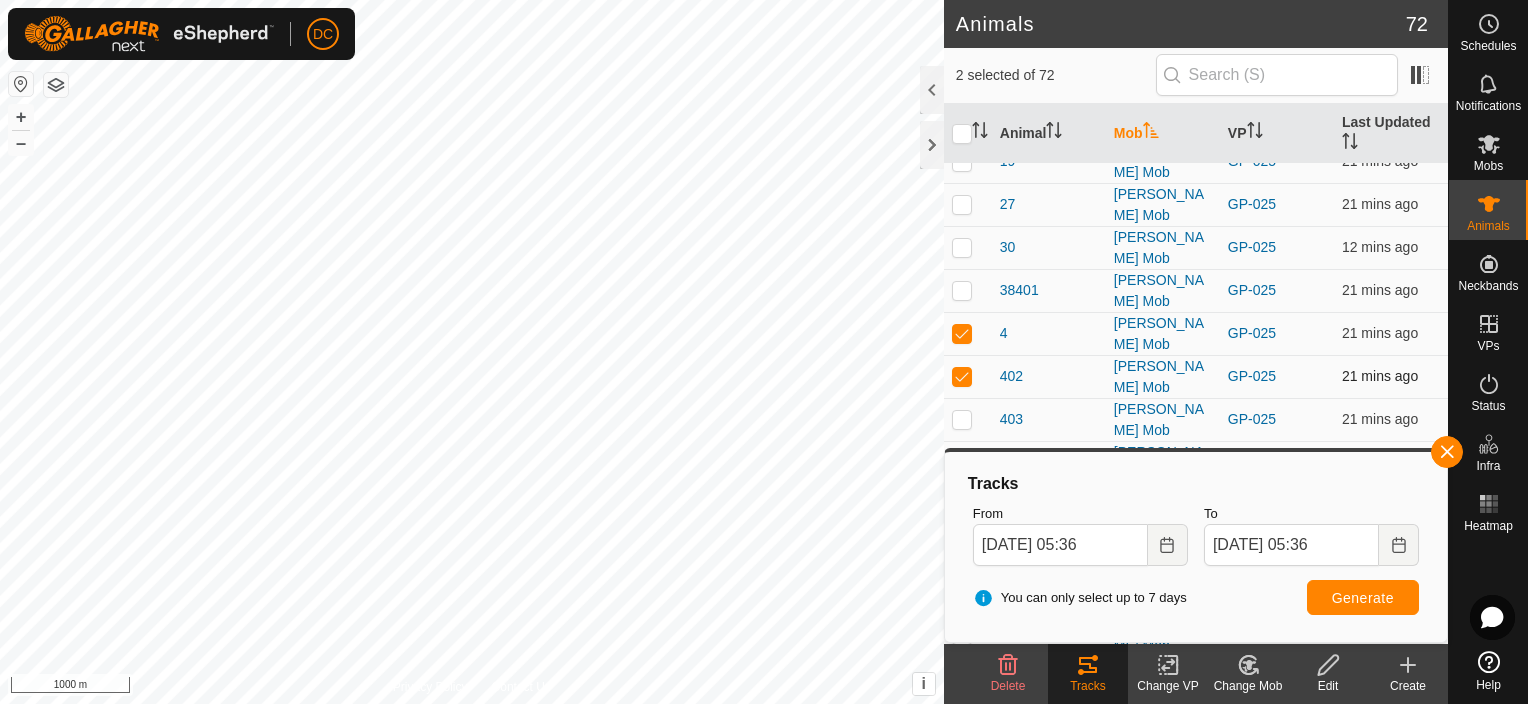 scroll, scrollTop: 700, scrollLeft: 0, axis: vertical 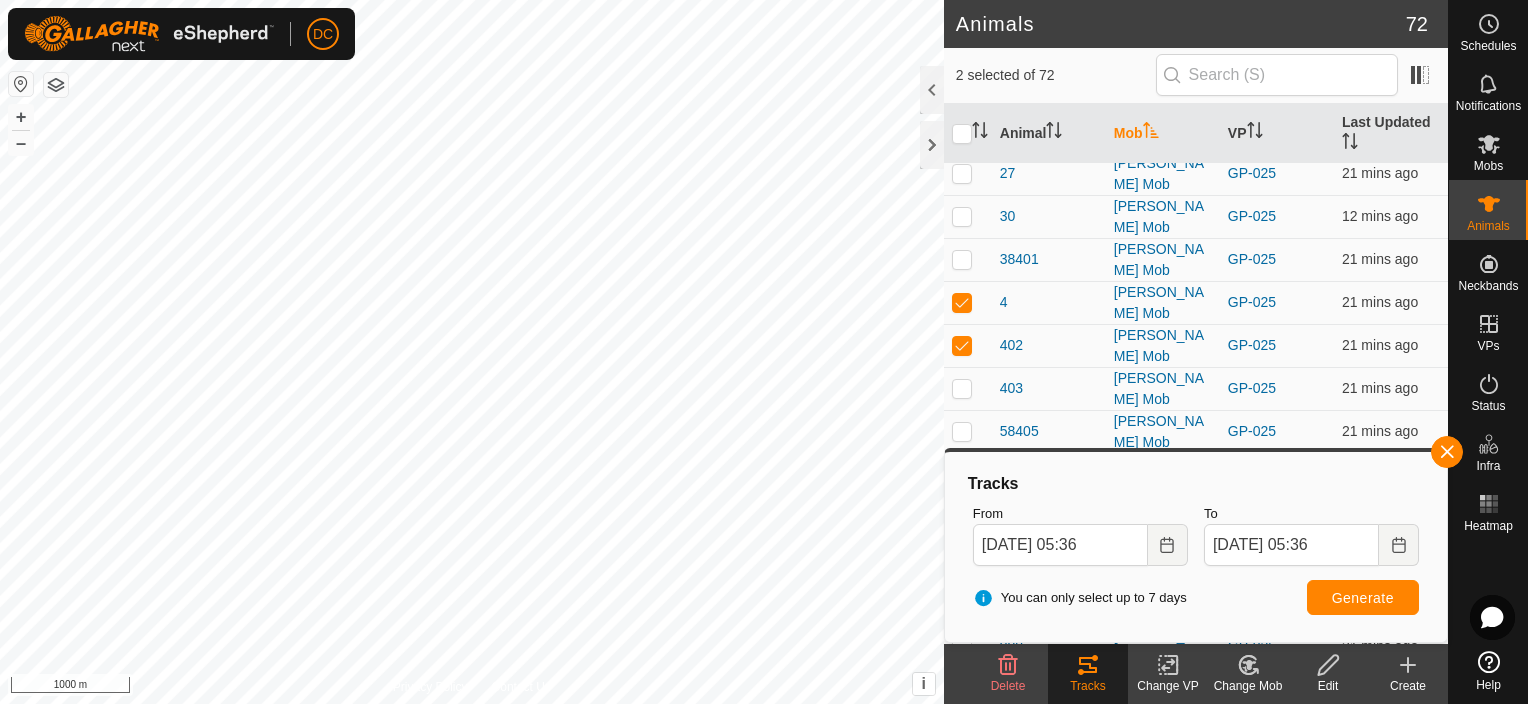 click on "41   -  -  -  44C   -  -  -  929Bull   -  -  11 mins ago  953   -  -  -  974   -  -  -  990   -  -  -  216J   Bulls  GP-025  11 mins ago  7086   Bulls  GP-025  11 mins ago  908   Doctor  GP-025  21 mins ago  Gelve   In Transit  -  11 mins ago  test1   In Transit  -  11 mins ago  test2   In Transit  -  11 mins ago  test3   In Transit  -  12 mins ago  test4   In Transit  -  12 mins ago  153400   [PERSON_NAME] Mob  GP-025  21 mins ago  18   [PERSON_NAME] Mob  GP-025  21 mins ago  19   [PERSON_NAME] Mob  GP-025  21 mins ago  27   [PERSON_NAME] Mob  GP-025  21 mins ago  30   [PERSON_NAME] Mob  GP-025  12 mins ago  38401   [PERSON_NAME] Mob  GP-025  21 mins ago  4   [PERSON_NAME] Mob  GP-025  21 mins ago  402   [PERSON_NAME] Mob  GP-025  21 mins ago  403   [PERSON_NAME] Mob  GP-025  21 mins ago  58405   [PERSON_NAME] Mob  GP-025  21 mins ago  63406   [PERSON_NAME] Mob  GP-025  21 mins ago  713L   [PERSON_NAME] Mob  GP-025  21 mins ago  74   [PERSON_NAME] Mob  GP-025  21 mins ago  868   [PERSON_NAME] Mob  GP-025  21 mins ago  900   [PERSON_NAME] Mob  GP-025  21 mins ago  906  GP-025  907" at bounding box center (1196, 958) 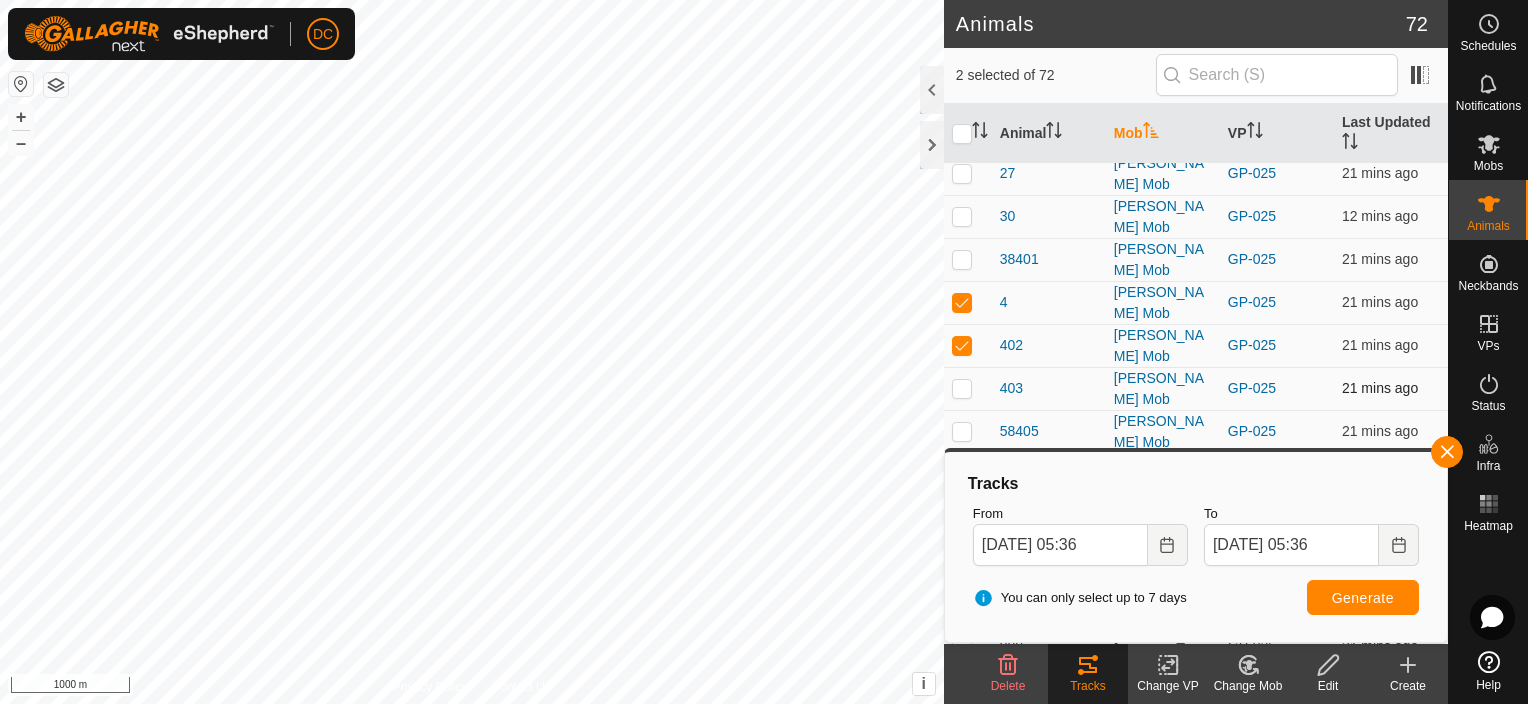 click at bounding box center [962, 388] 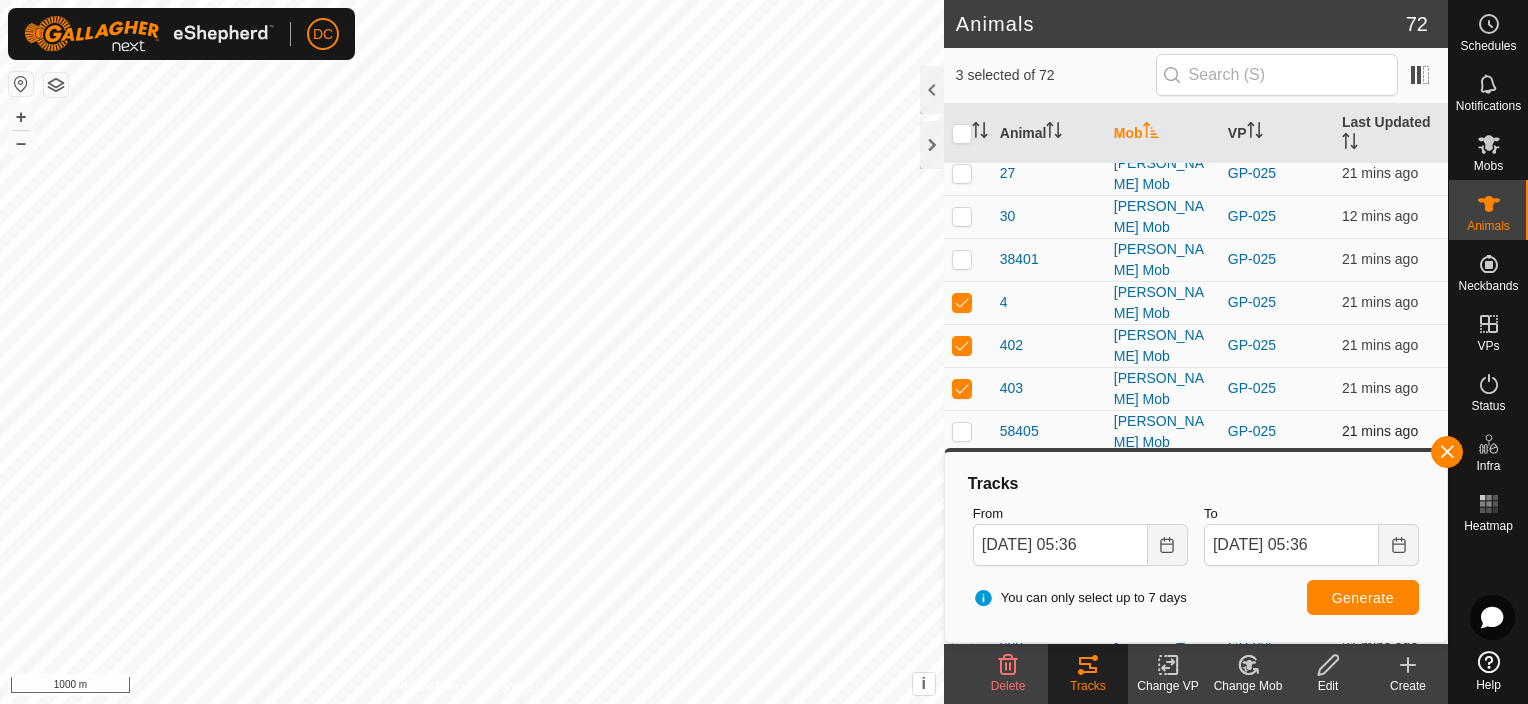 click at bounding box center (962, 431) 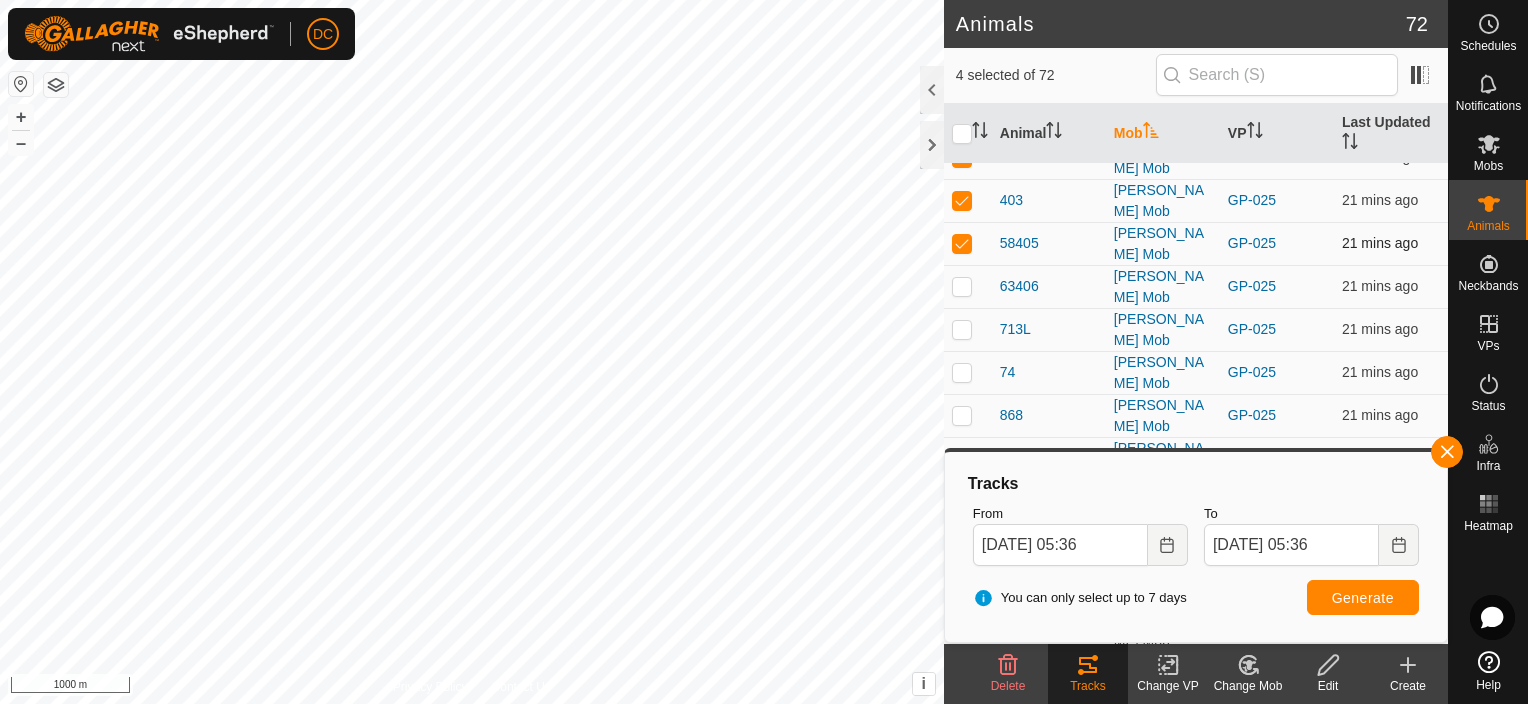 scroll, scrollTop: 900, scrollLeft: 0, axis: vertical 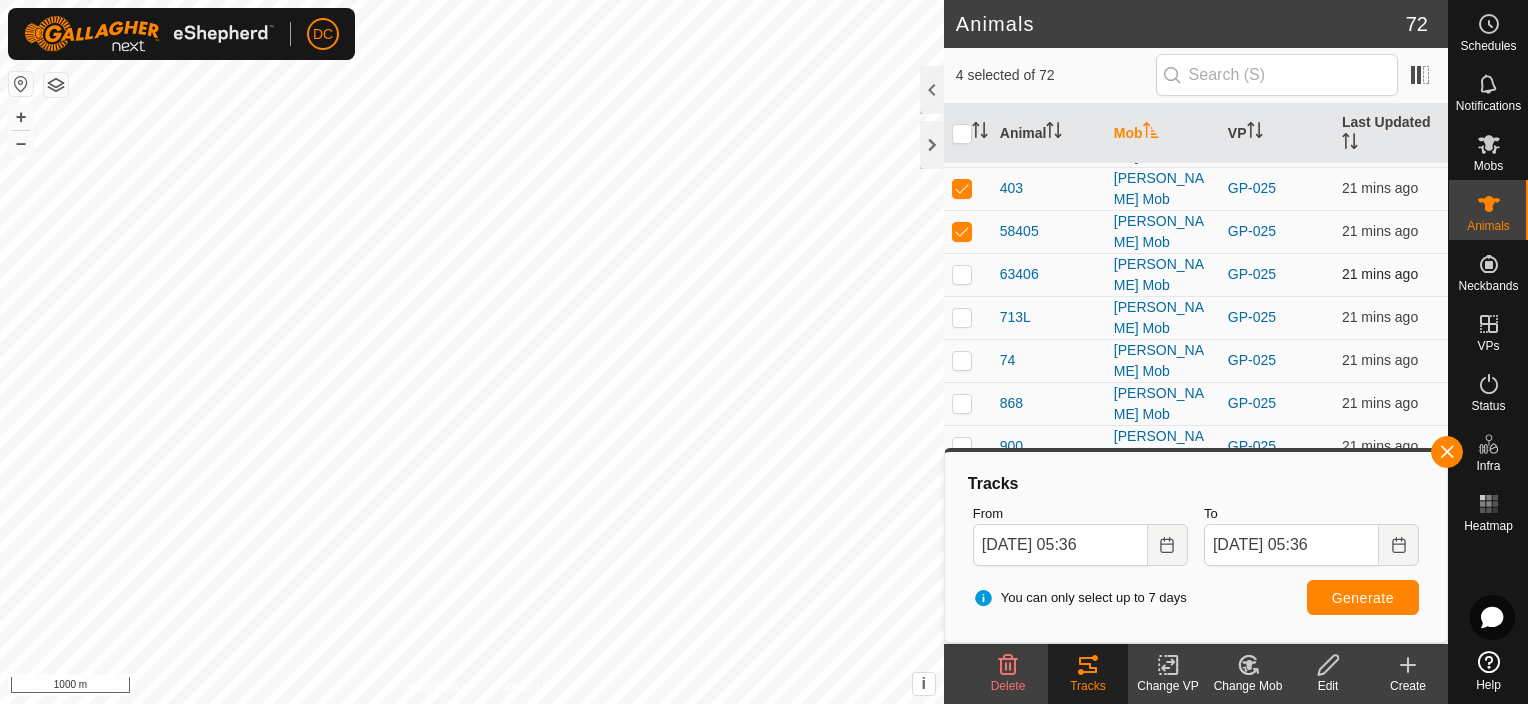 click at bounding box center (962, 274) 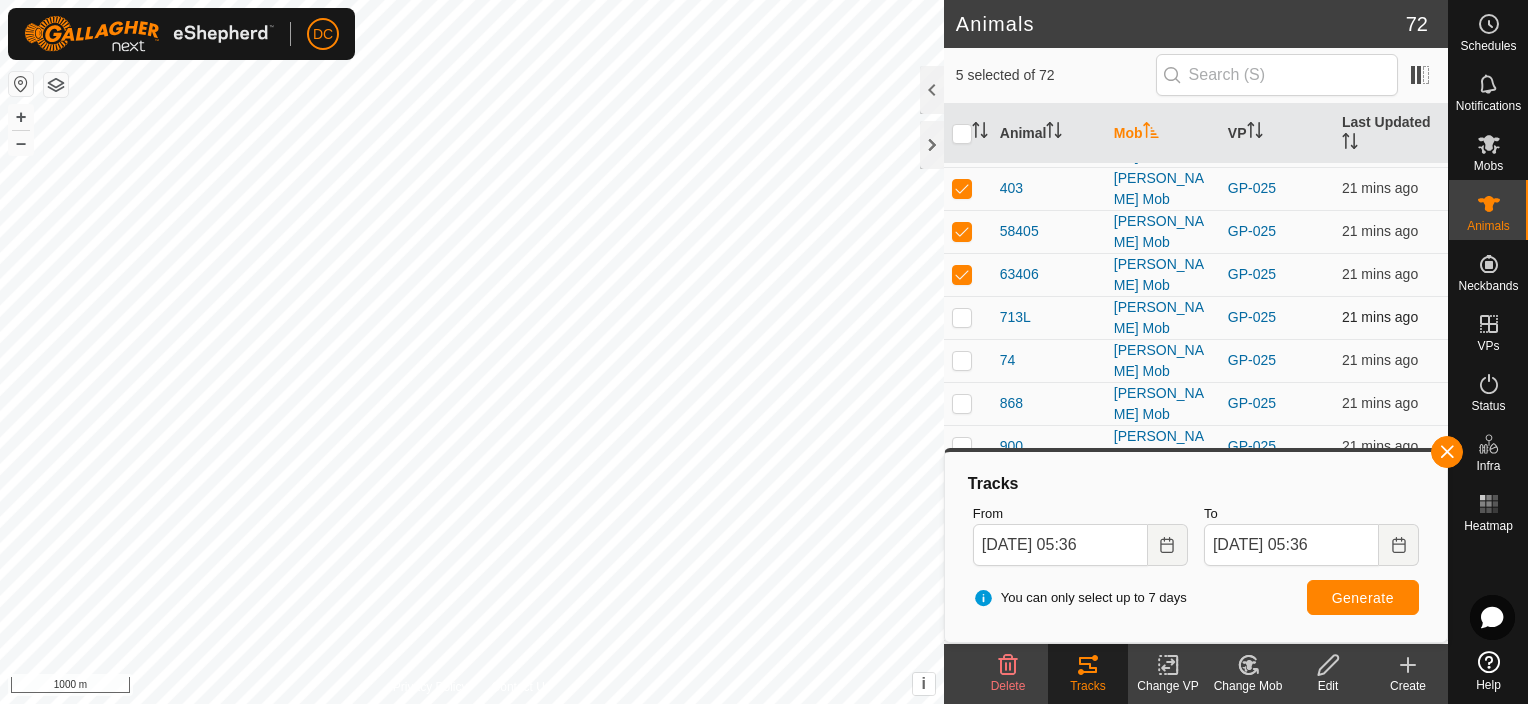 click at bounding box center [962, 317] 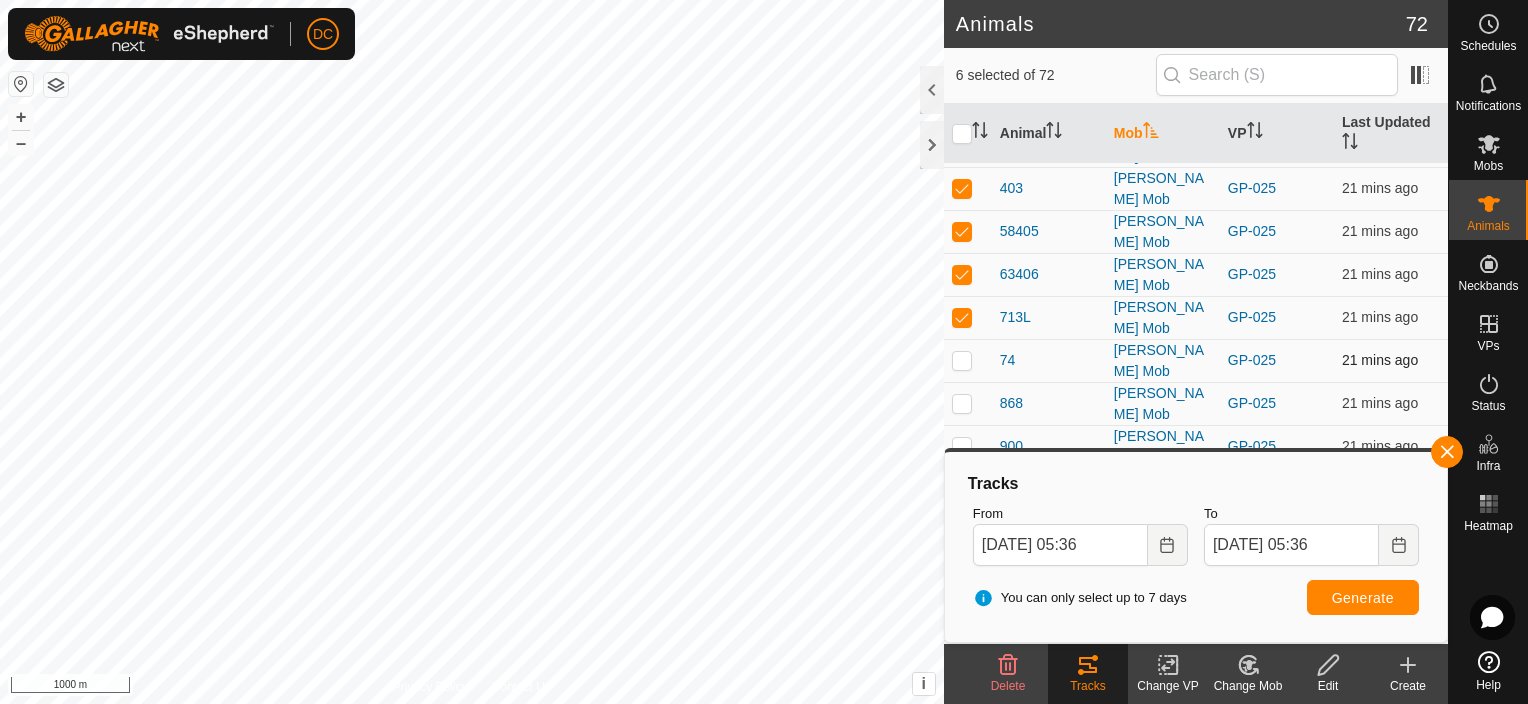 click at bounding box center (962, 360) 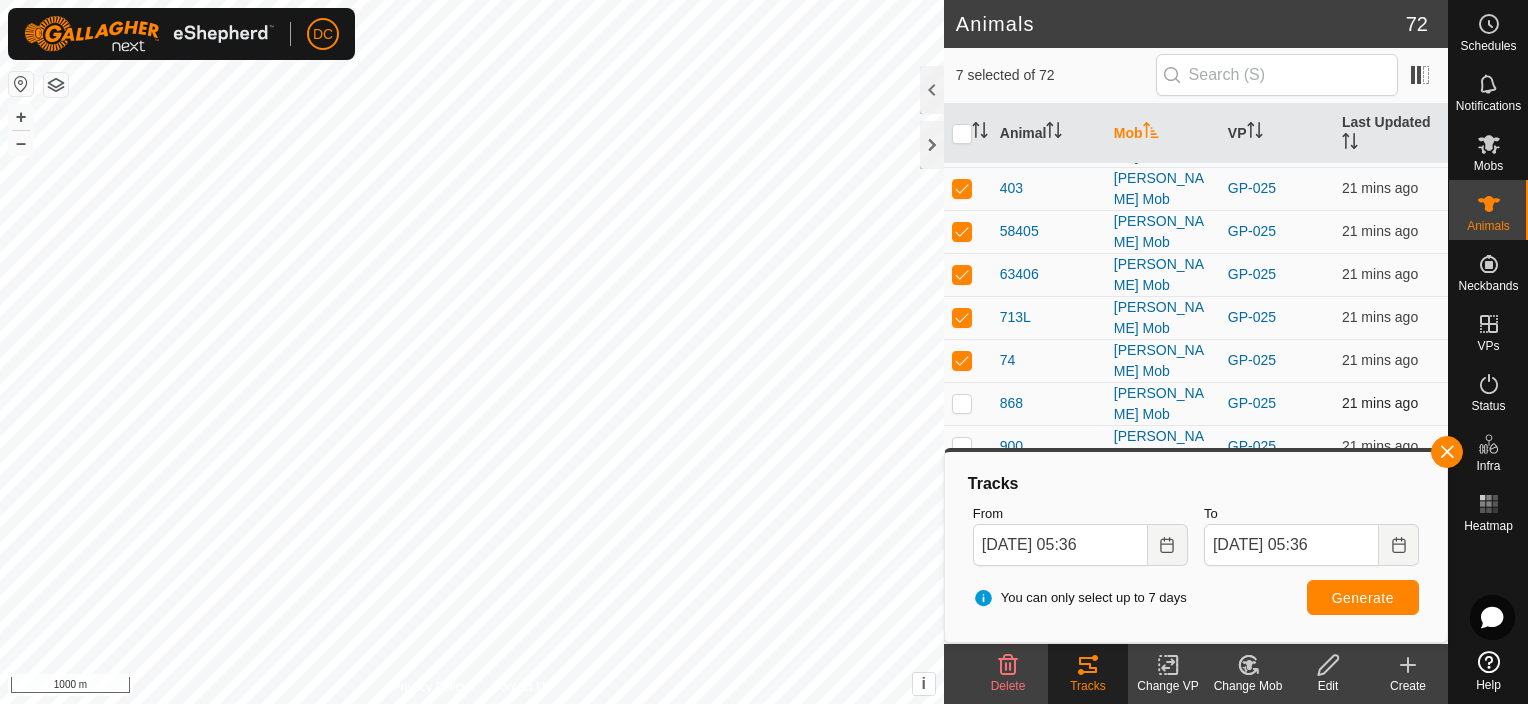 click at bounding box center (962, 403) 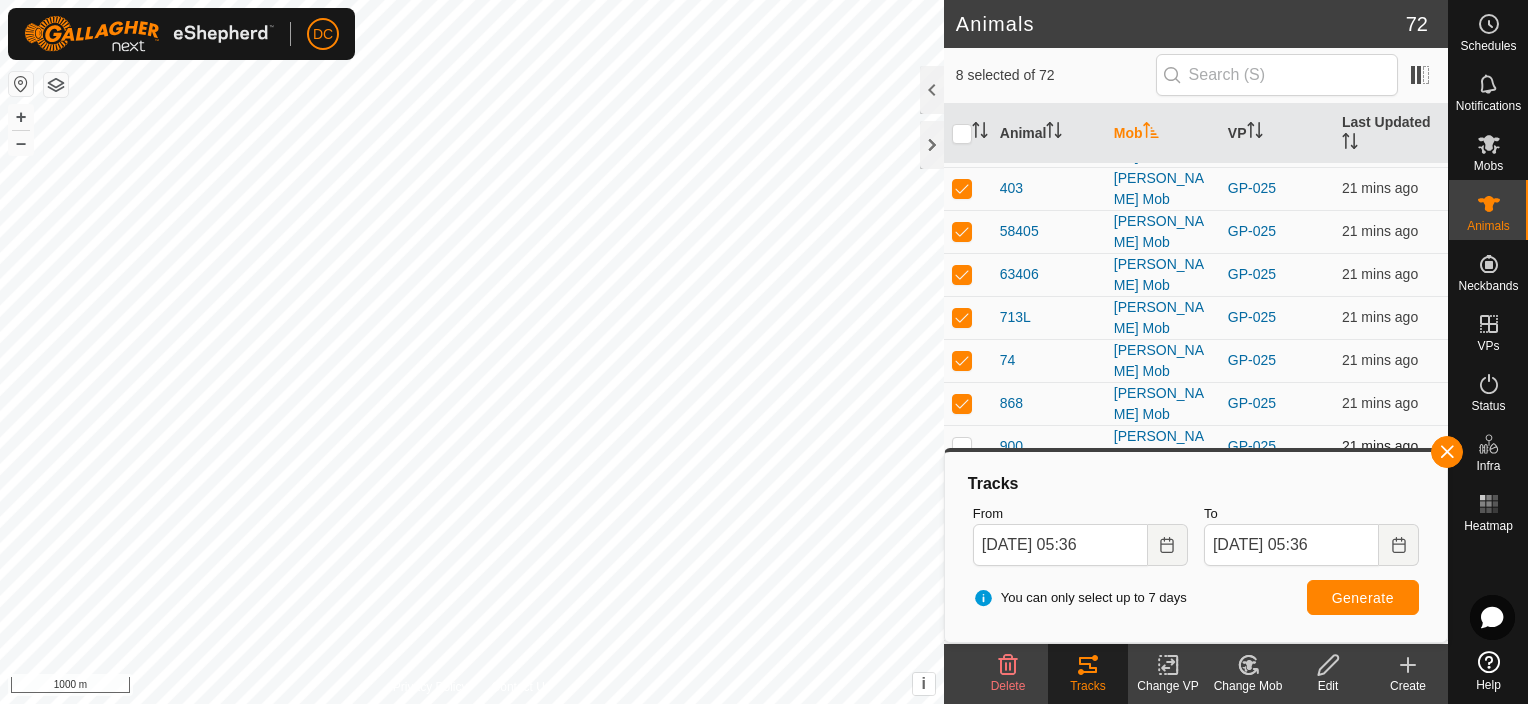 click at bounding box center [962, 446] 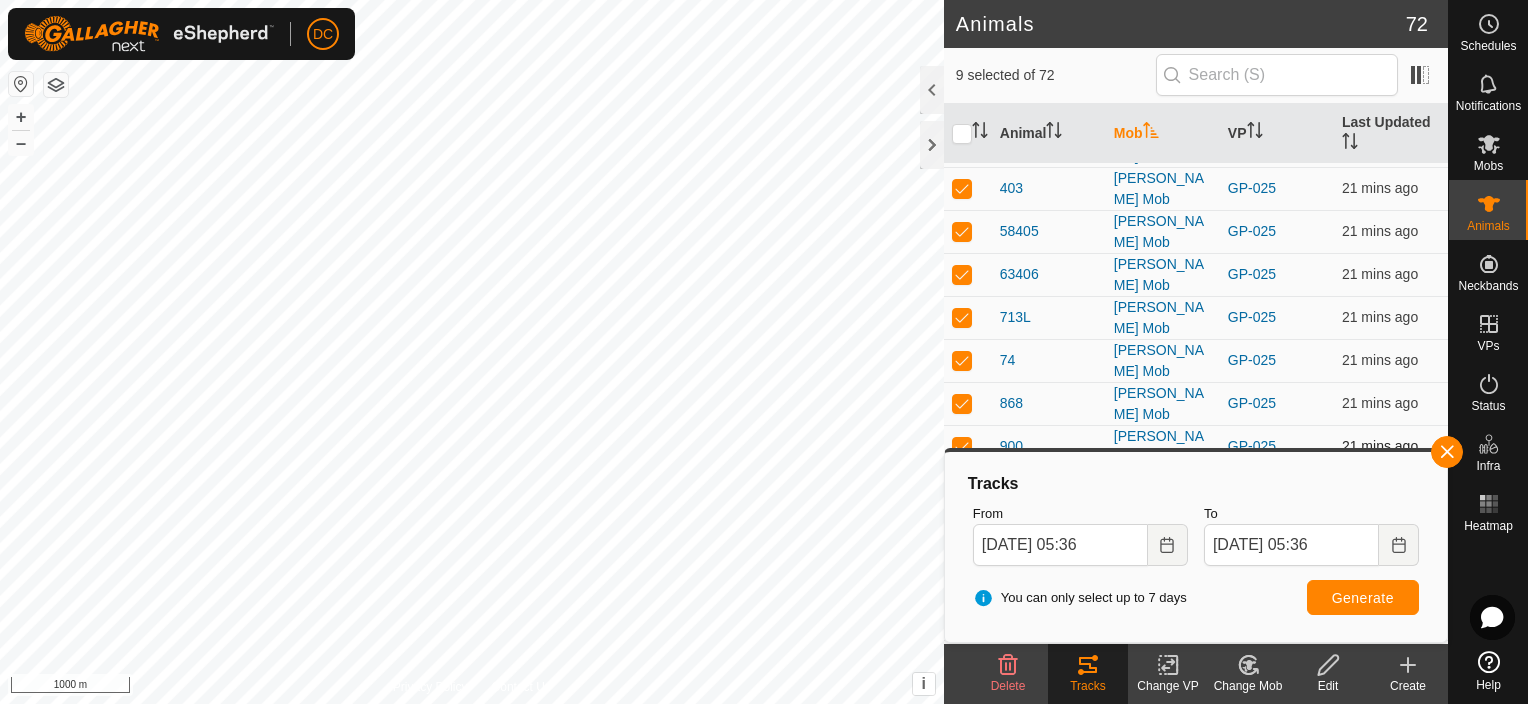 scroll, scrollTop: 1000, scrollLeft: 0, axis: vertical 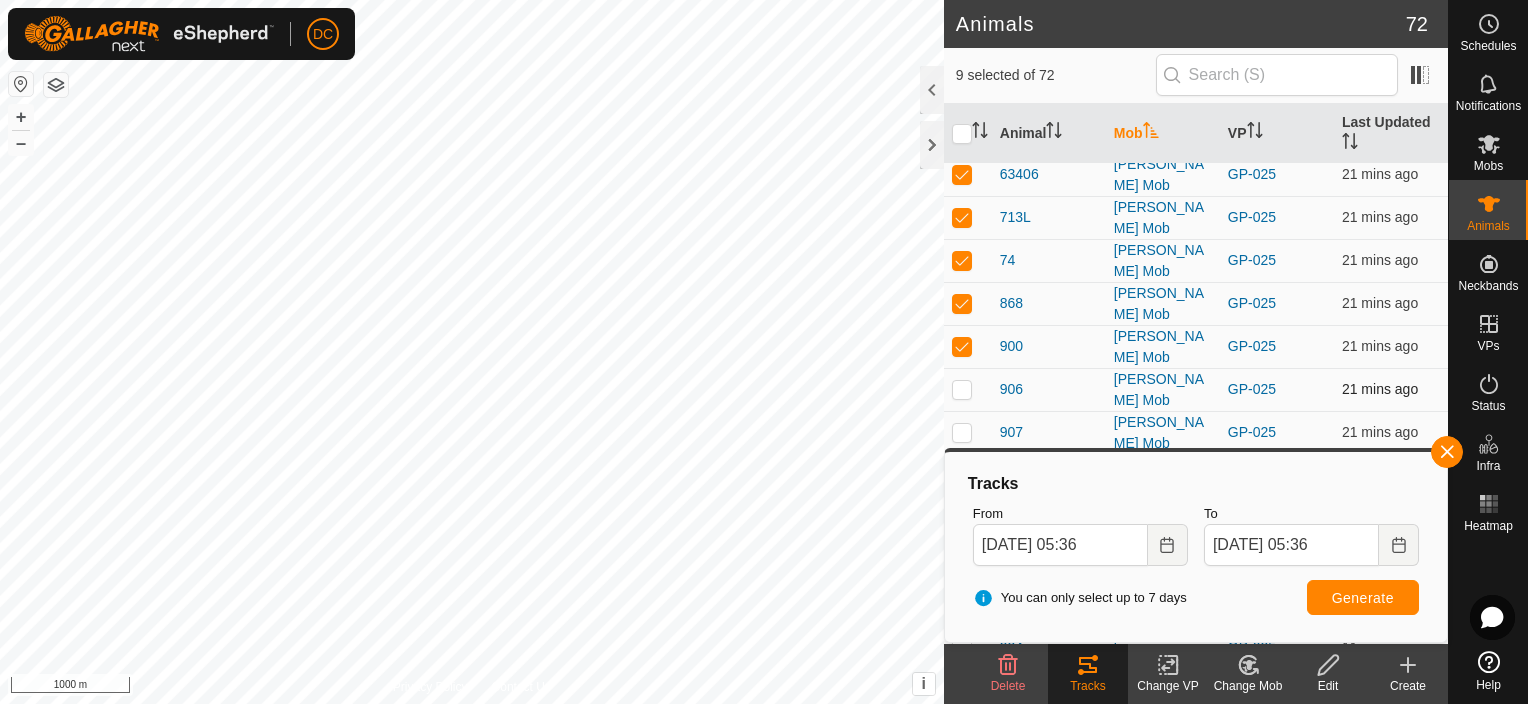 click at bounding box center (962, 389) 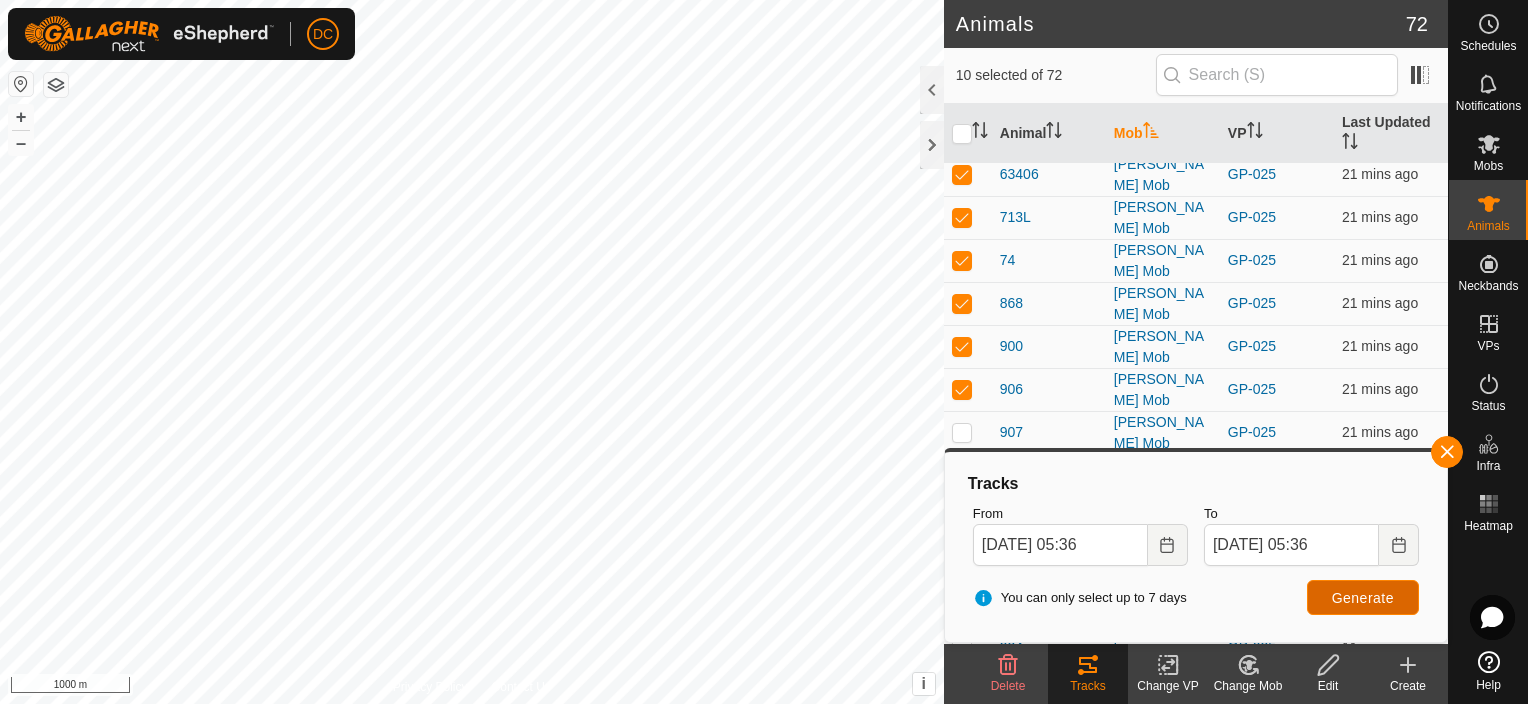 click on "Generate" at bounding box center (1363, 598) 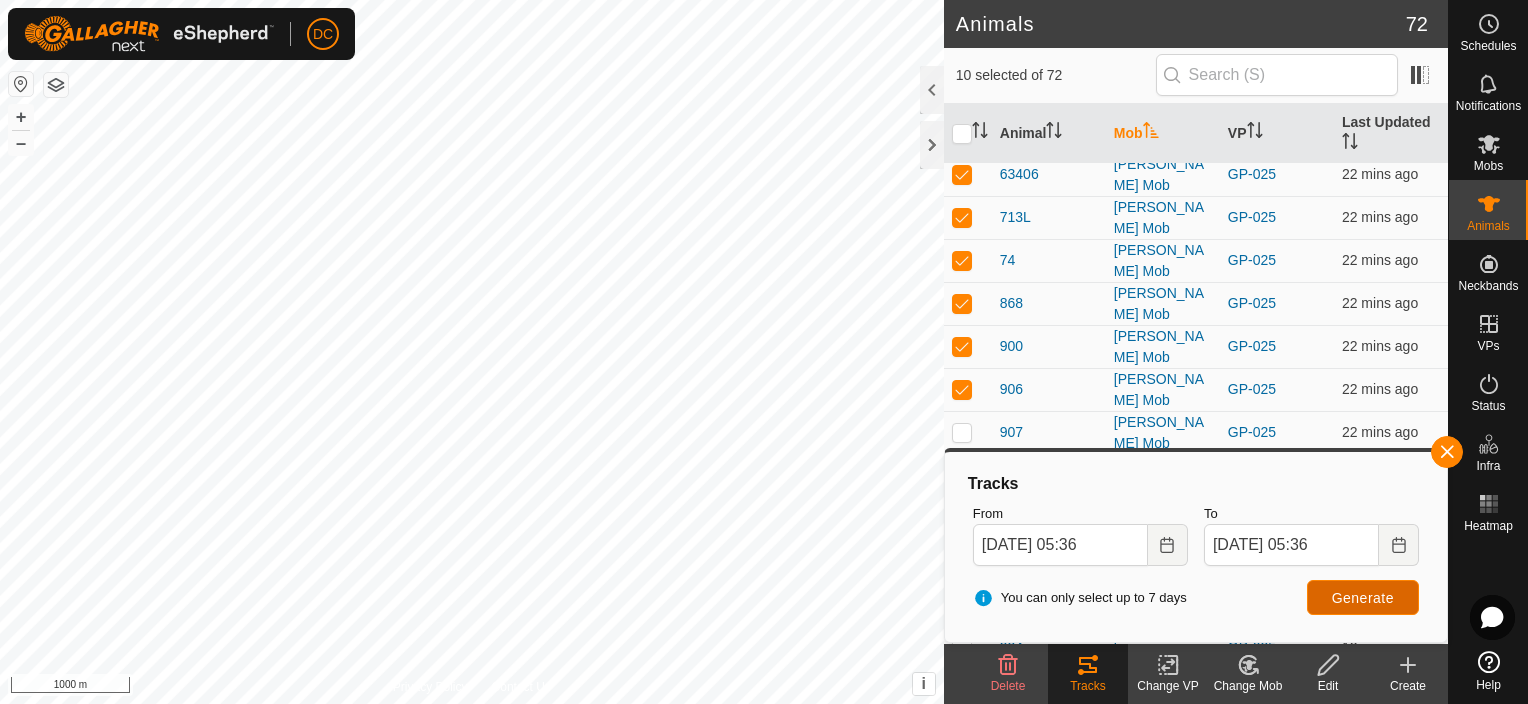 scroll, scrollTop: 1100, scrollLeft: 0, axis: vertical 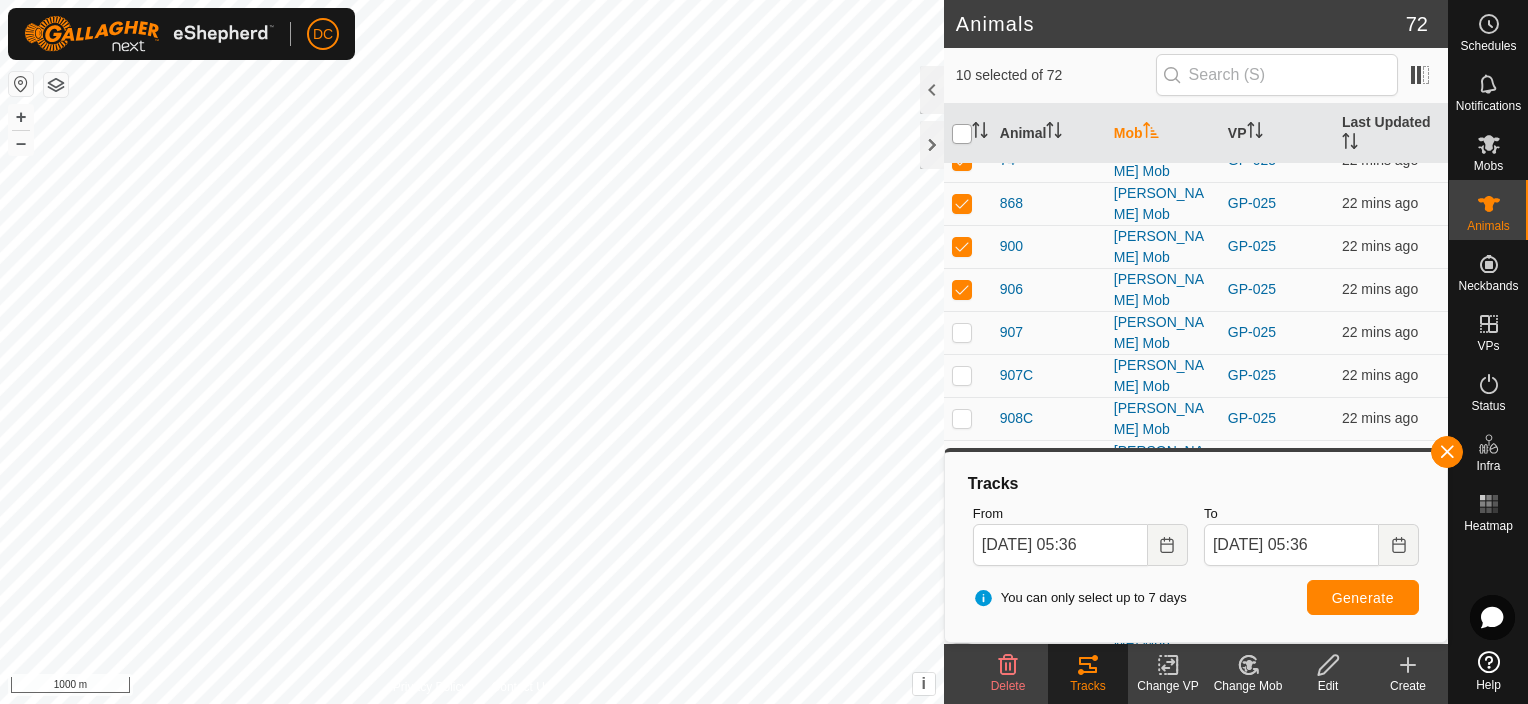 click at bounding box center (962, 134) 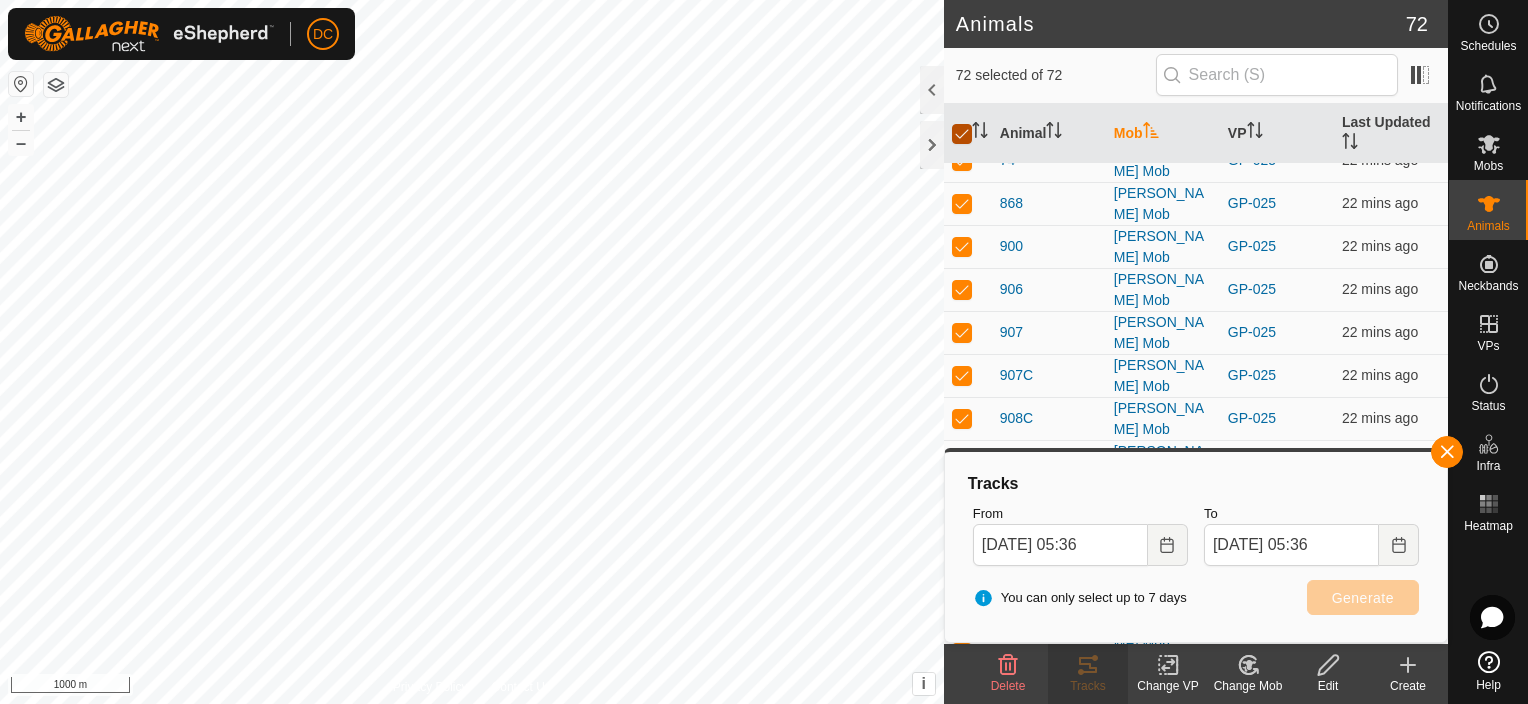 click at bounding box center (962, 134) 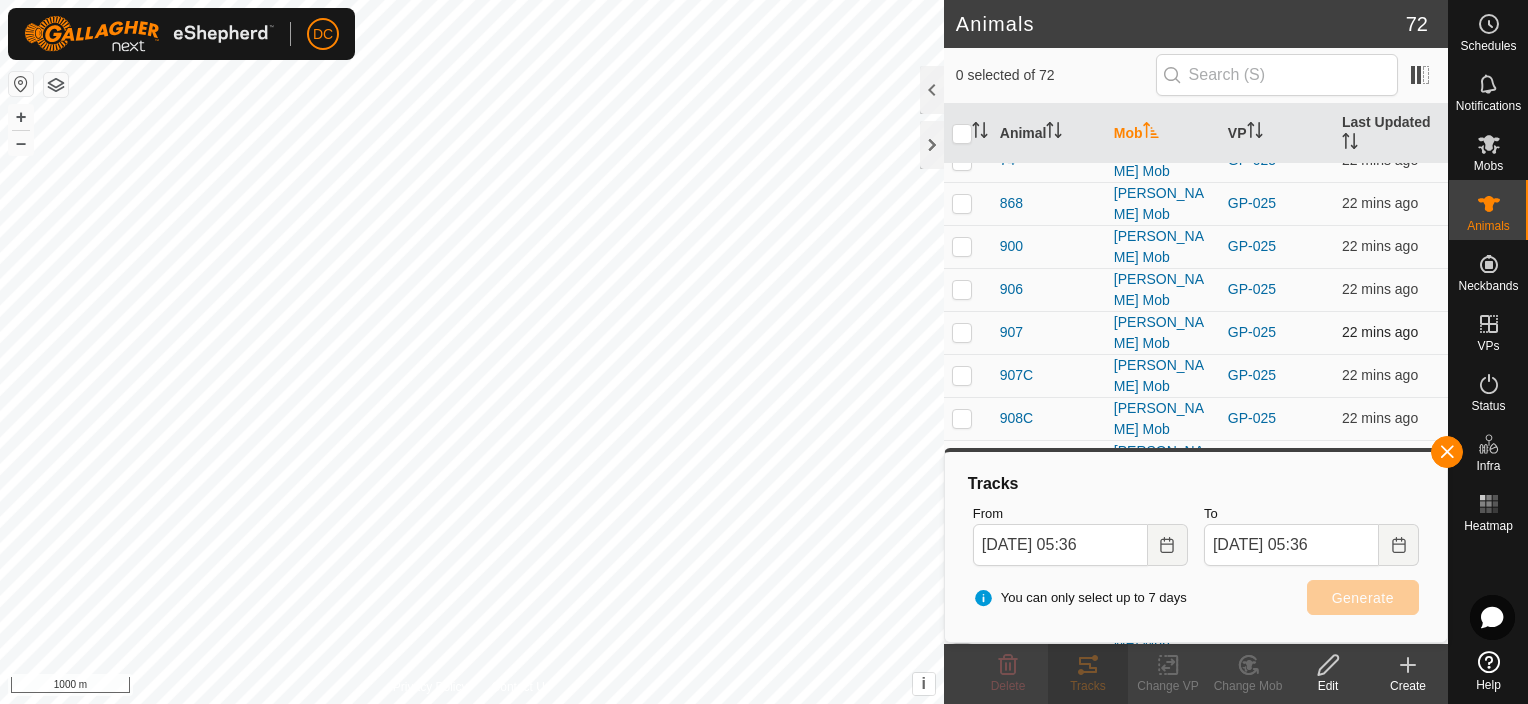 click at bounding box center (962, 332) 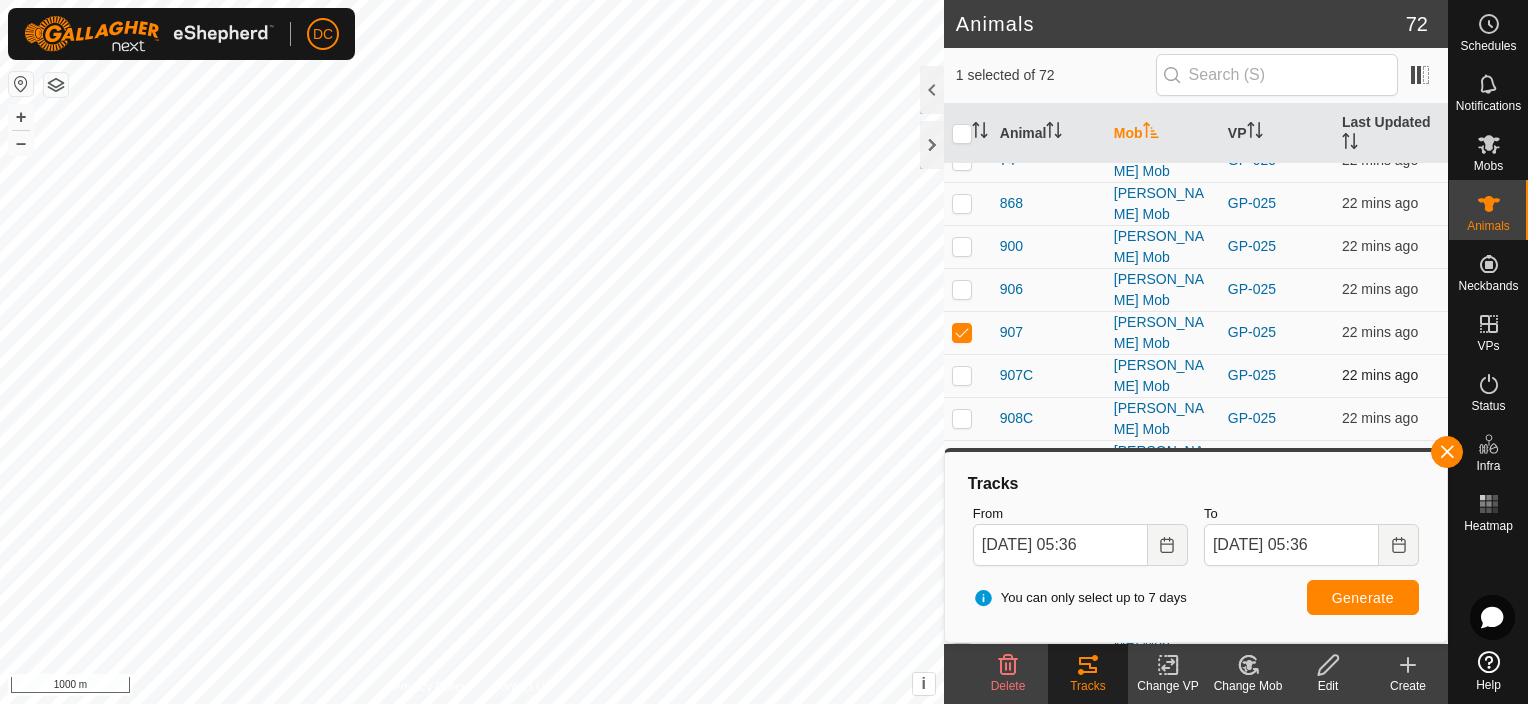 click at bounding box center [962, 375] 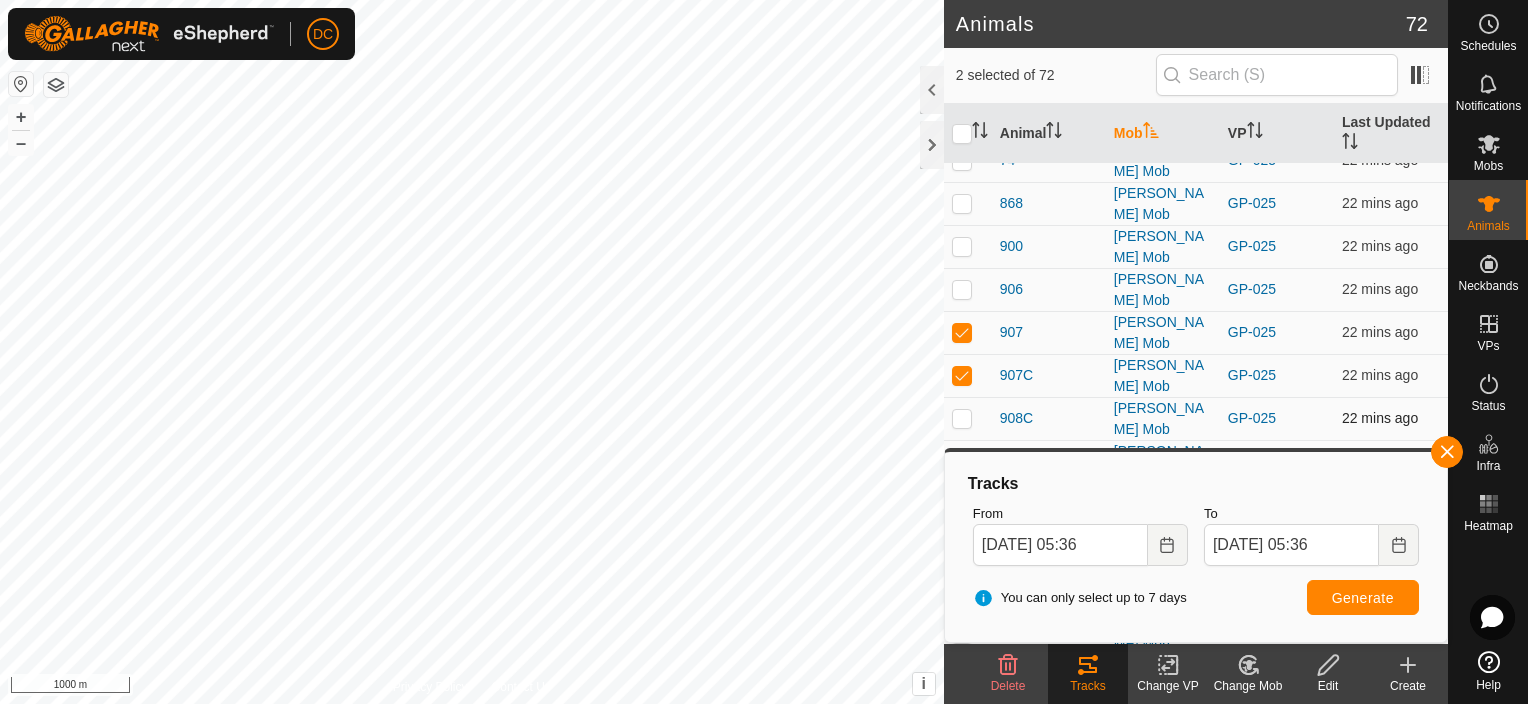 click at bounding box center (962, 418) 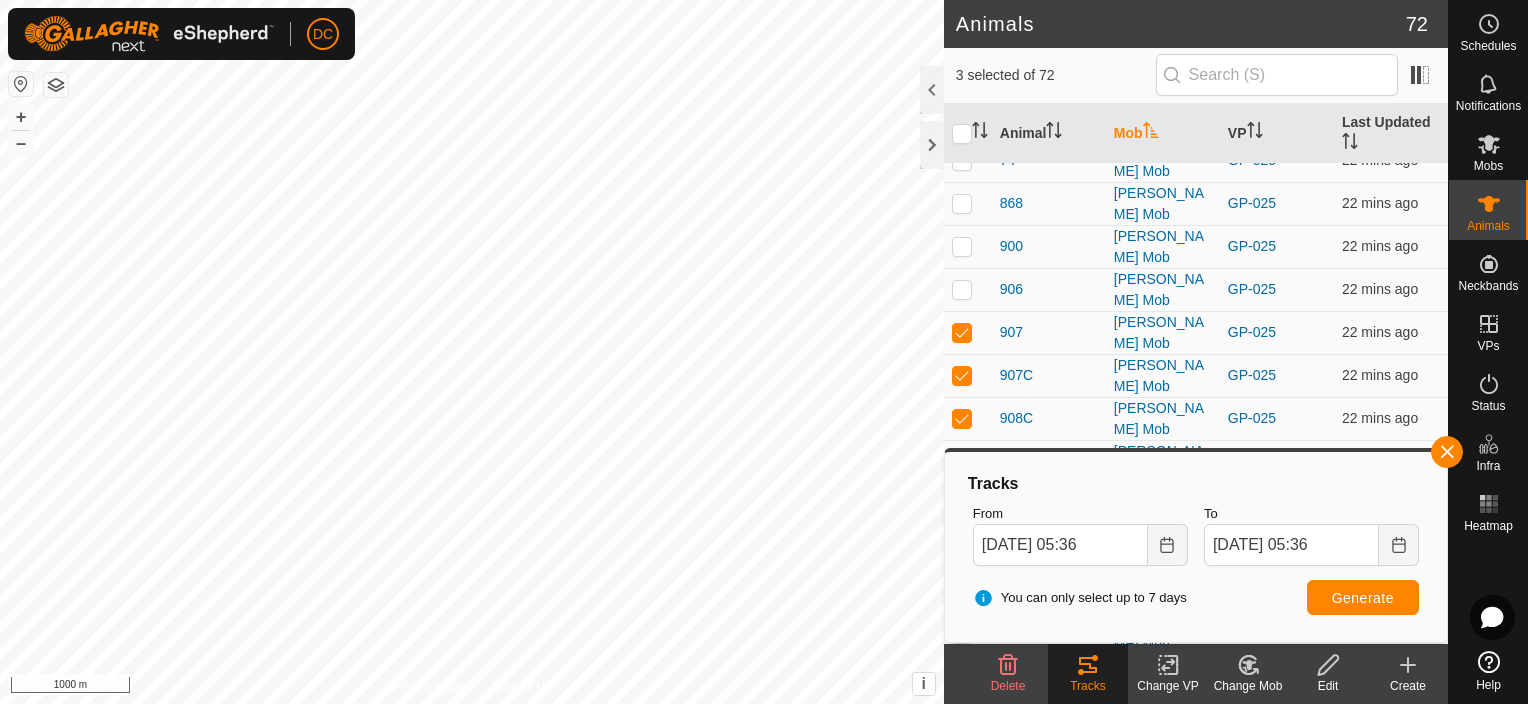 click at bounding box center [962, 461] 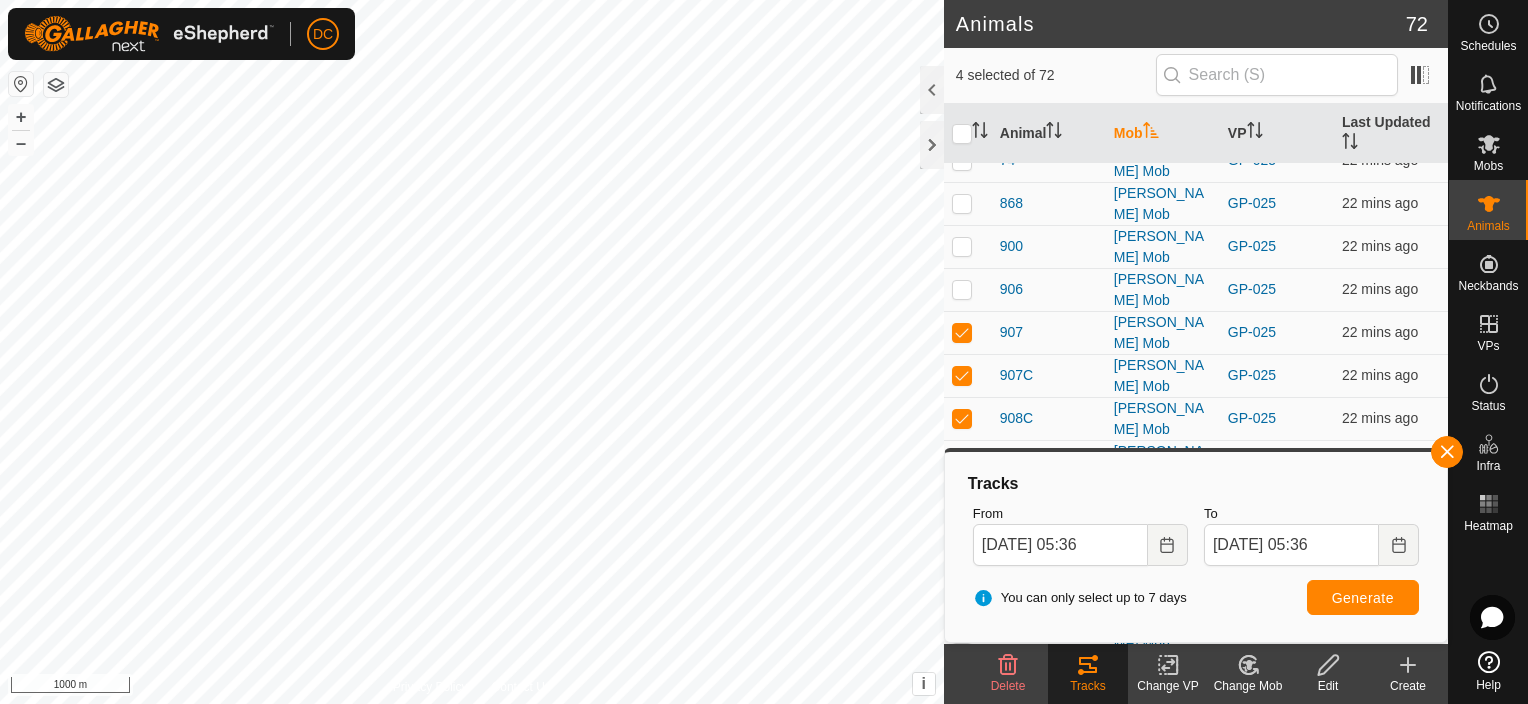 click at bounding box center (962, 504) 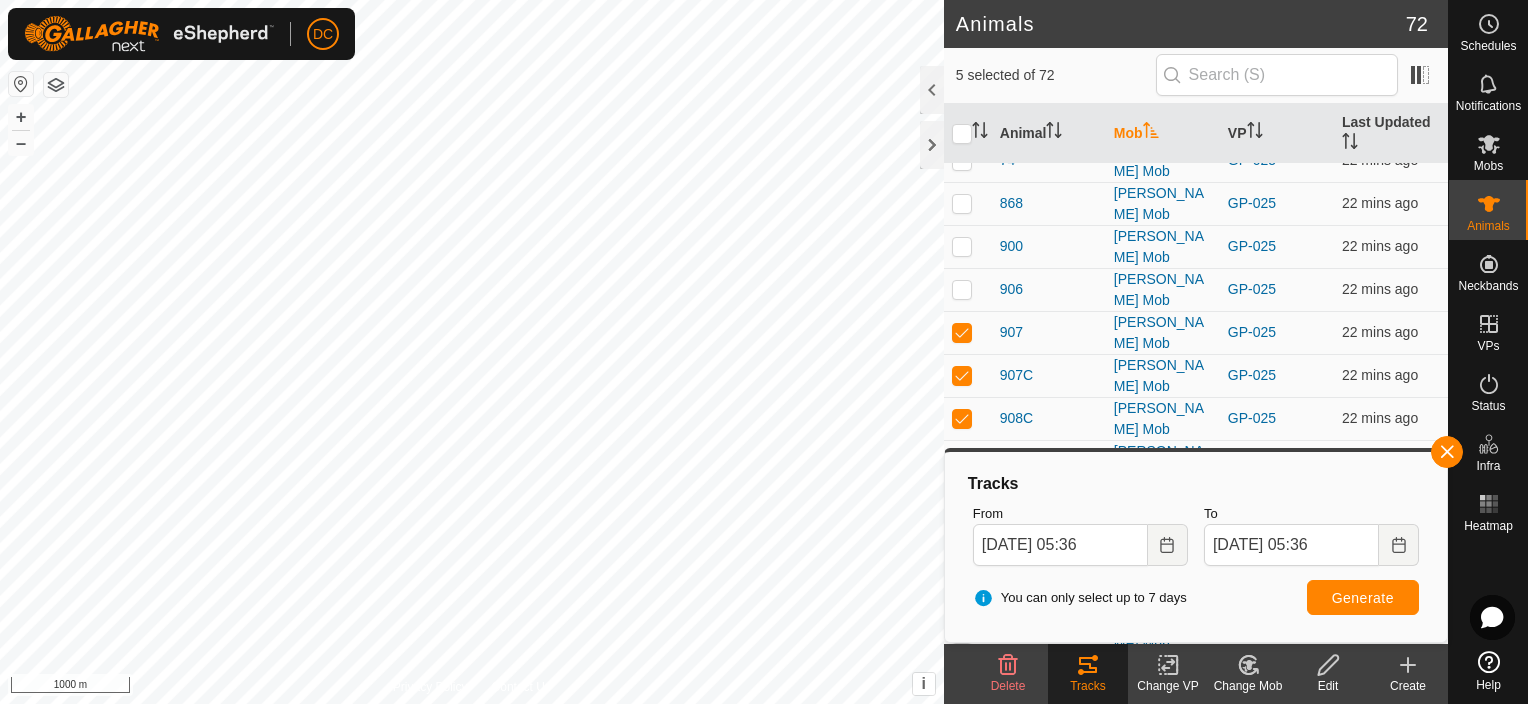 scroll, scrollTop: 1200, scrollLeft: 0, axis: vertical 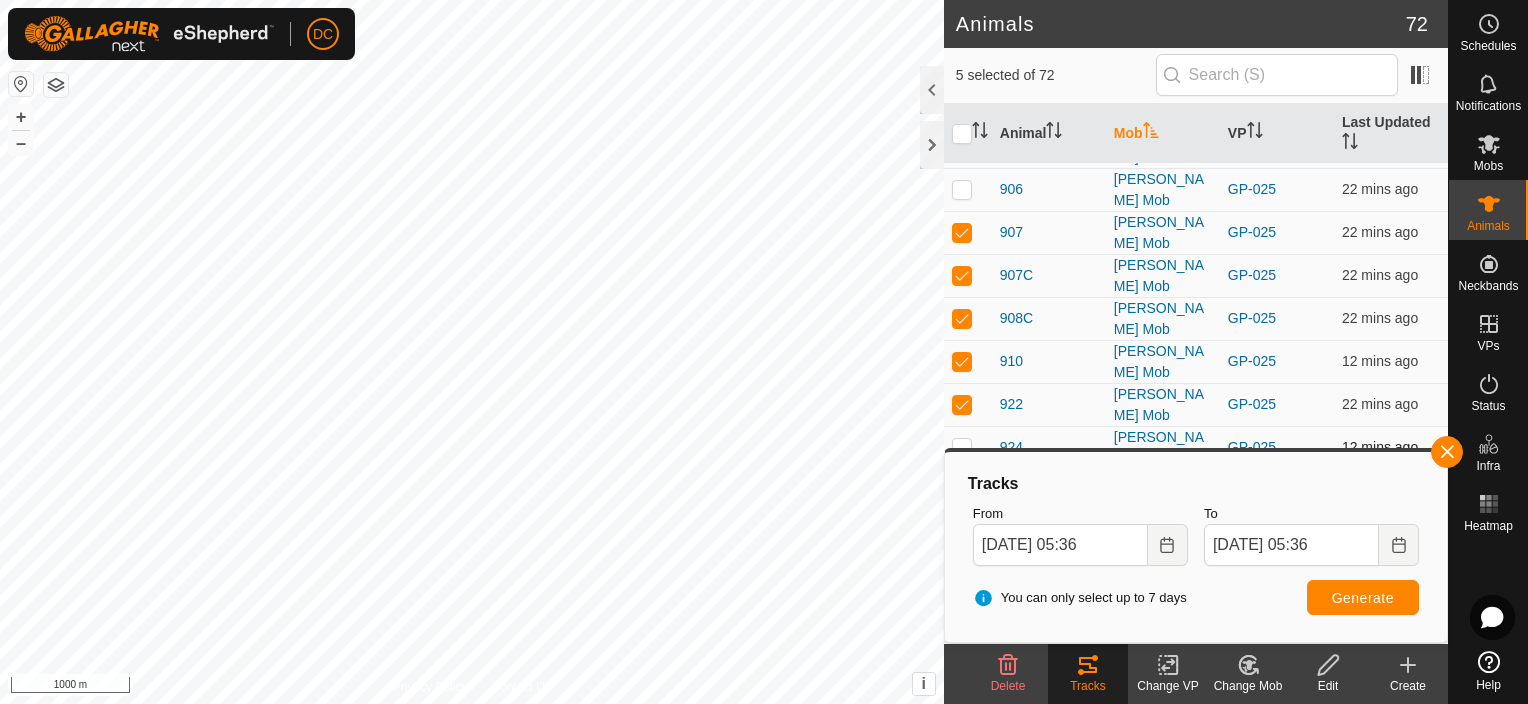 click at bounding box center (962, 447) 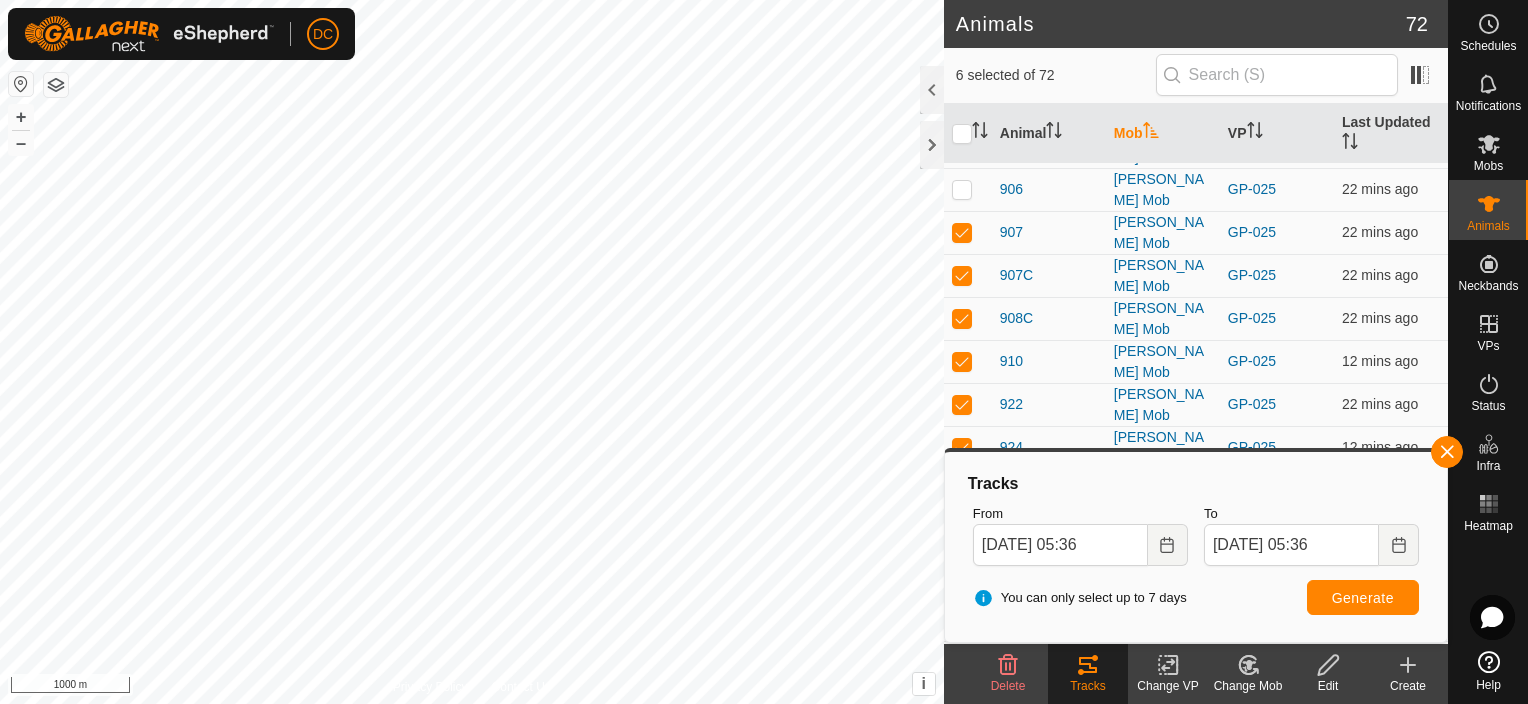 click at bounding box center (962, 490) 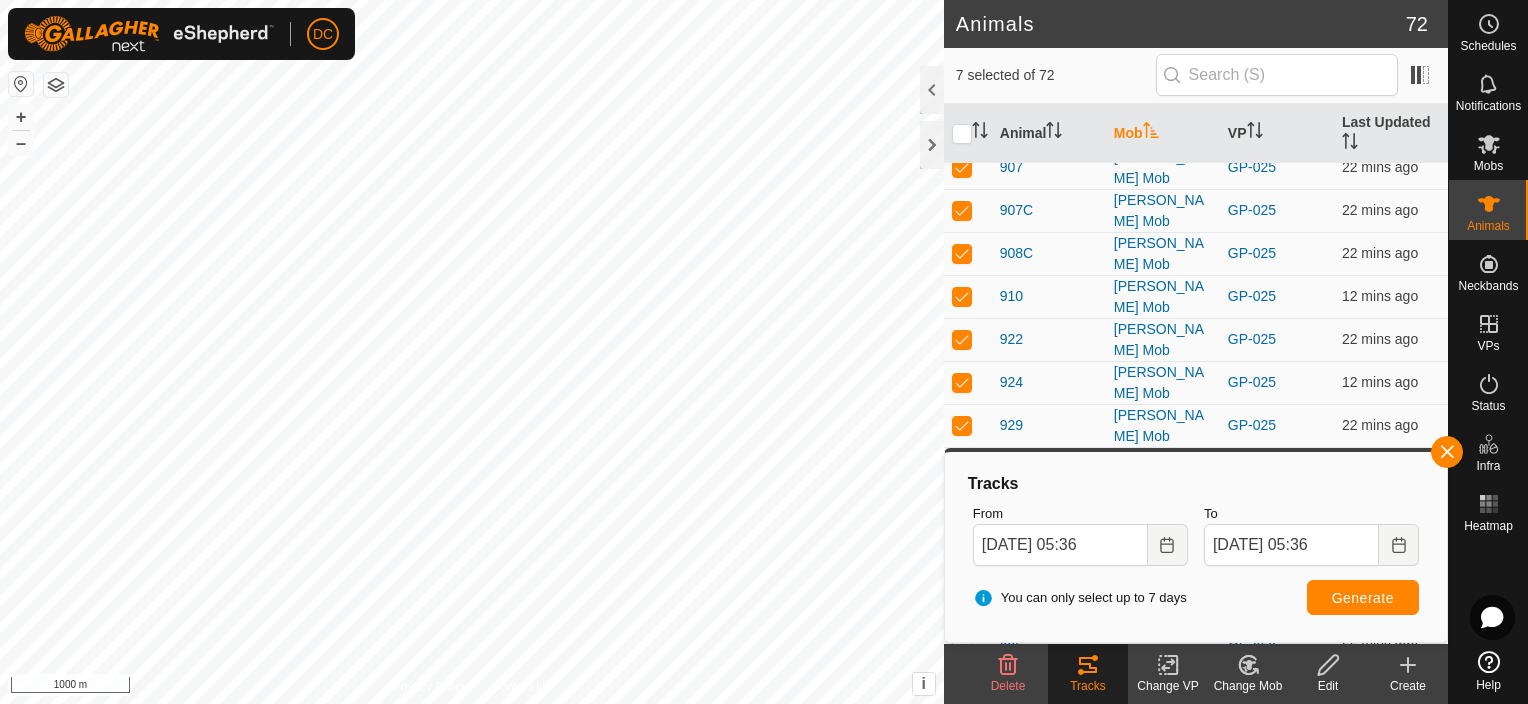 scroll, scrollTop: 1300, scrollLeft: 0, axis: vertical 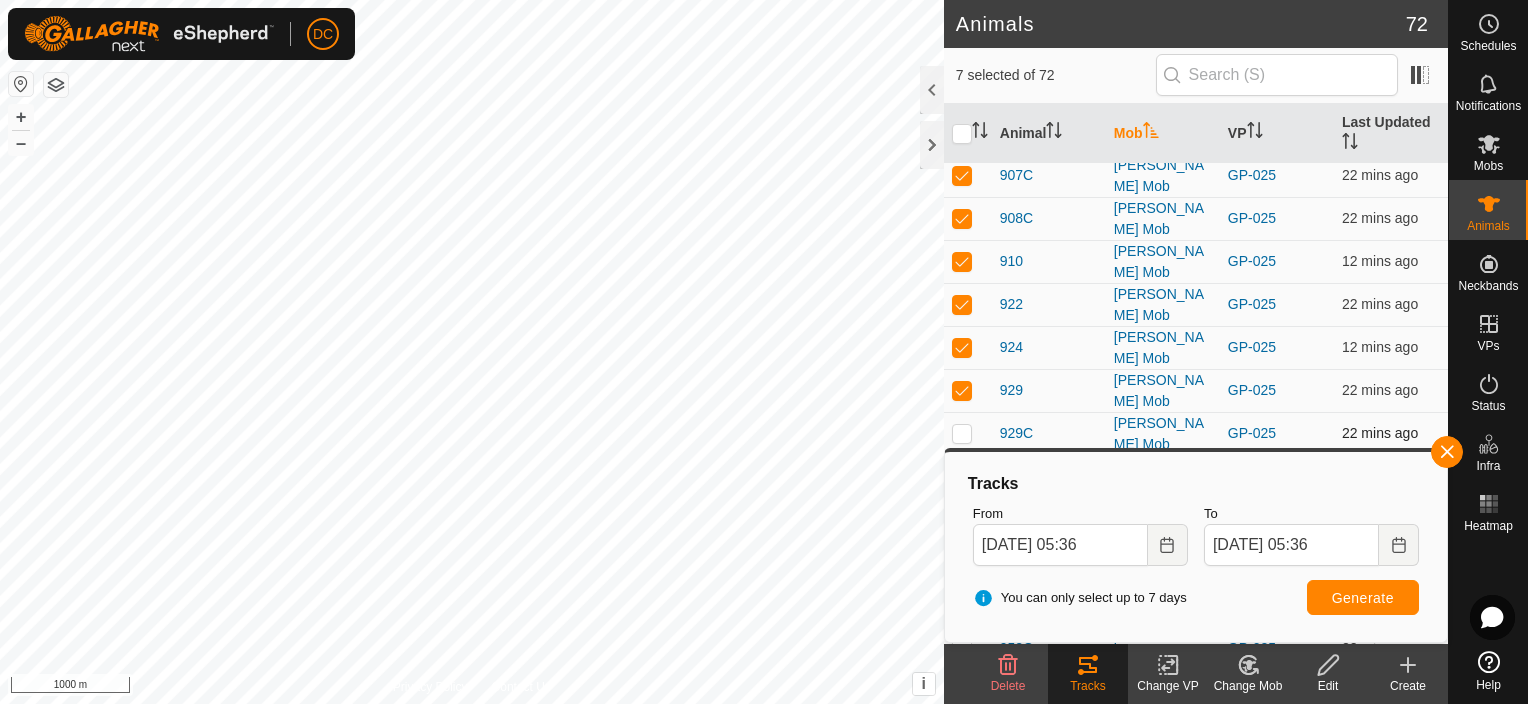 click at bounding box center (962, 433) 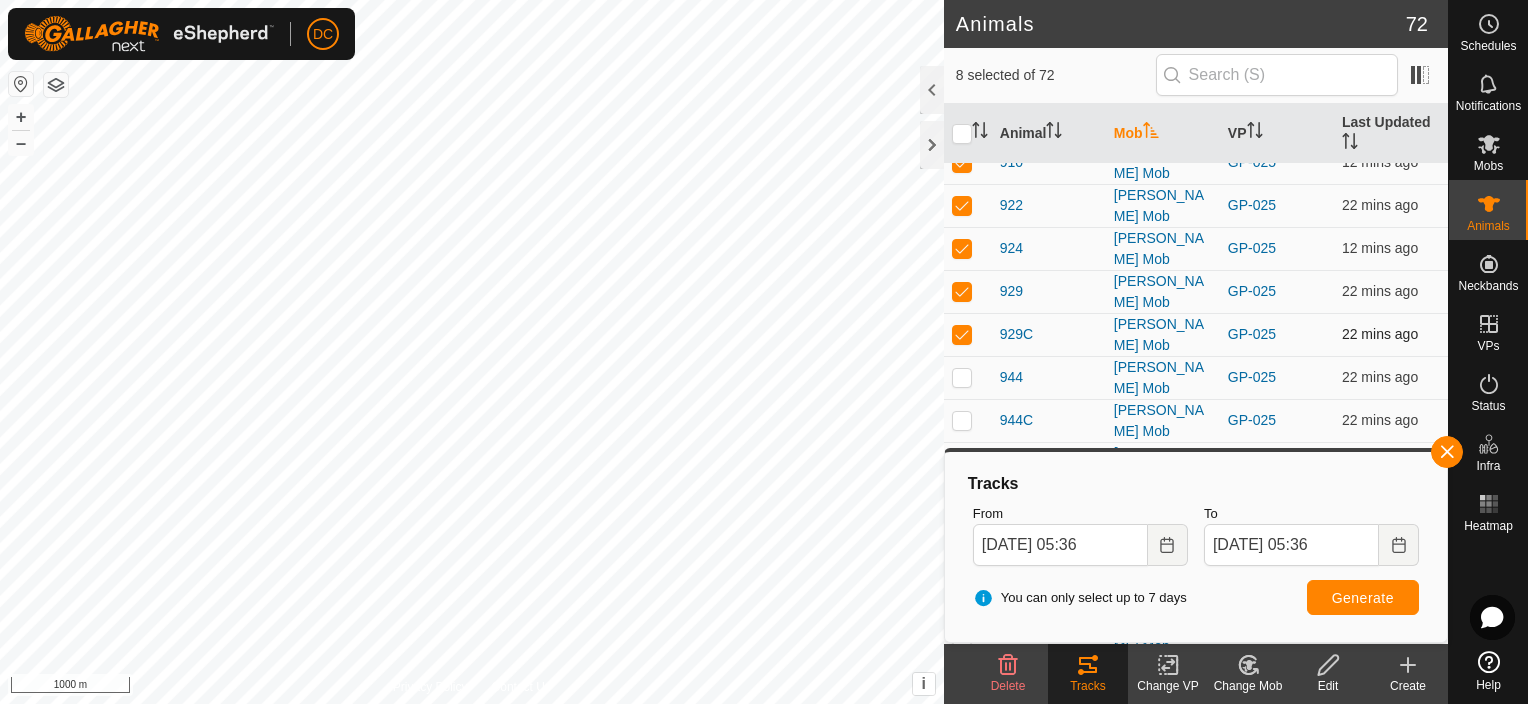 scroll, scrollTop: 1400, scrollLeft: 0, axis: vertical 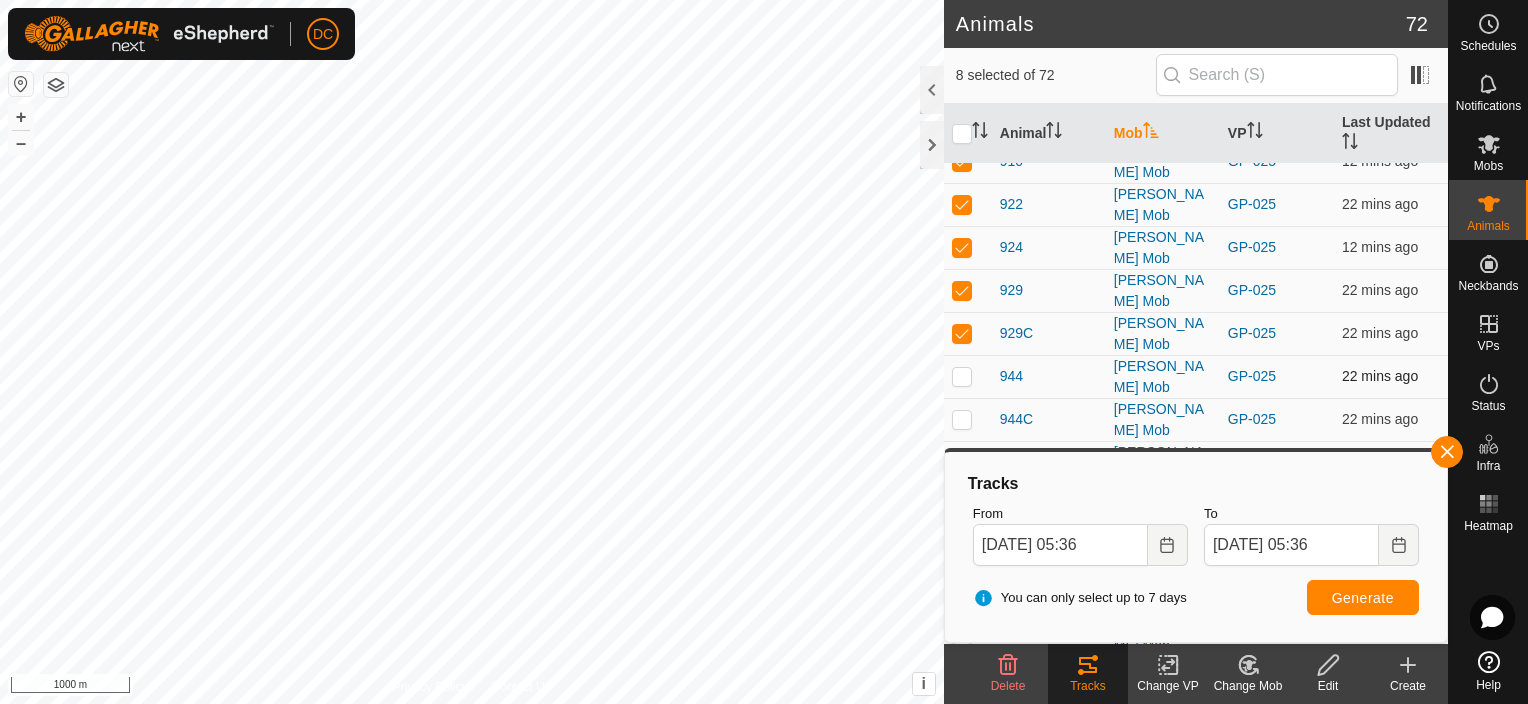 click at bounding box center [962, 376] 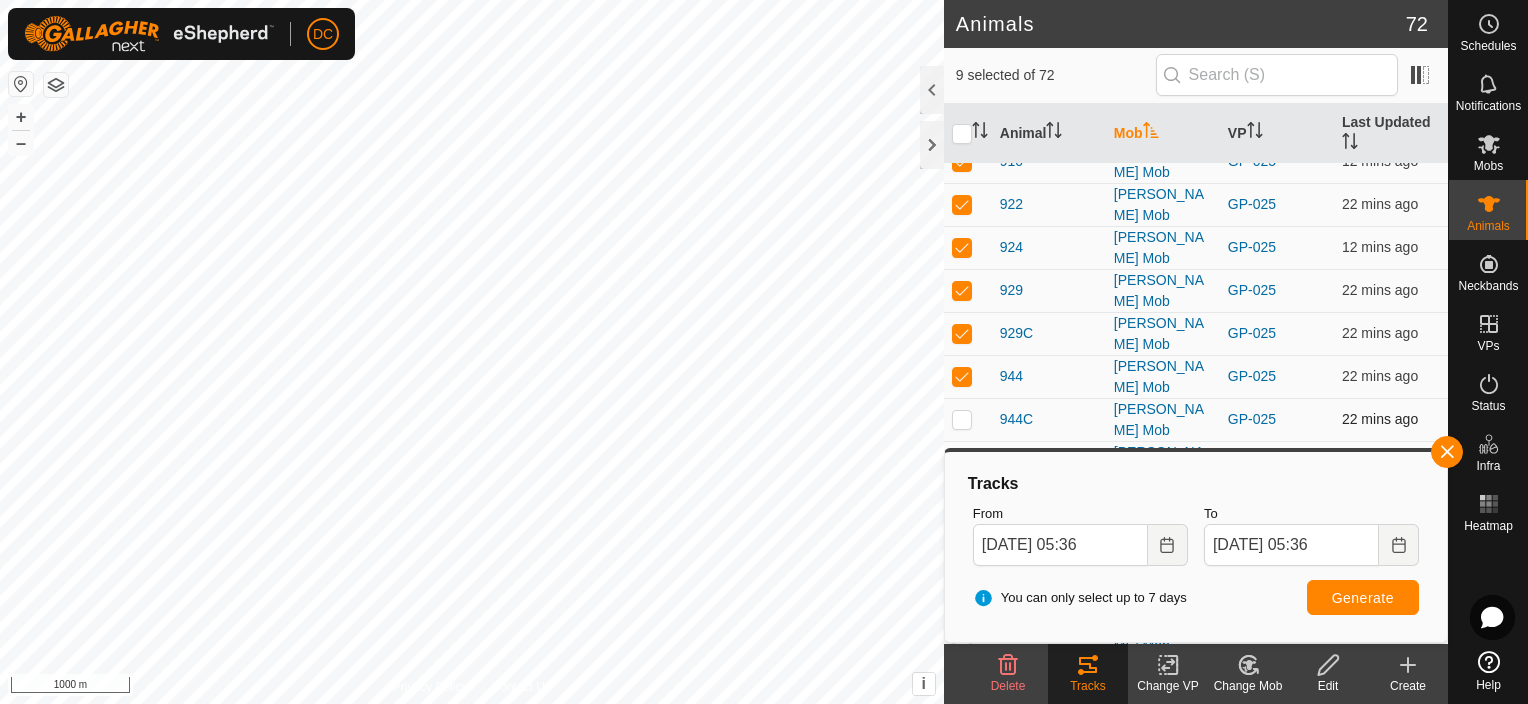 click at bounding box center (962, 419) 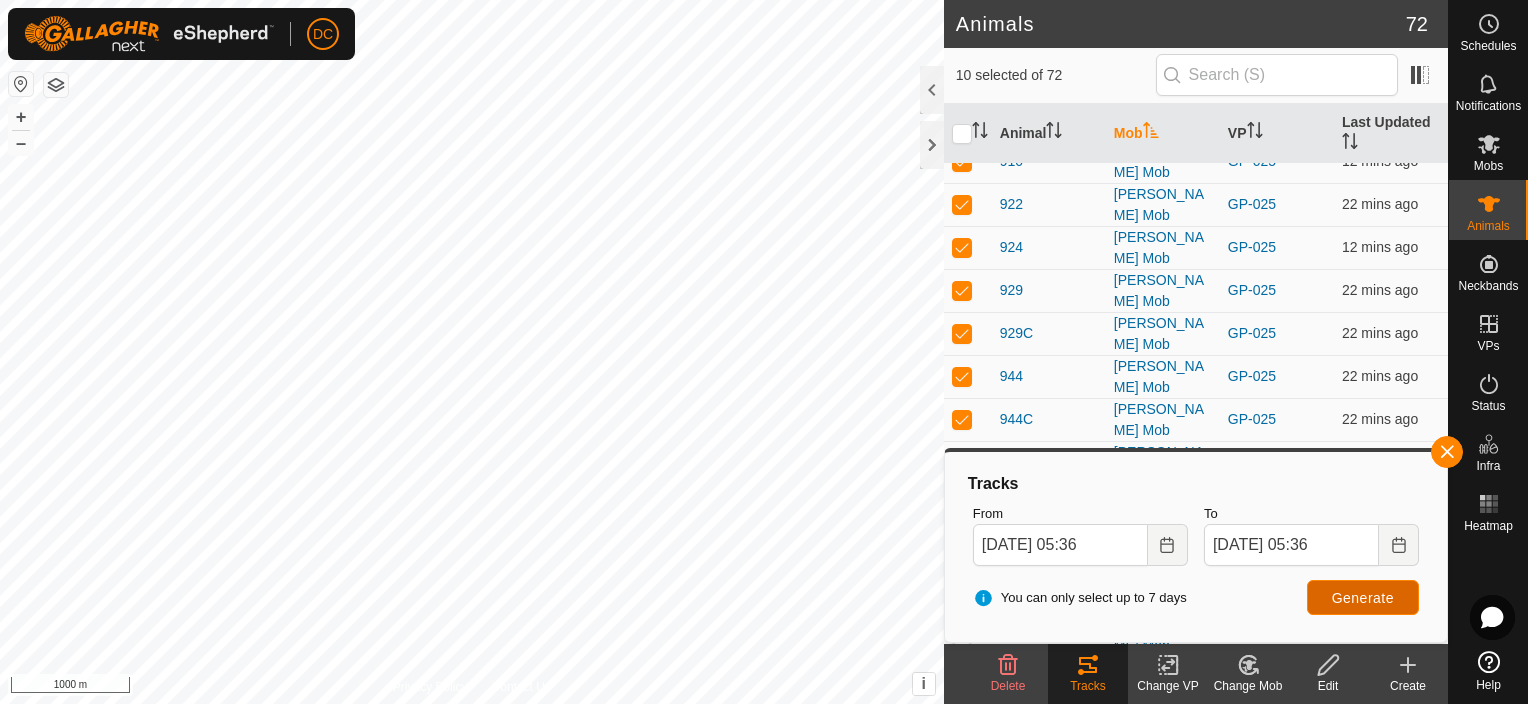 click on "Generate" at bounding box center [1363, 598] 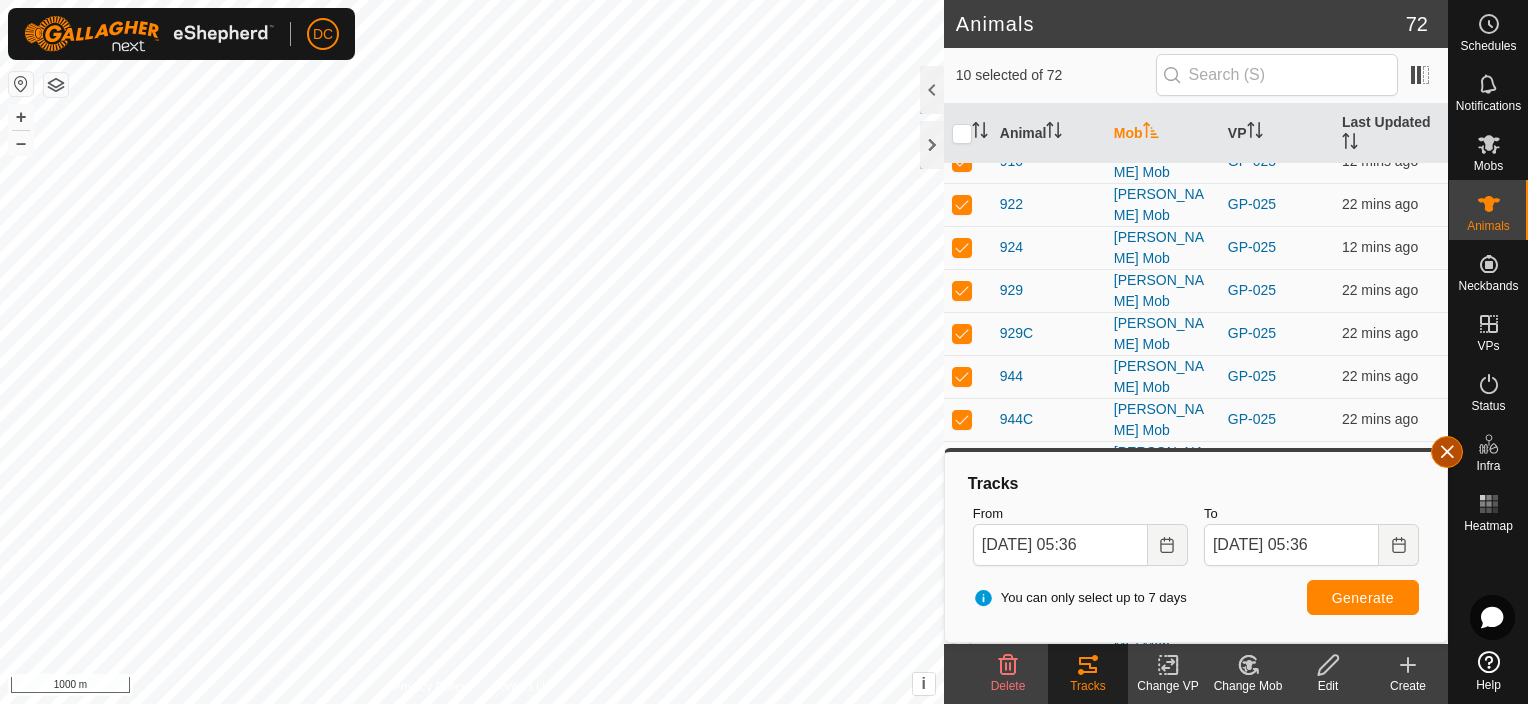 click at bounding box center (1447, 452) 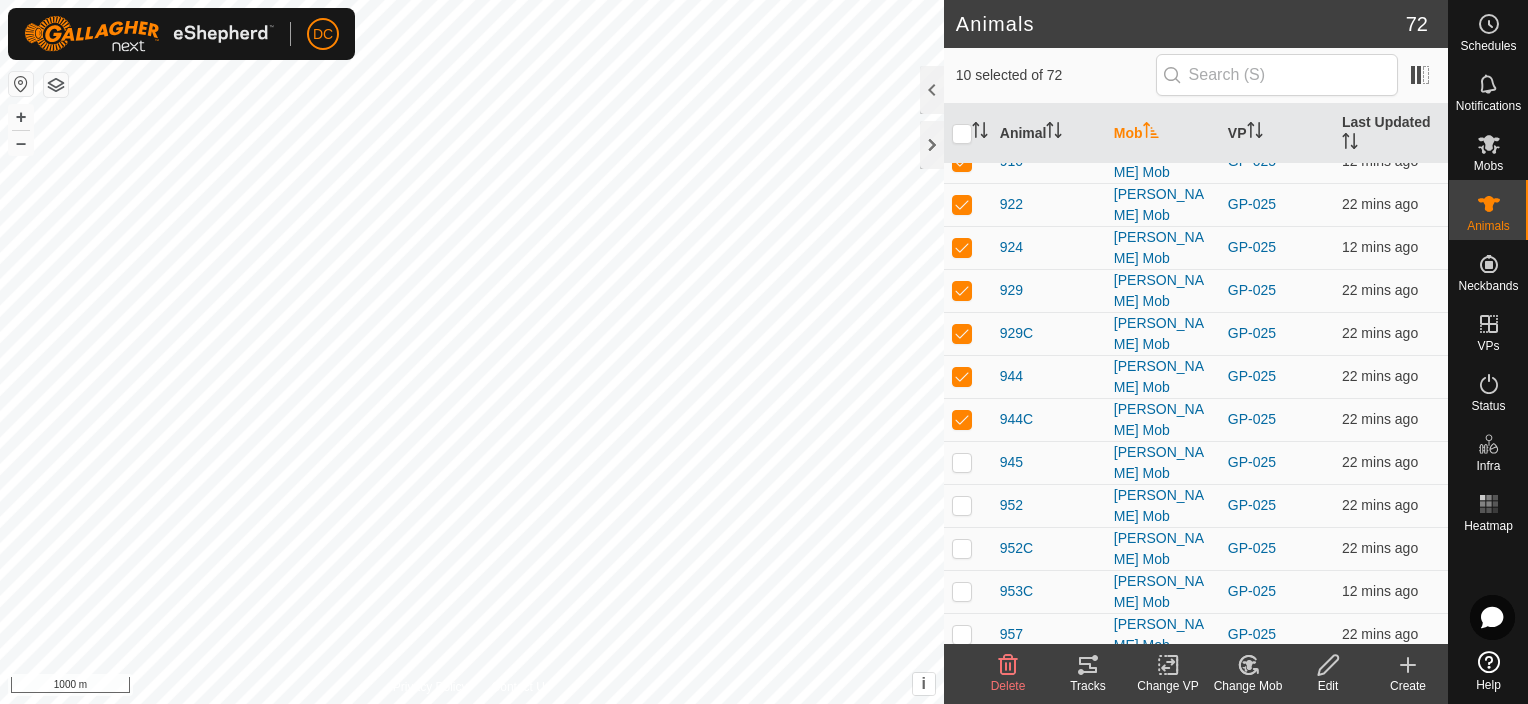 click at bounding box center [968, 134] 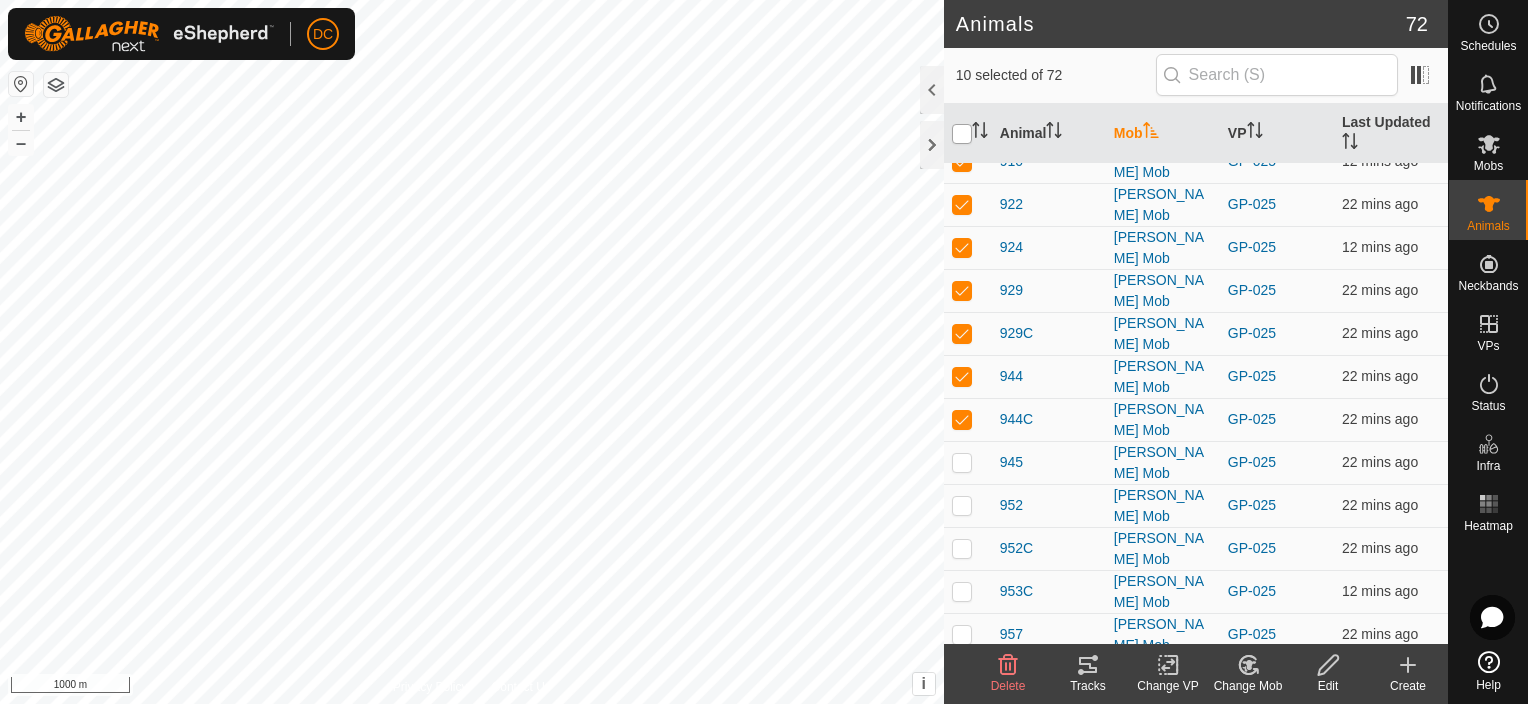 click at bounding box center (962, 134) 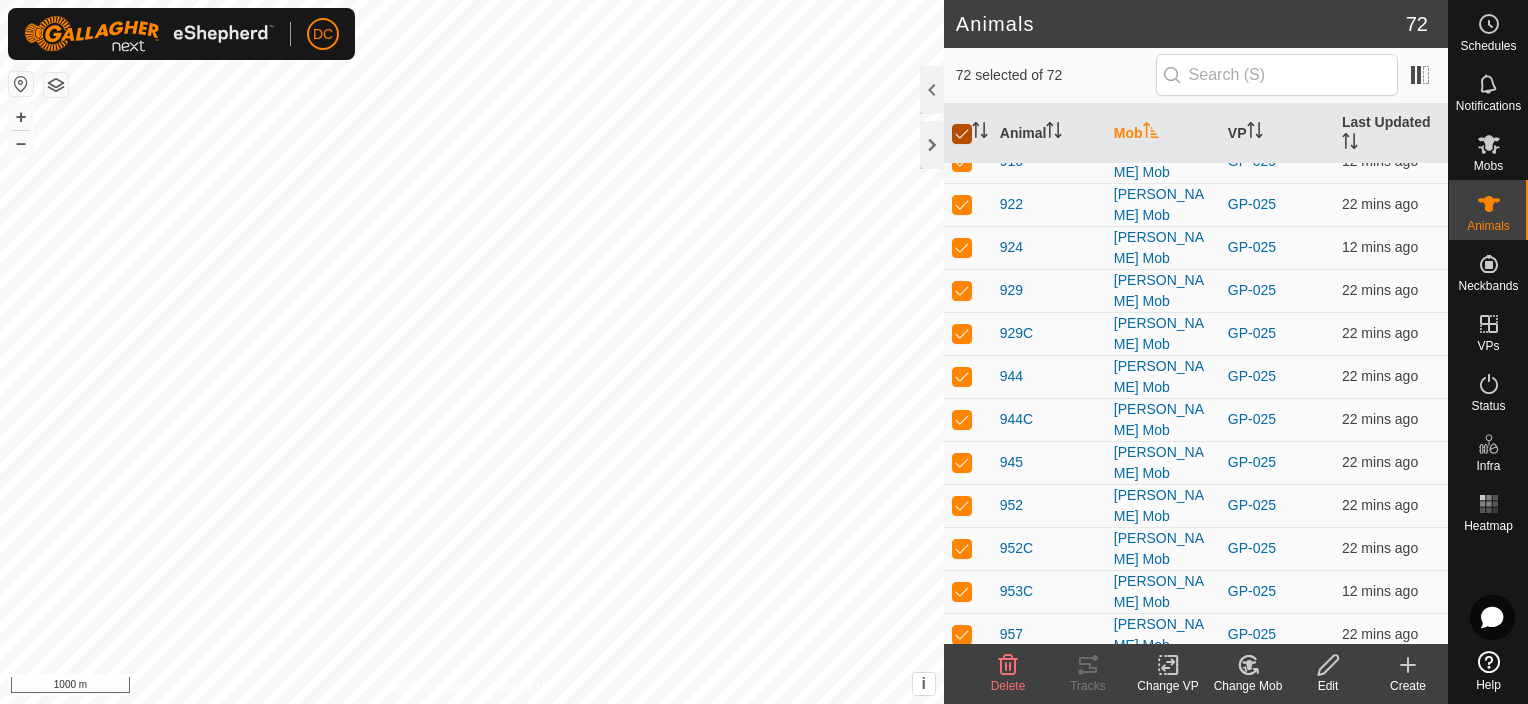 click at bounding box center [962, 134] 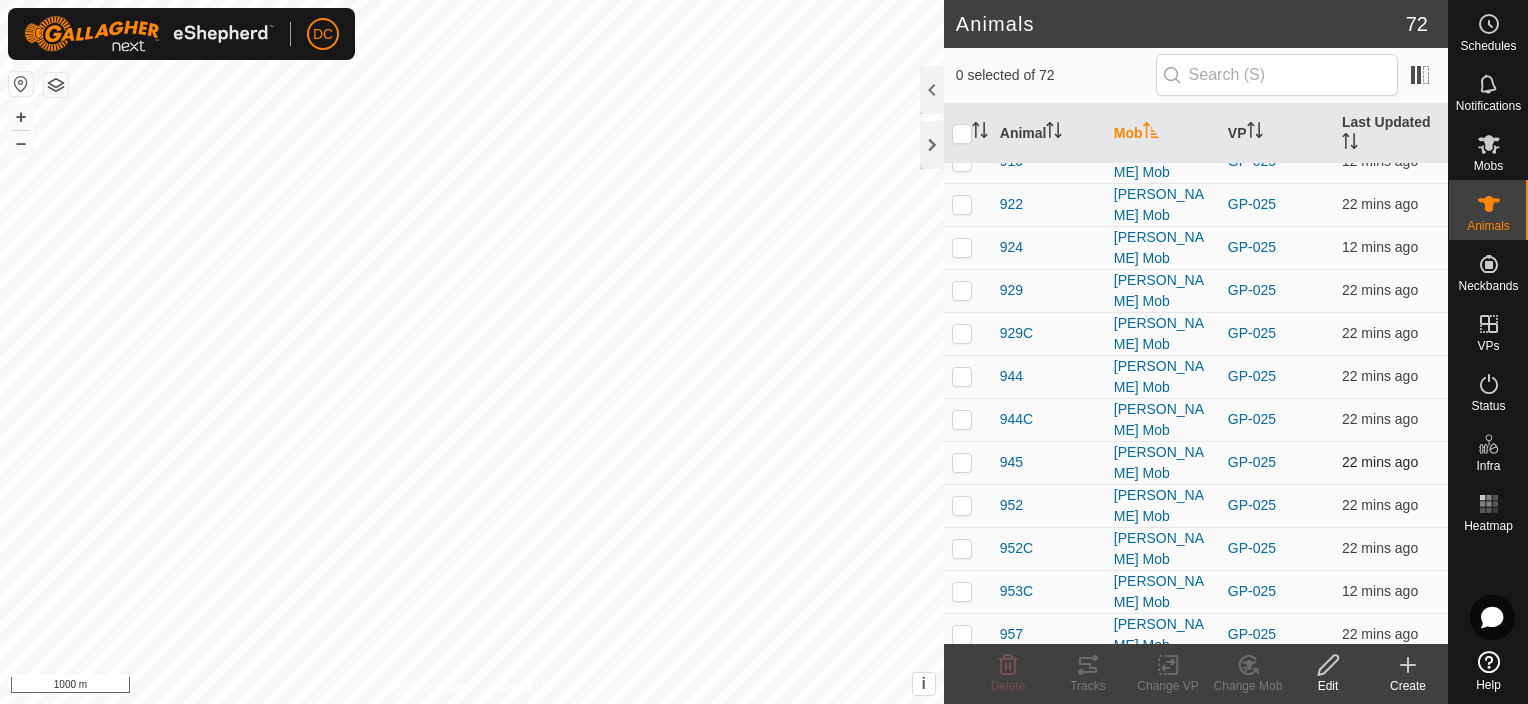 click at bounding box center (962, 462) 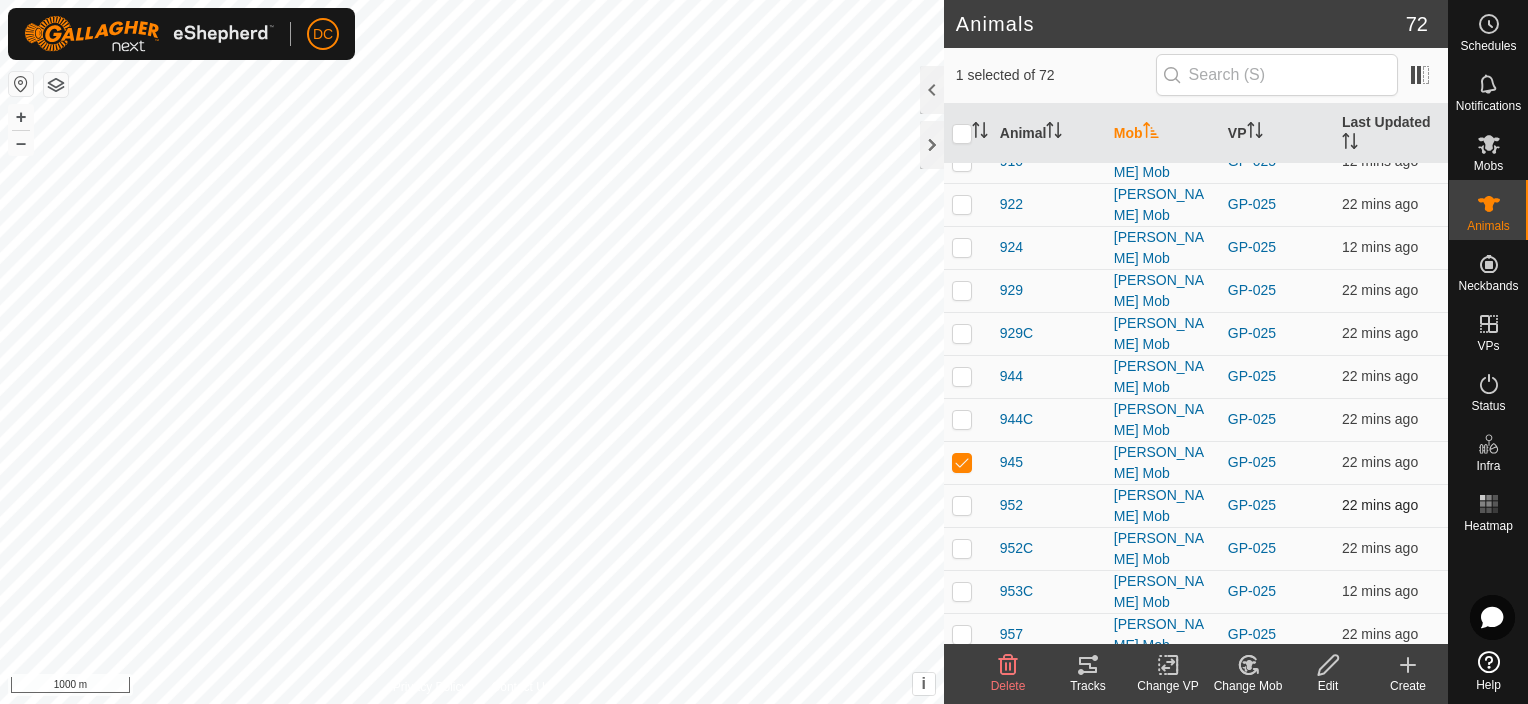 click at bounding box center (962, 505) 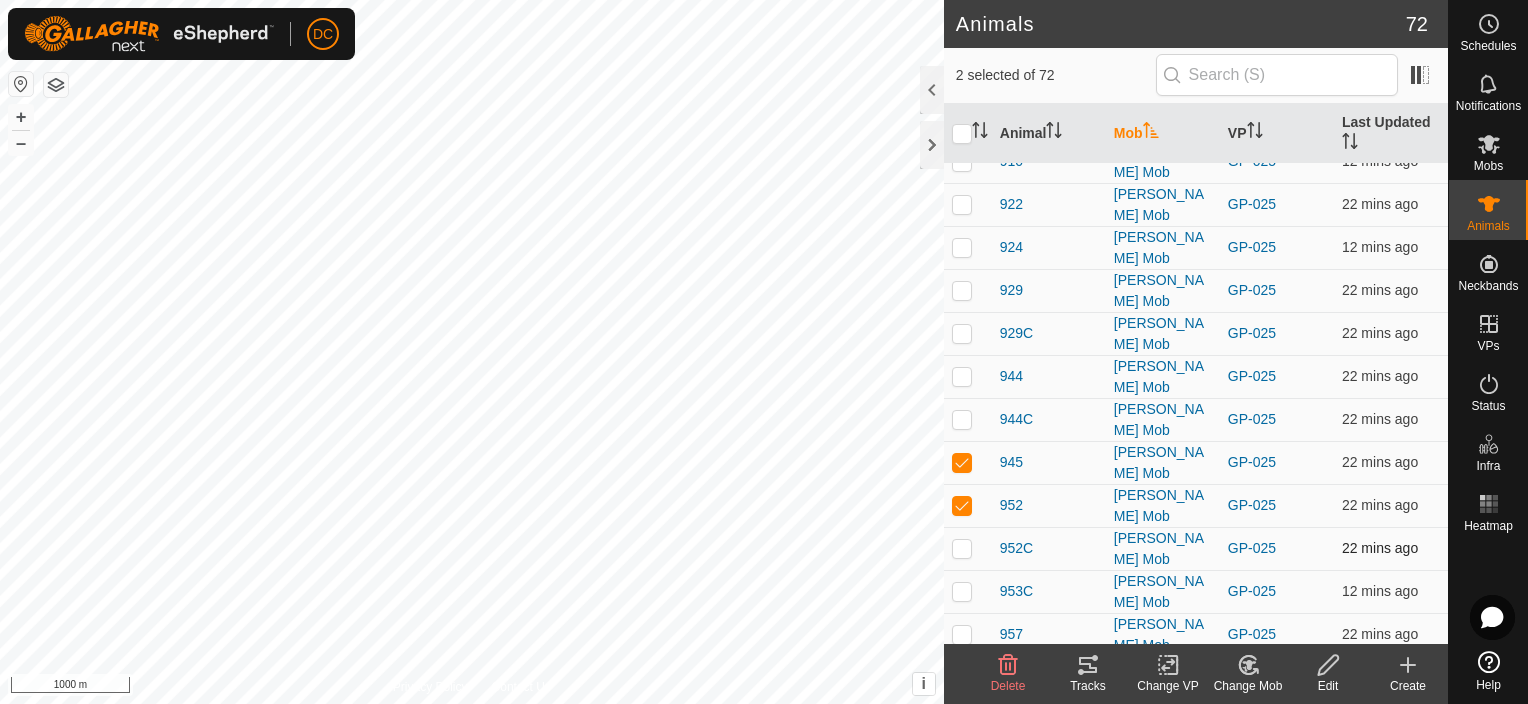 click at bounding box center [962, 548] 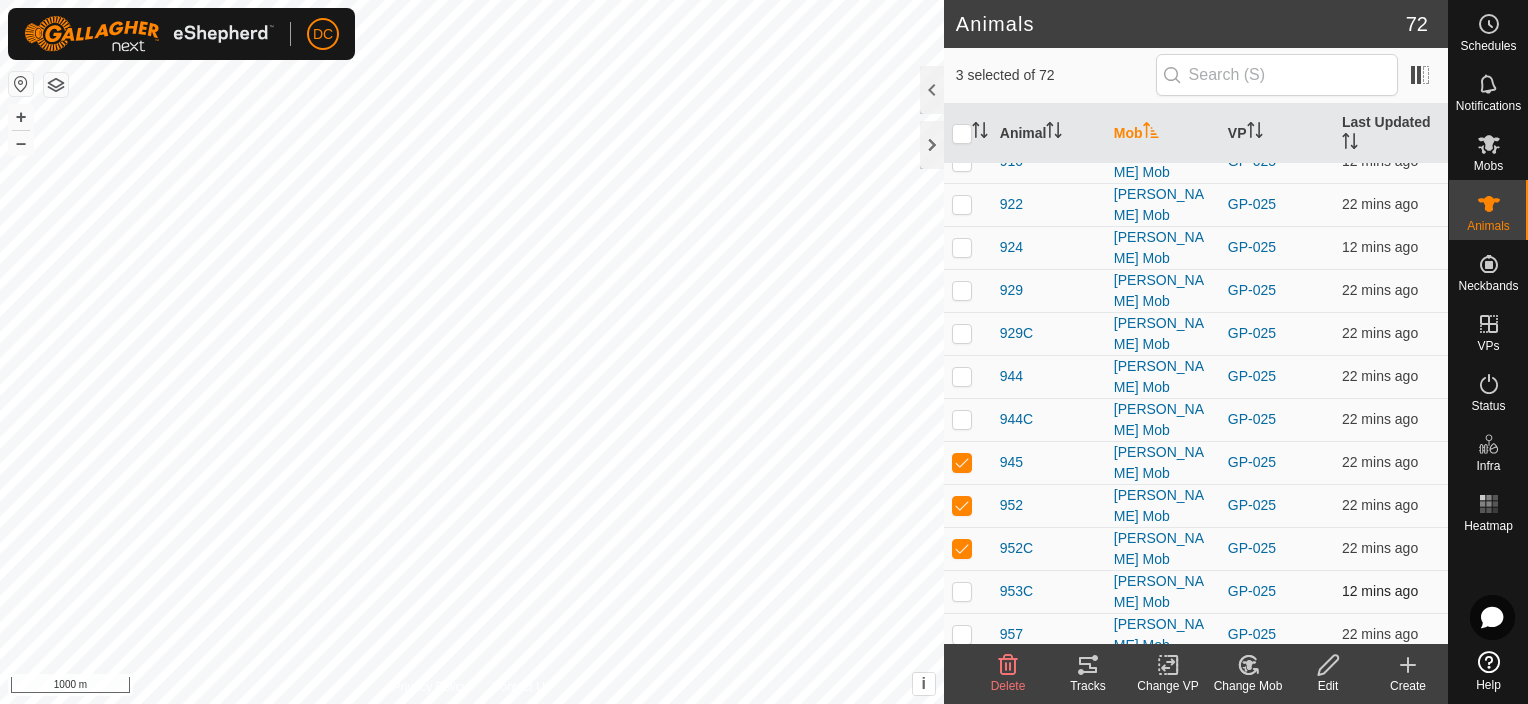 click at bounding box center (962, 591) 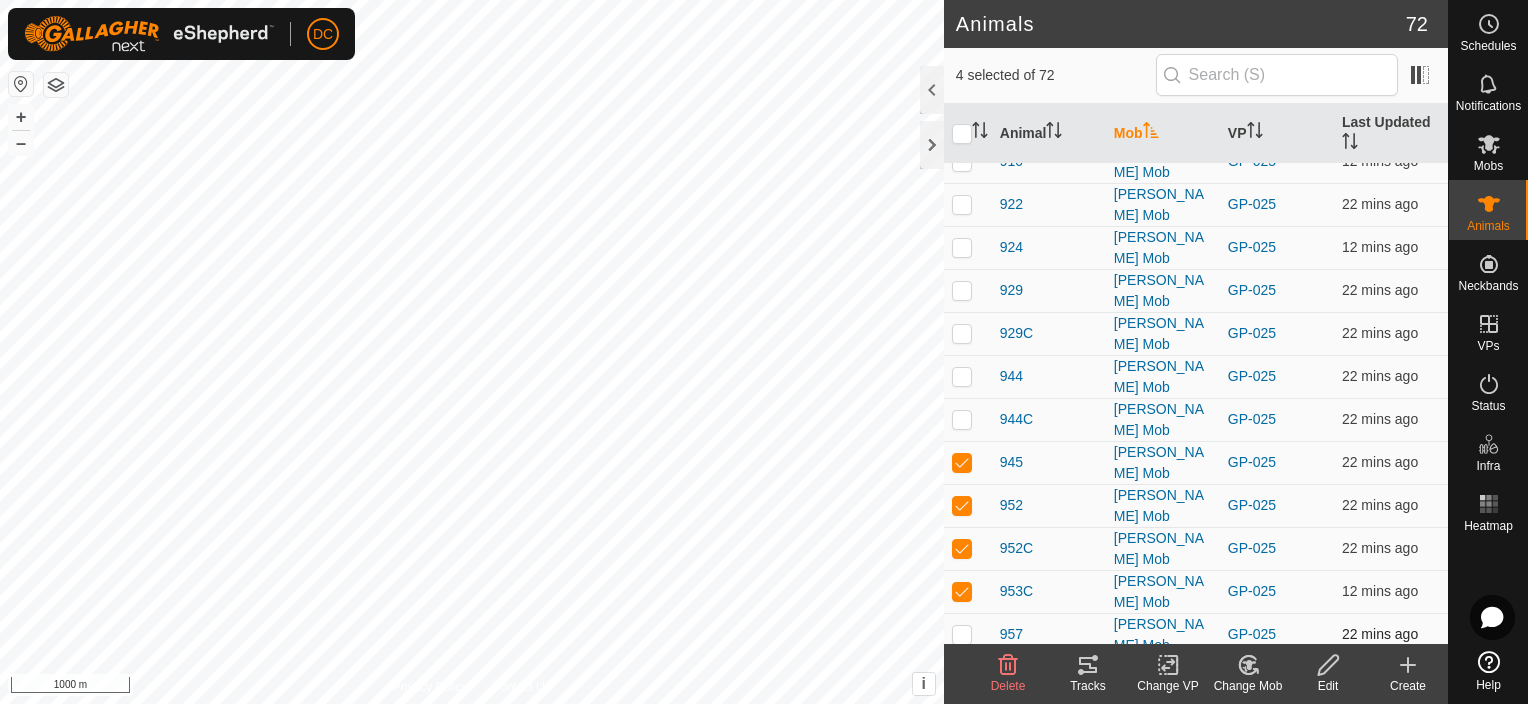 click at bounding box center (962, 634) 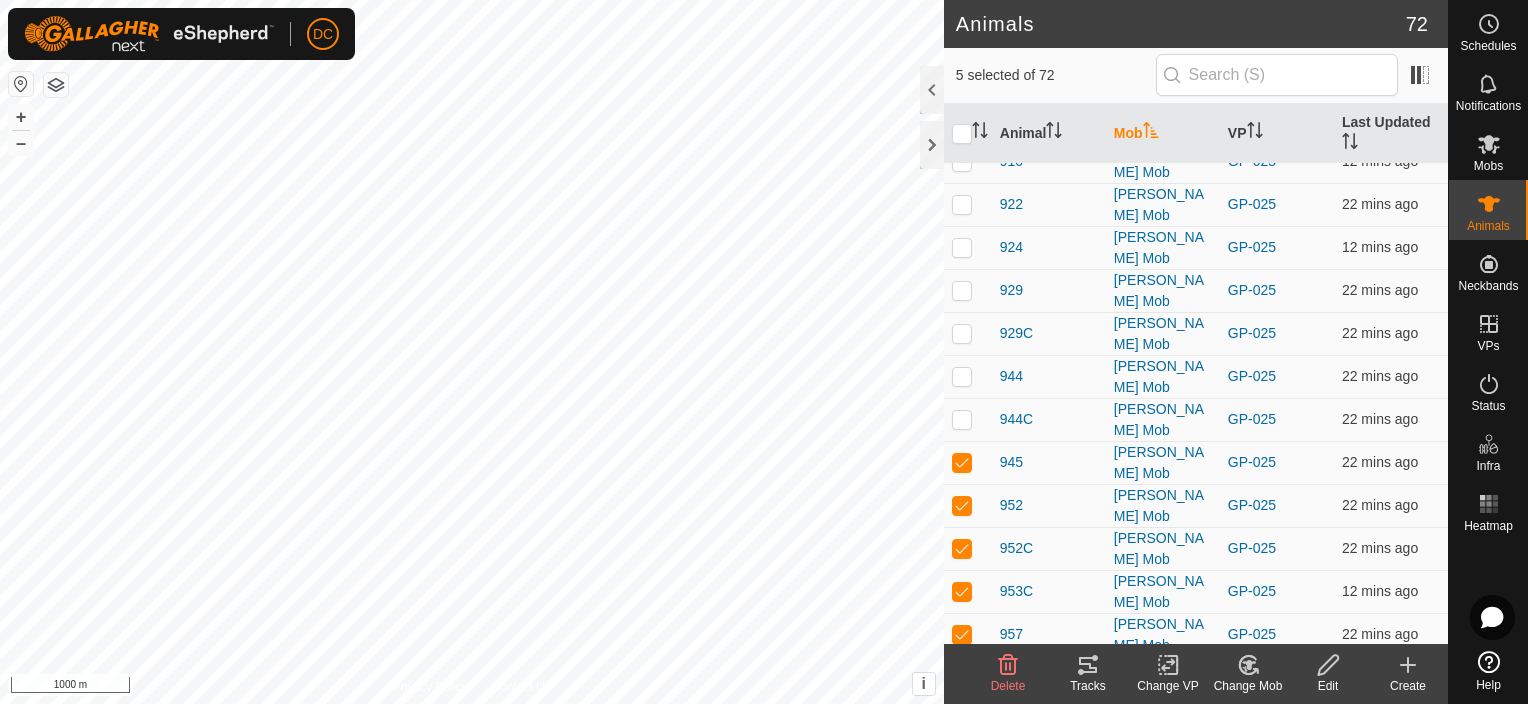 click at bounding box center [968, 677] 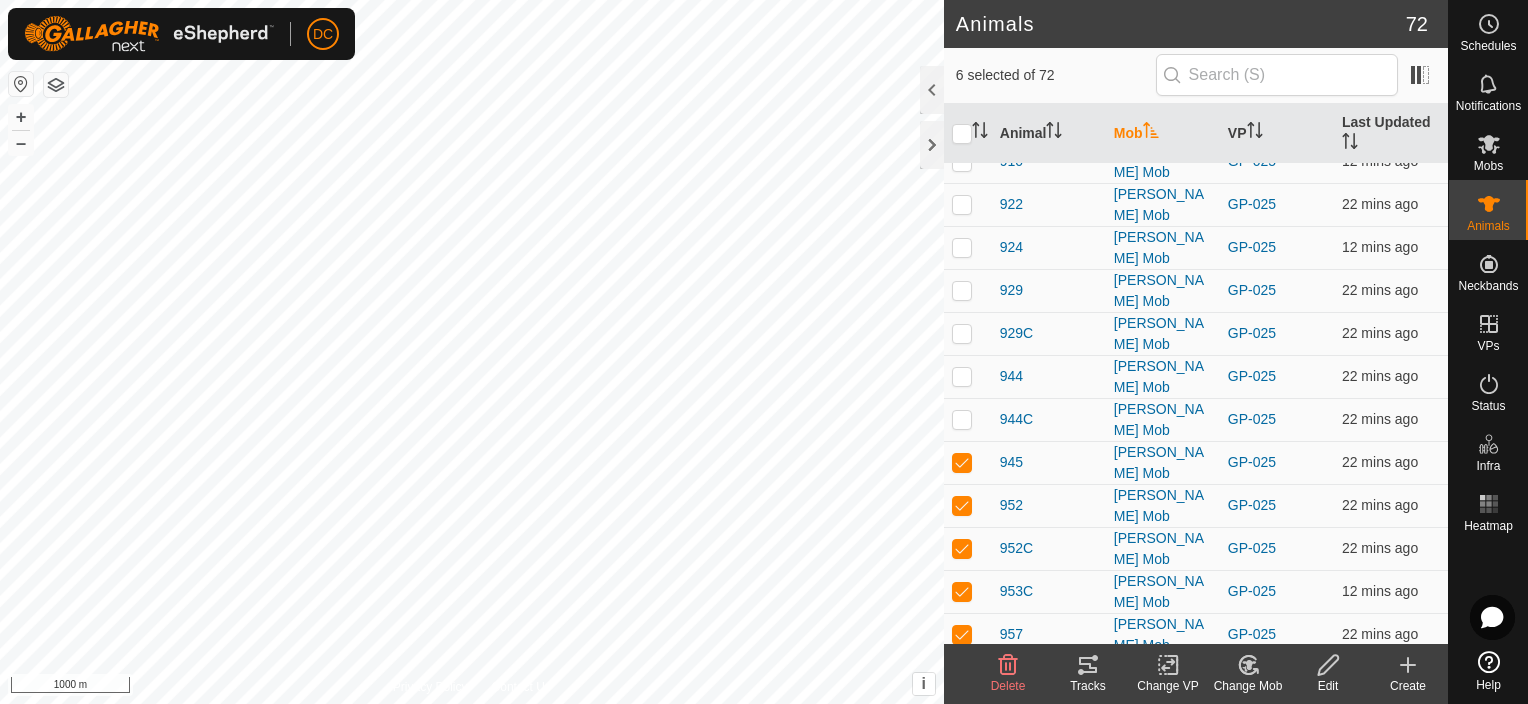 click at bounding box center (962, 720) 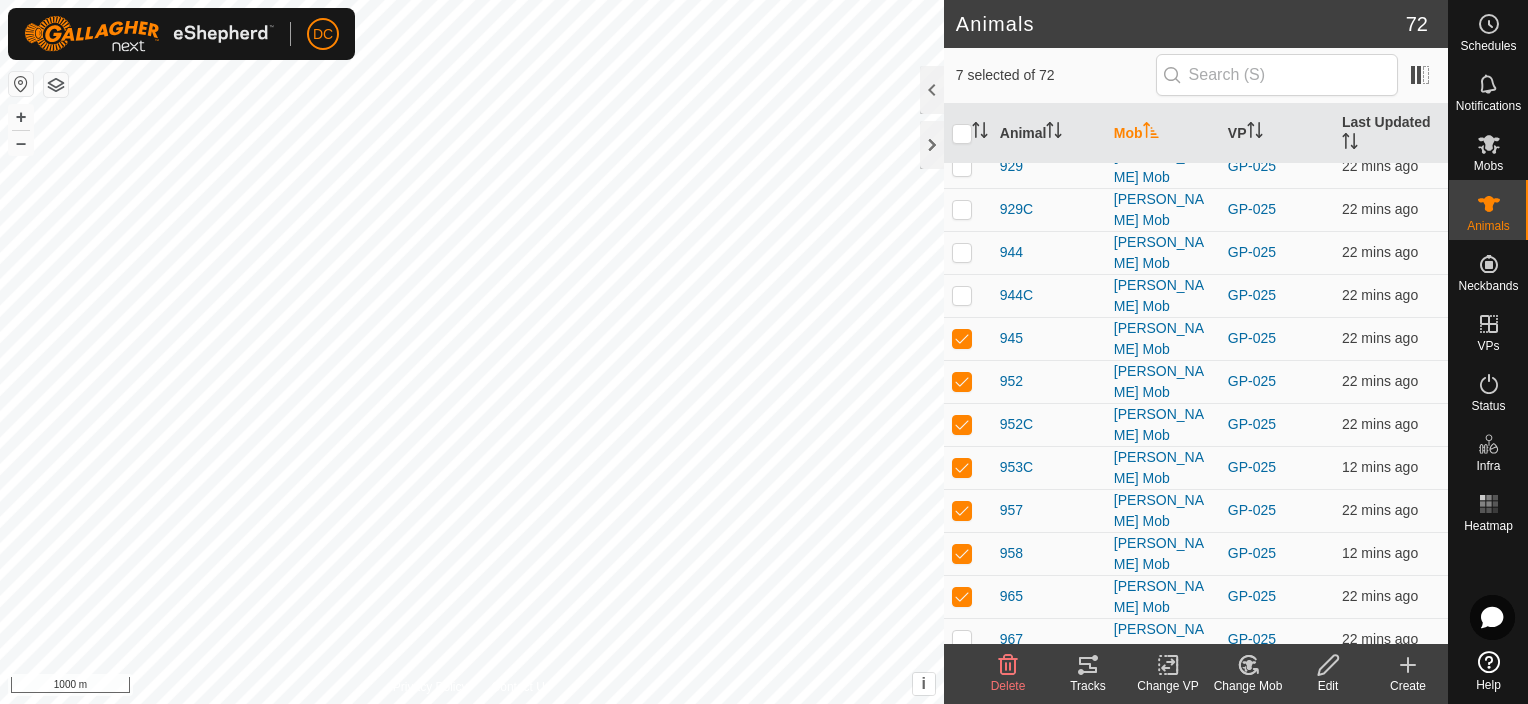 scroll, scrollTop: 1700, scrollLeft: 0, axis: vertical 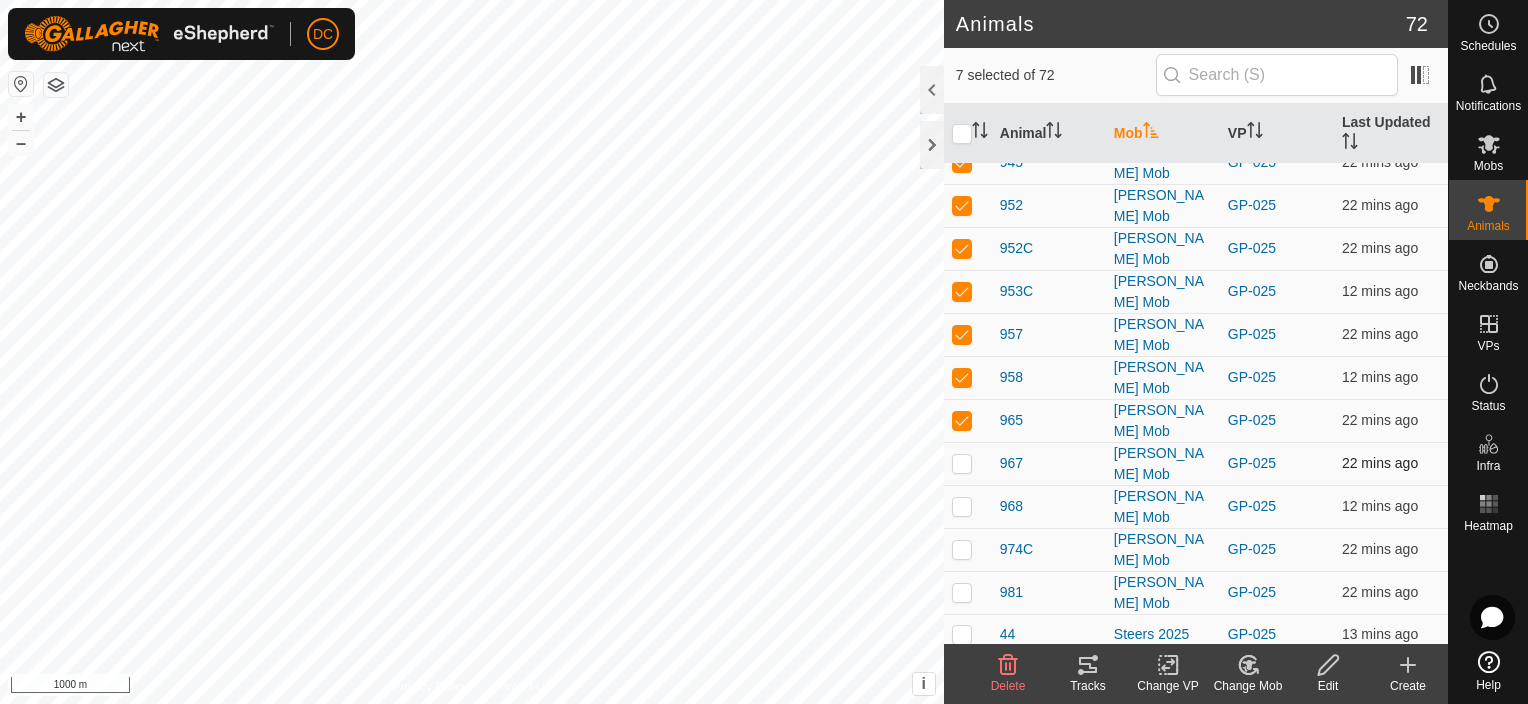 click at bounding box center [962, 463] 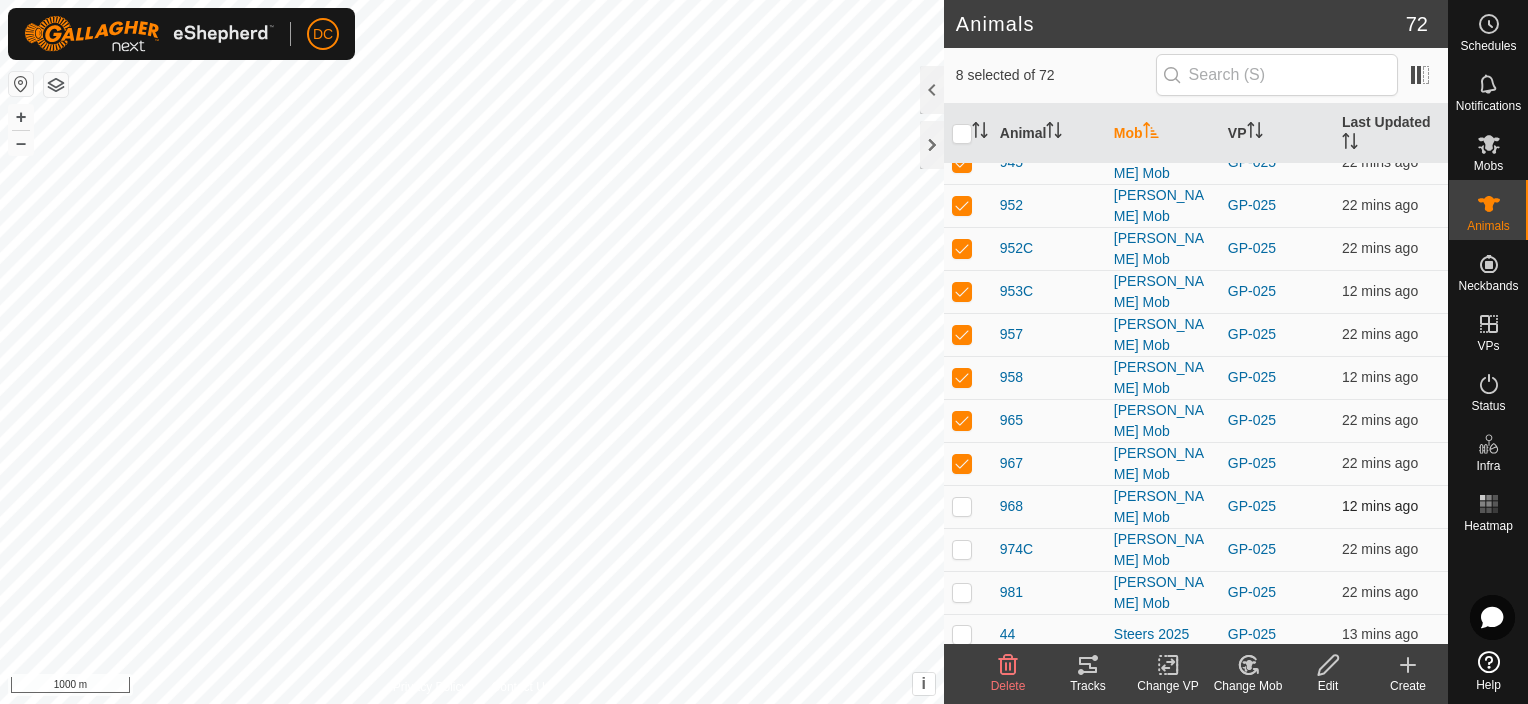 click at bounding box center (962, 506) 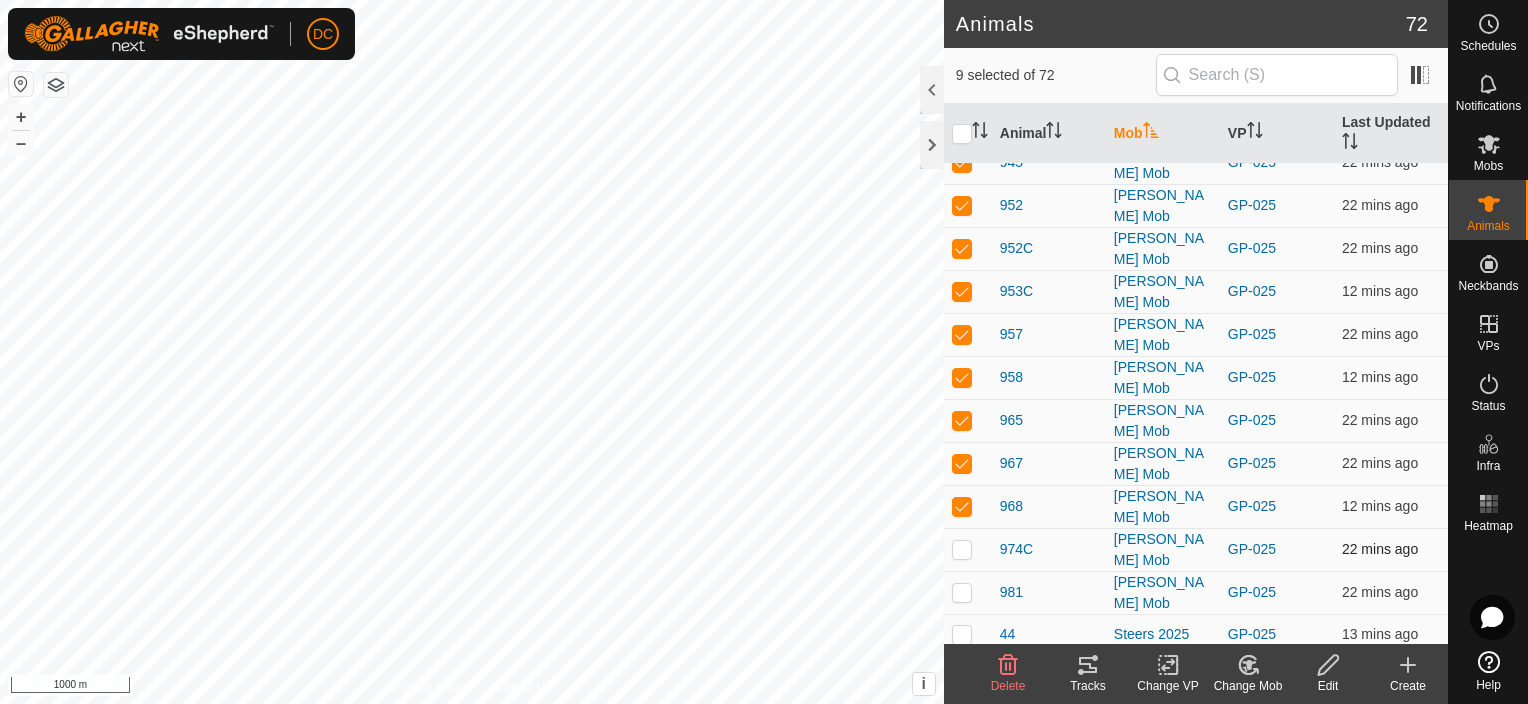 click at bounding box center [962, 549] 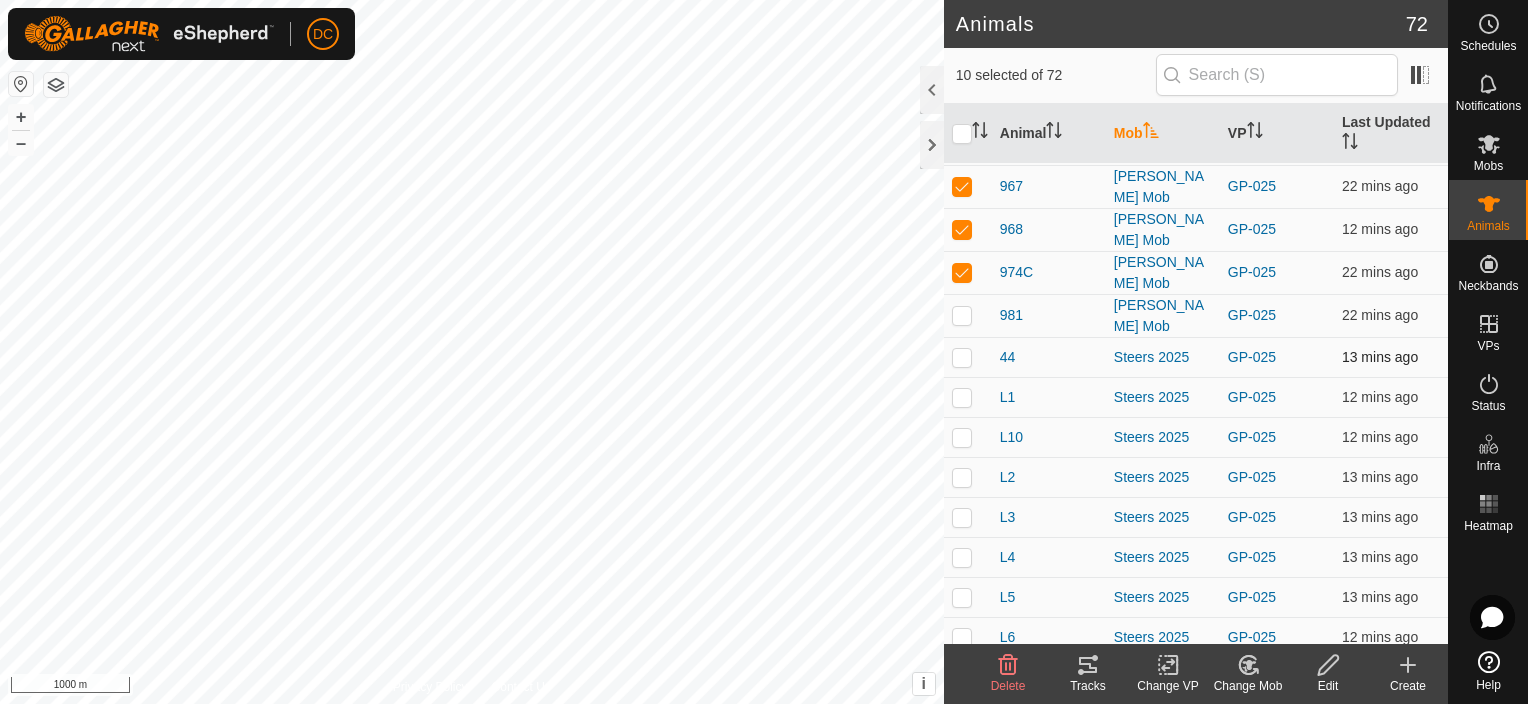 scroll, scrollTop: 1800, scrollLeft: 0, axis: vertical 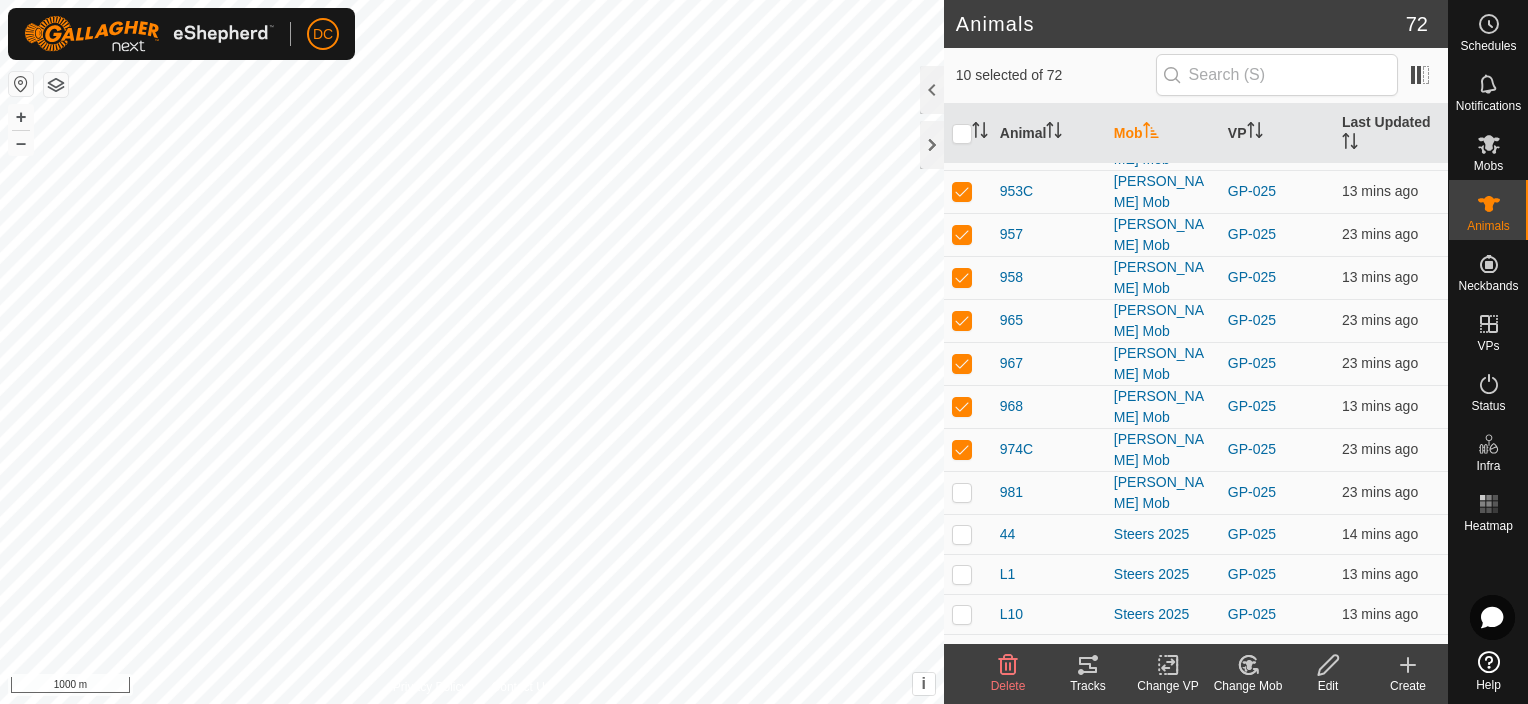 click 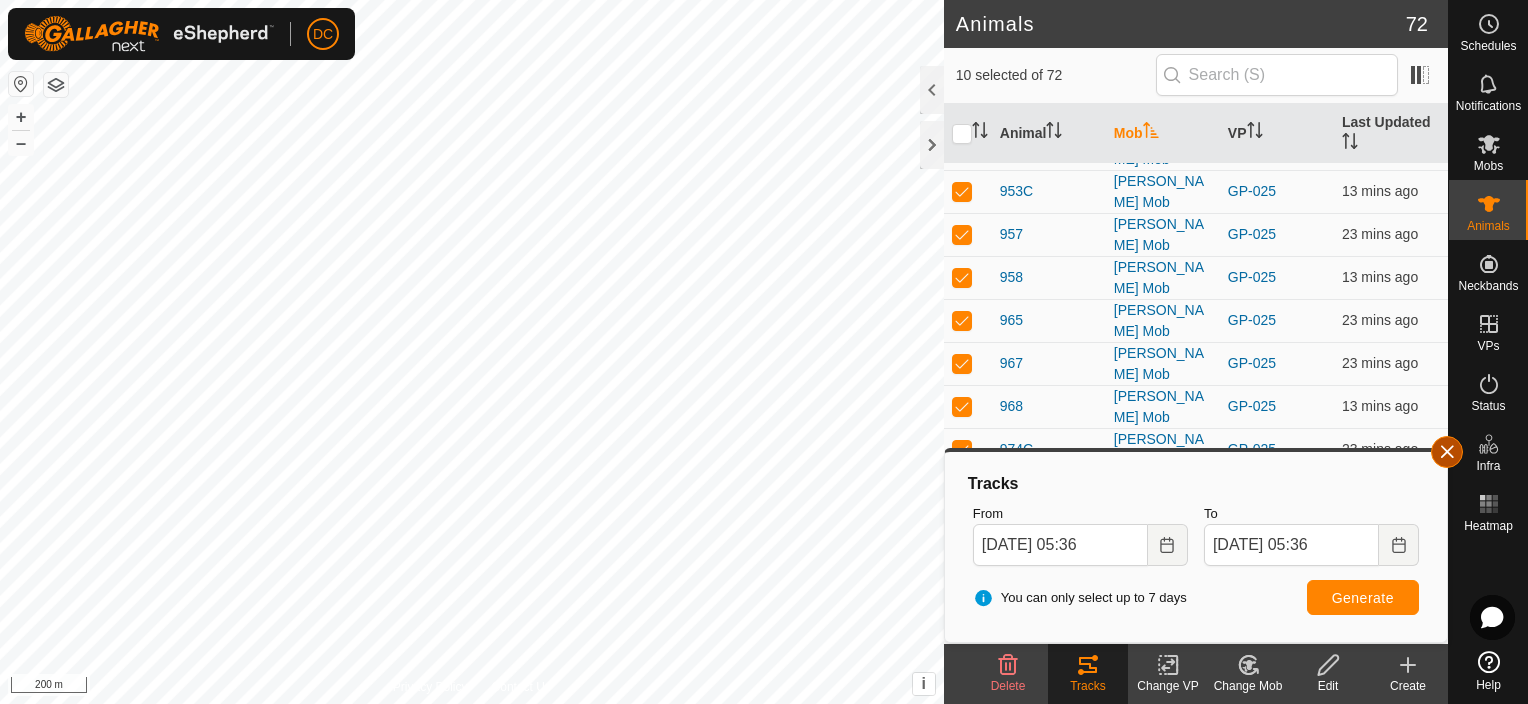 click at bounding box center (1447, 452) 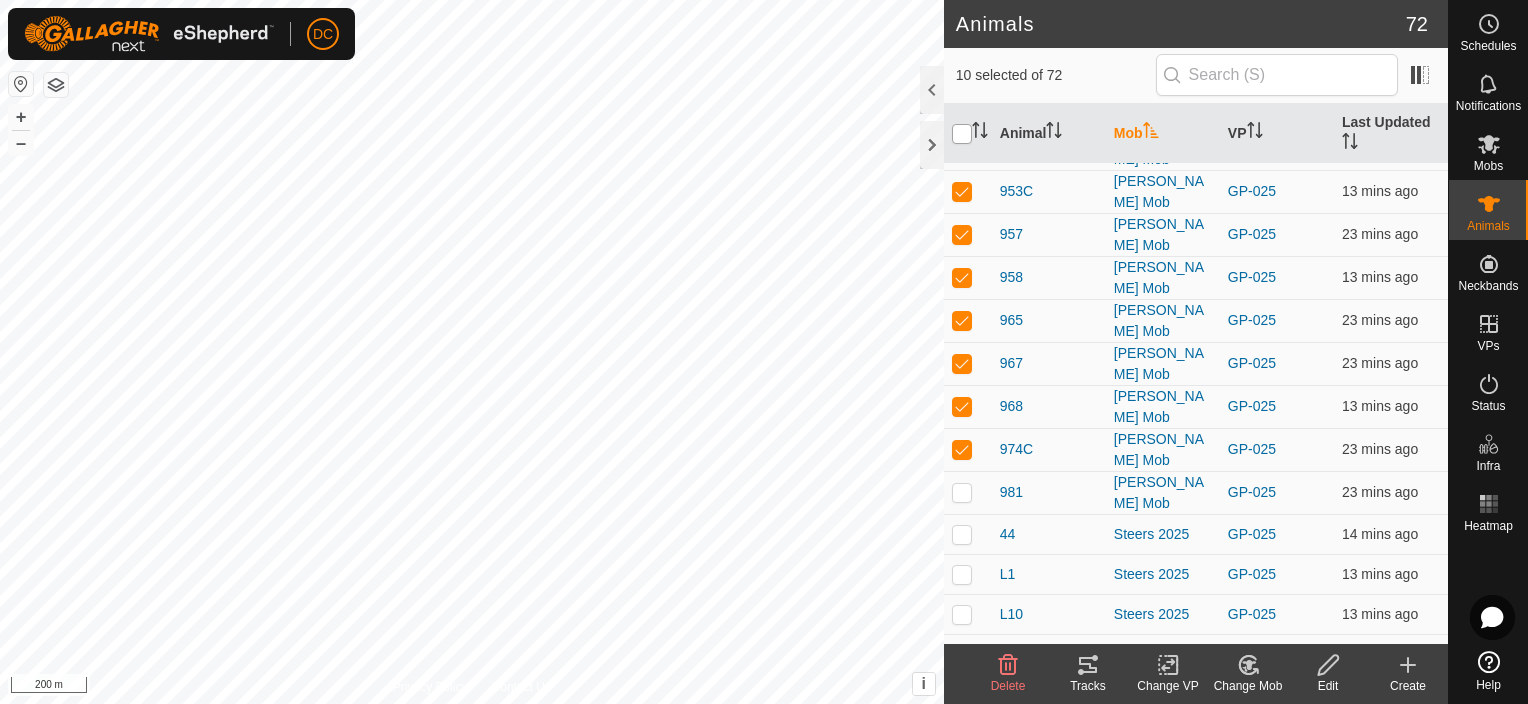 click at bounding box center [962, 134] 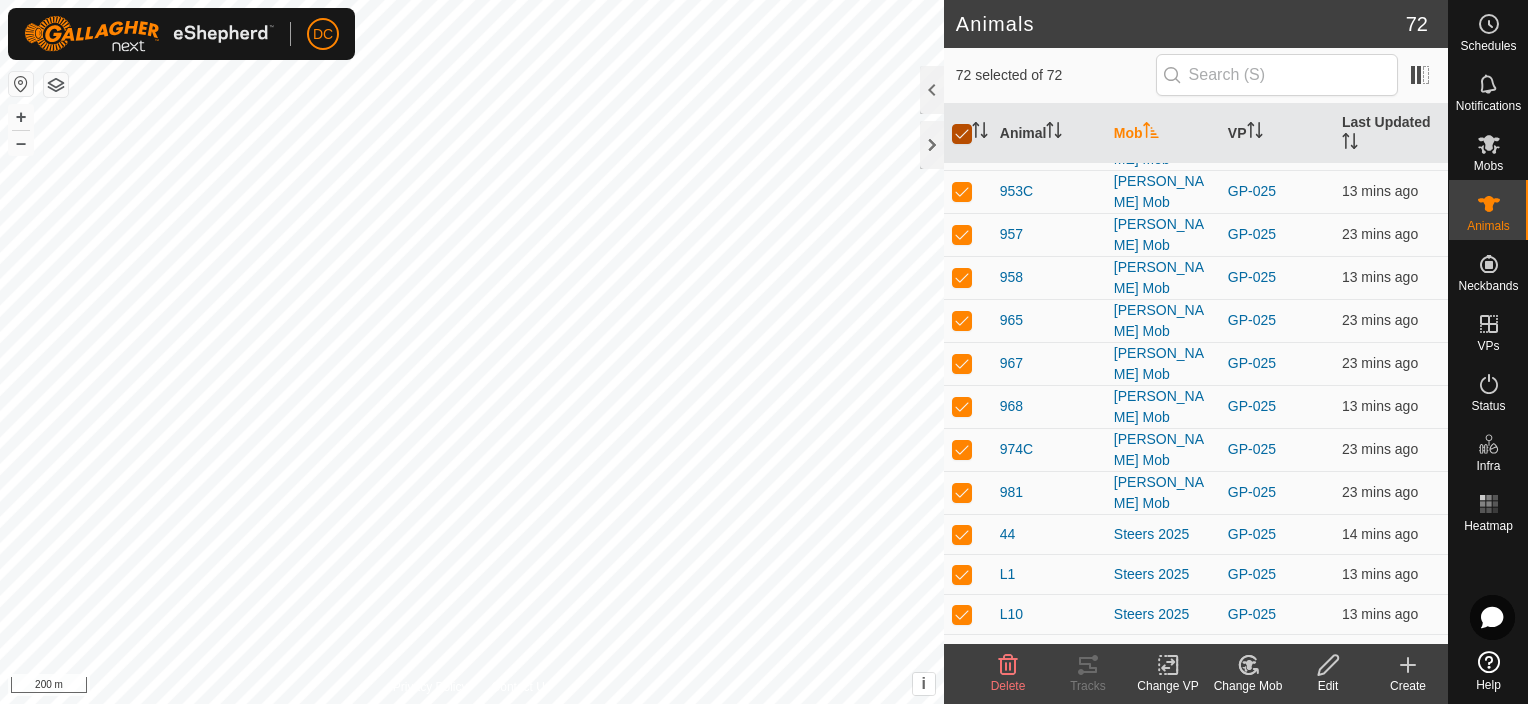 click at bounding box center [962, 134] 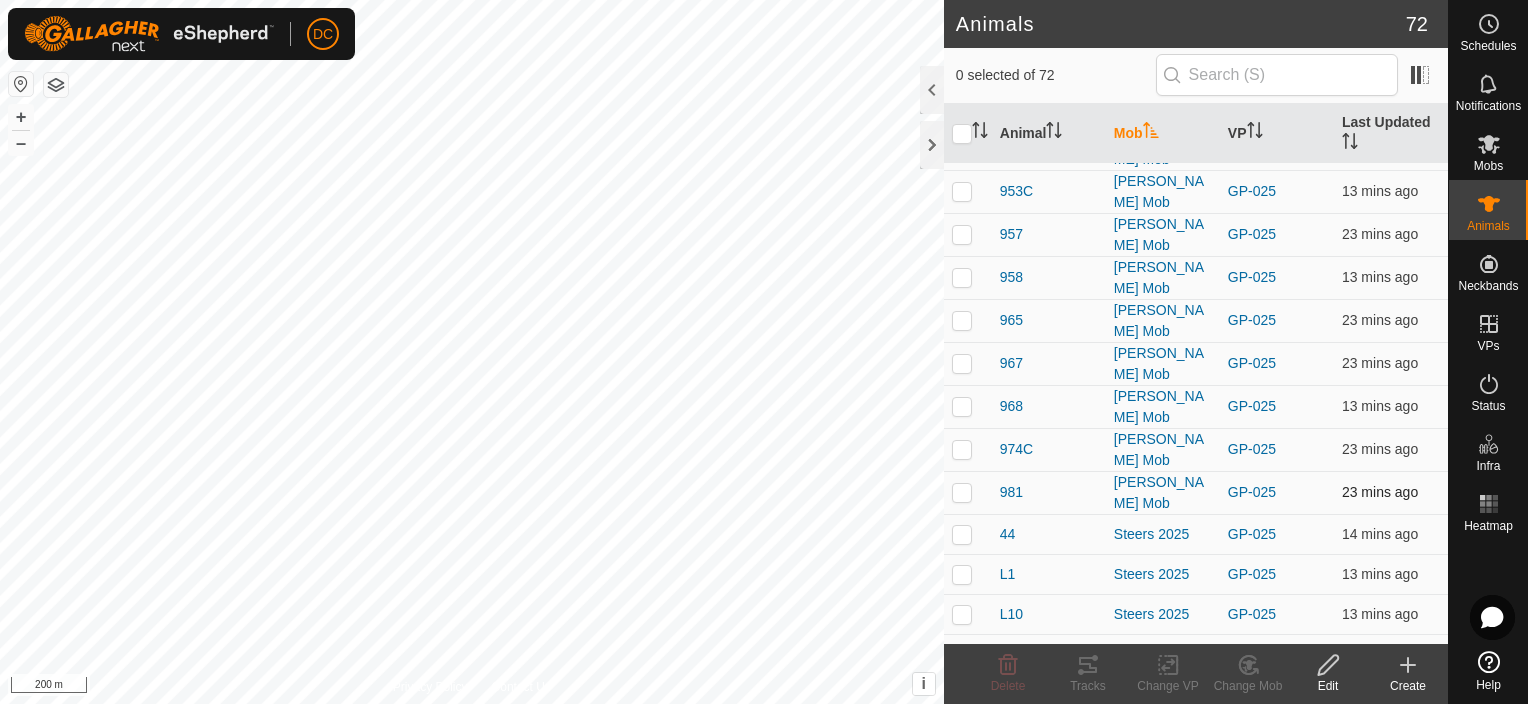 click at bounding box center [962, 492] 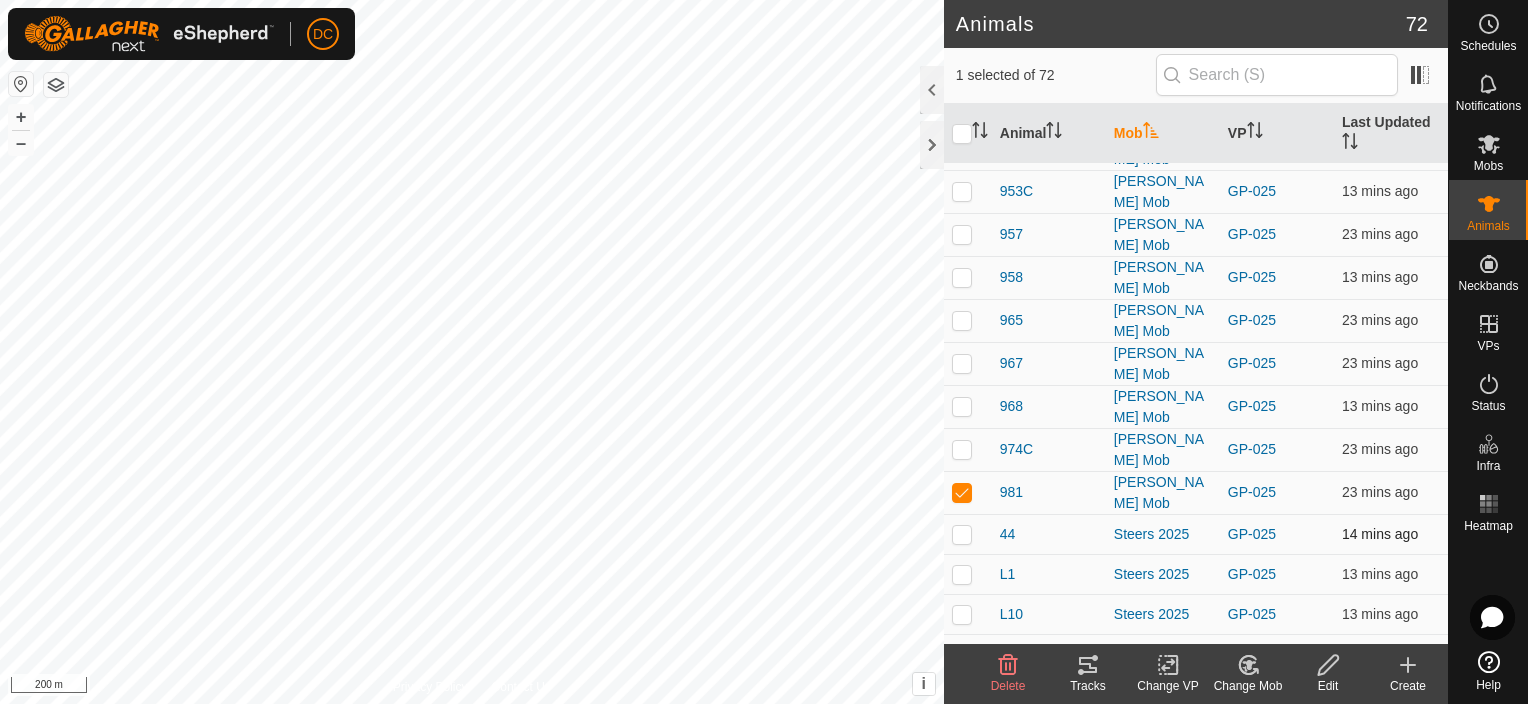 click at bounding box center [962, 534] 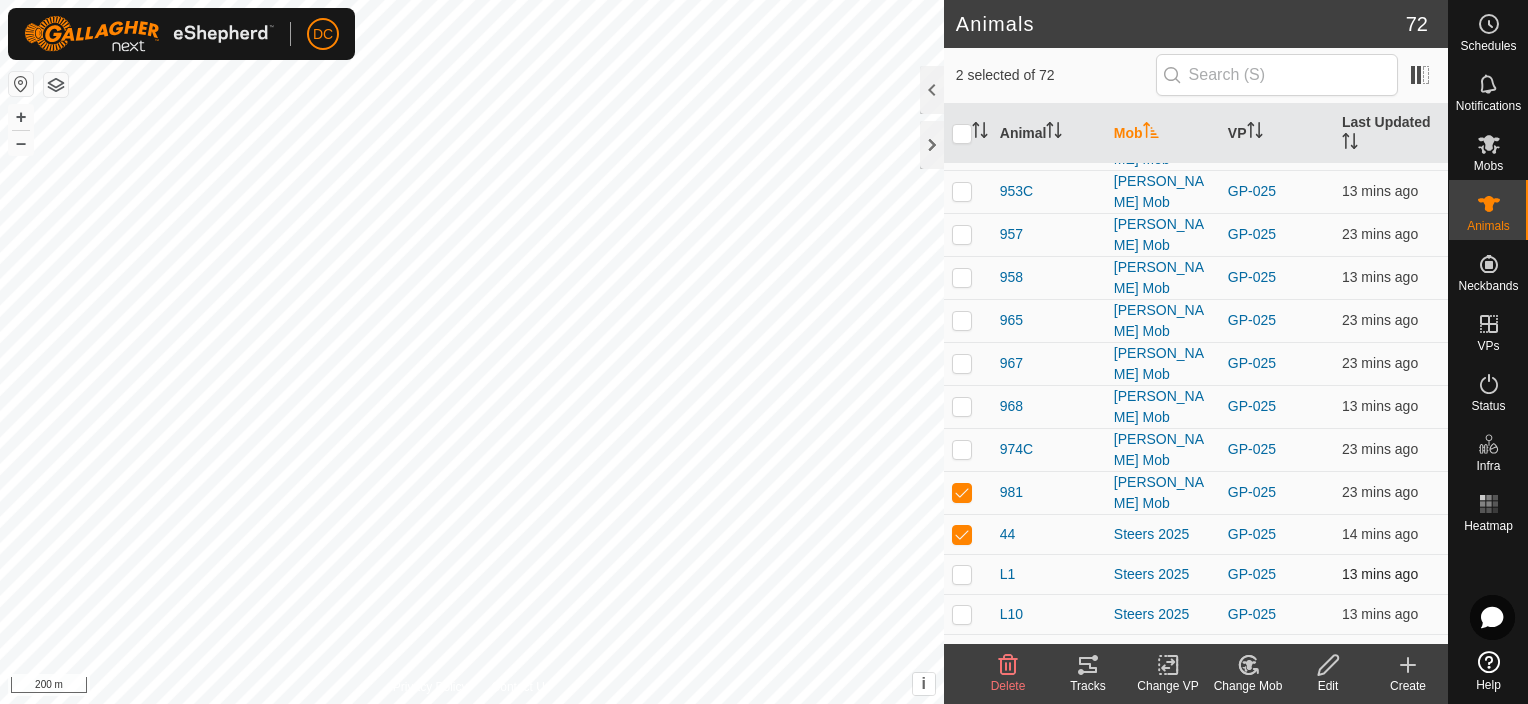 click at bounding box center (962, 574) 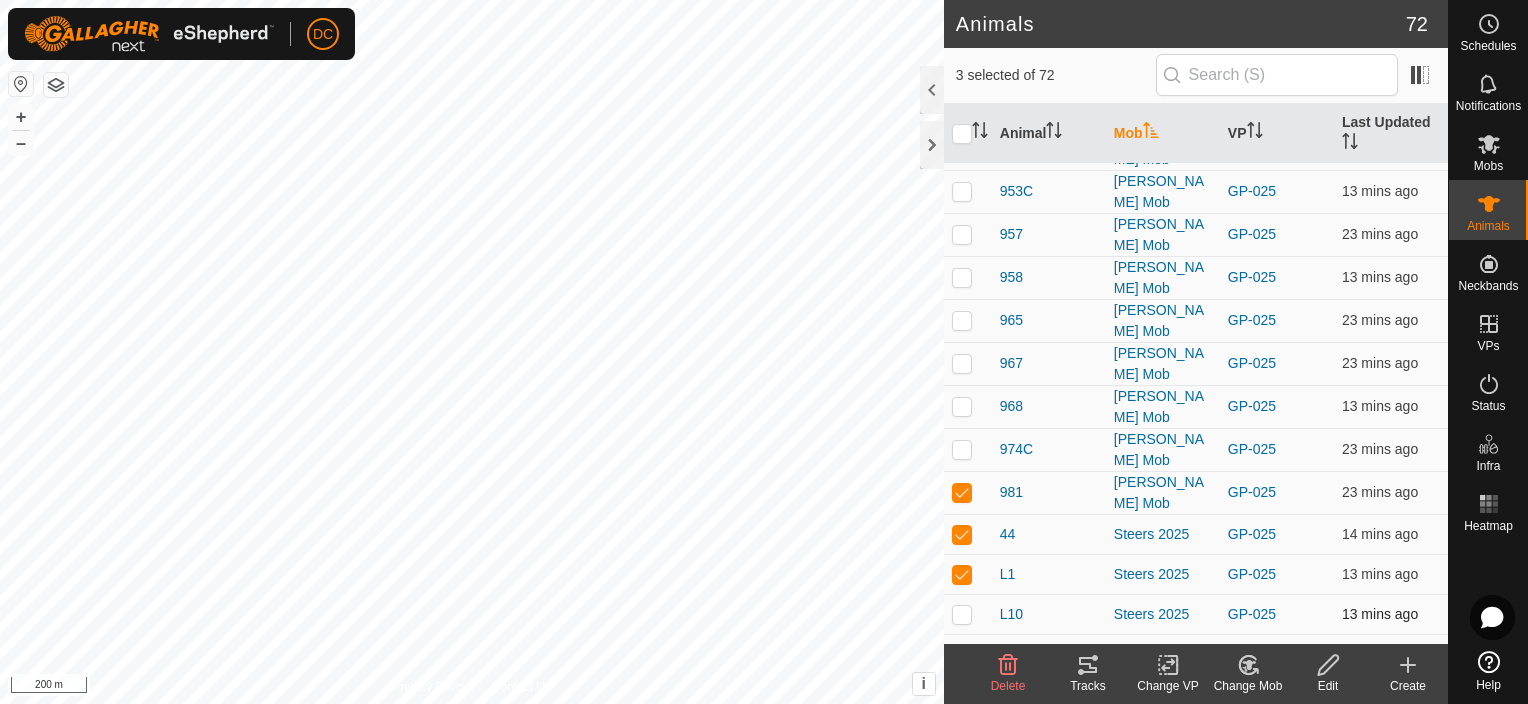 click at bounding box center [962, 614] 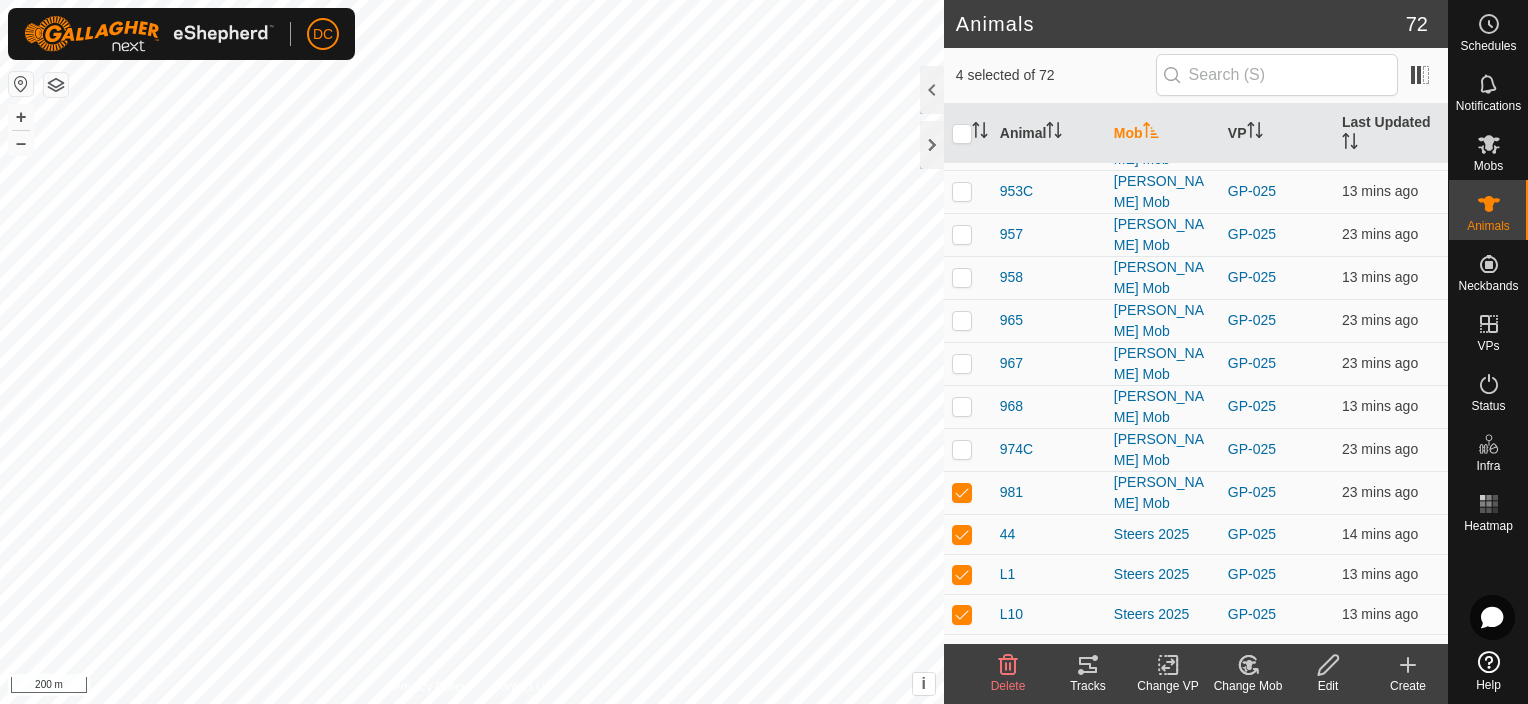 click at bounding box center (962, 654) 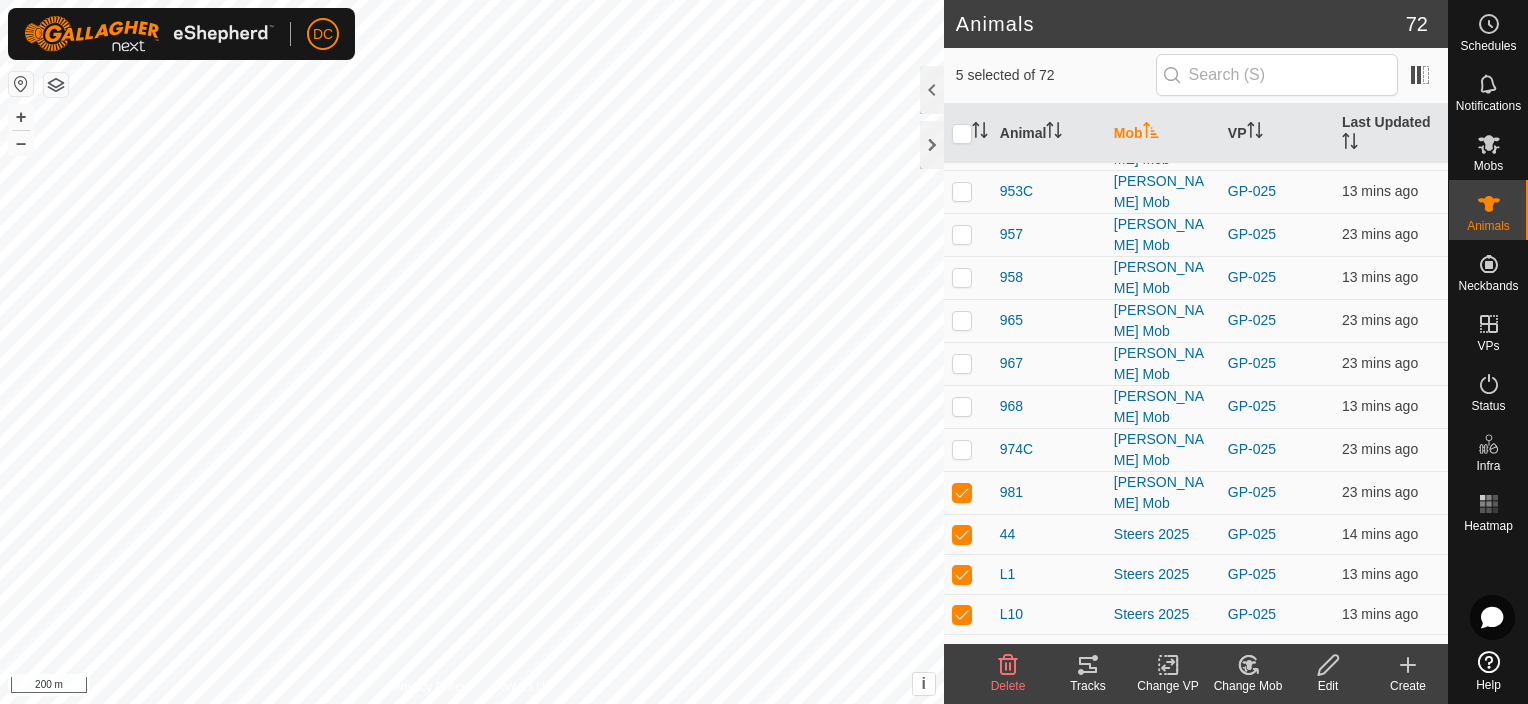 click at bounding box center [962, 694] 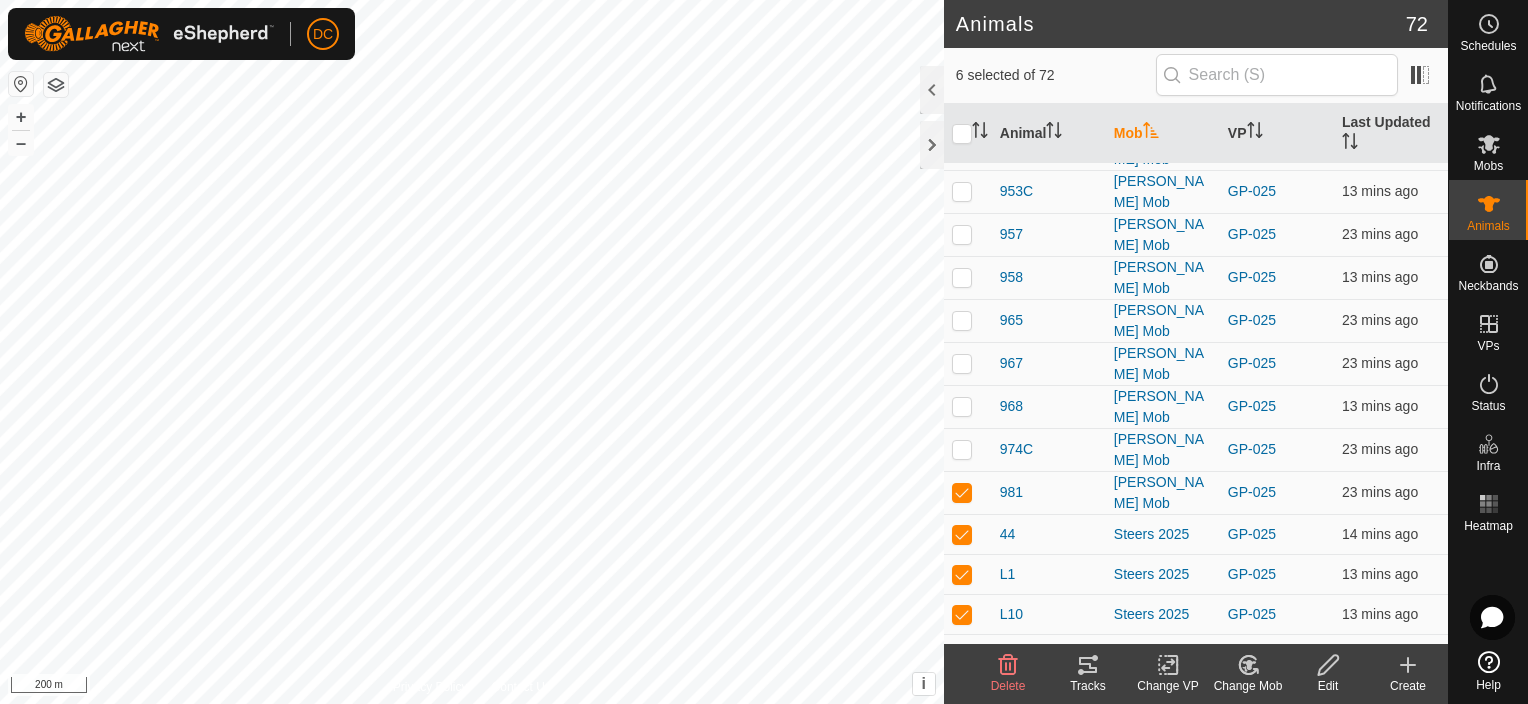 click at bounding box center [962, 734] 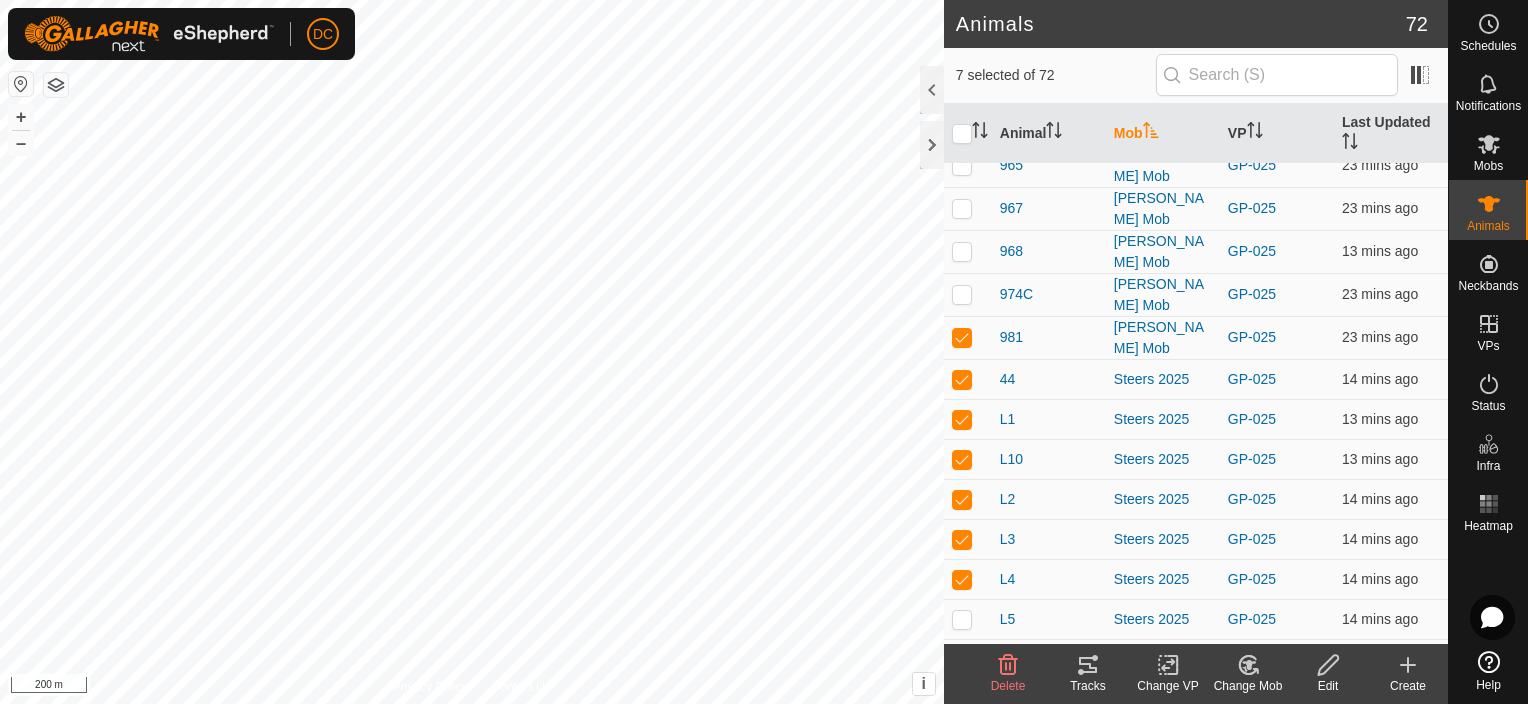 scroll, scrollTop: 2000, scrollLeft: 0, axis: vertical 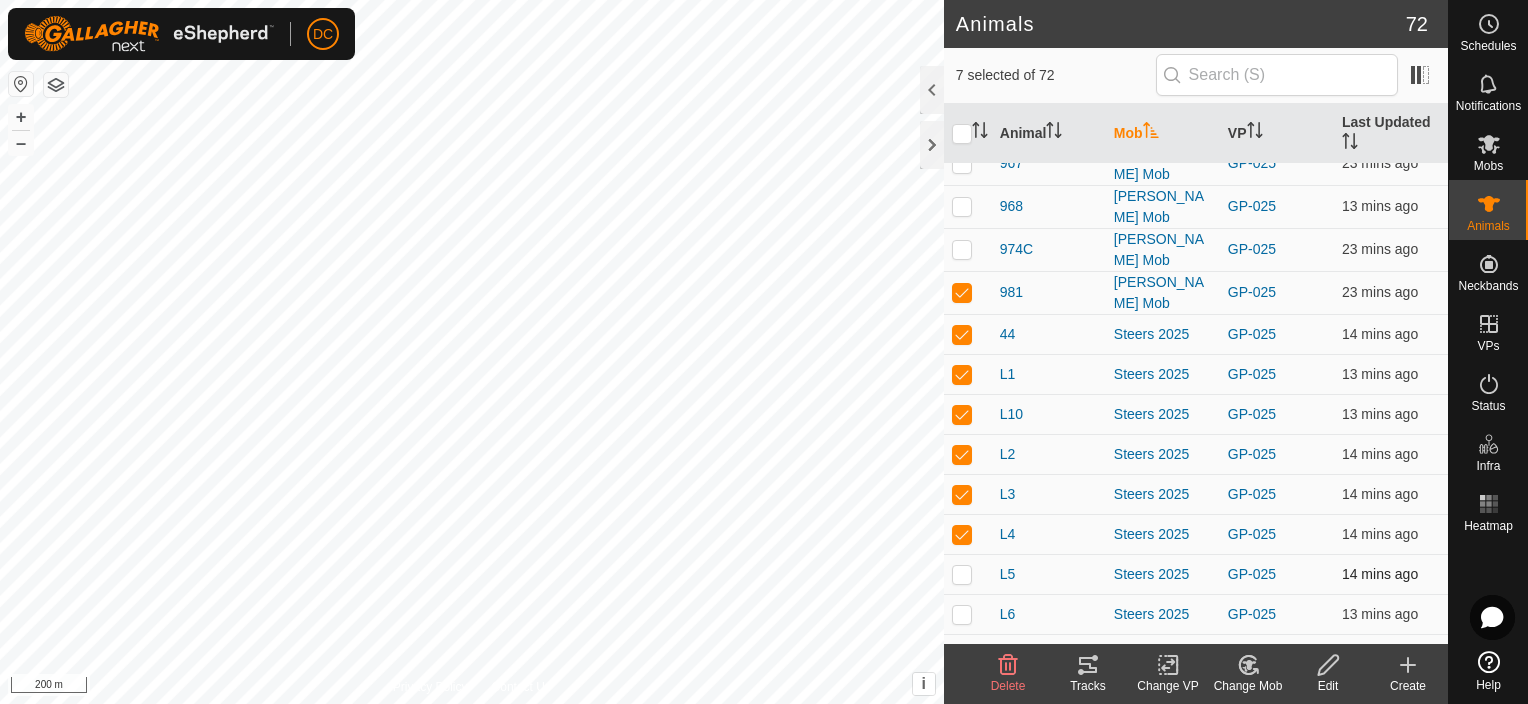 click at bounding box center [962, 574] 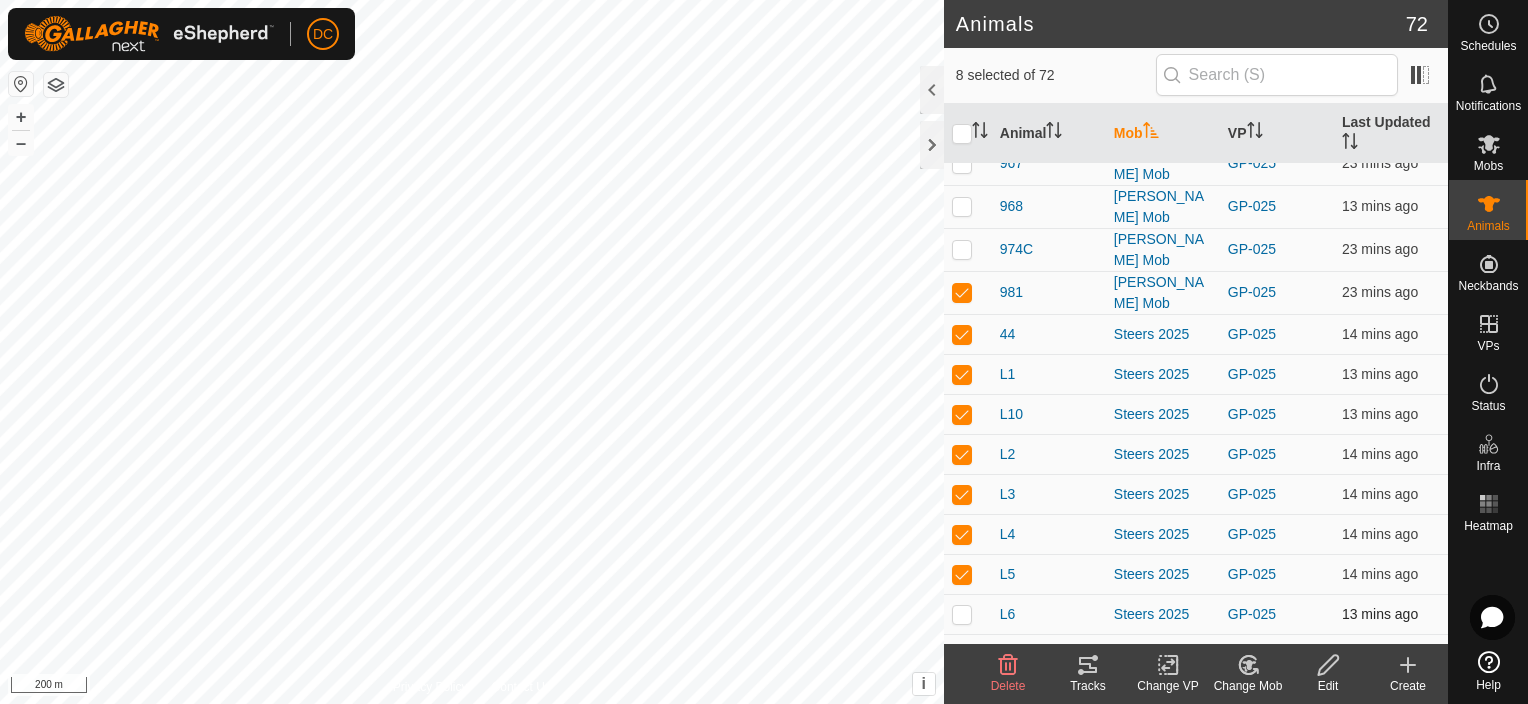 click at bounding box center [962, 614] 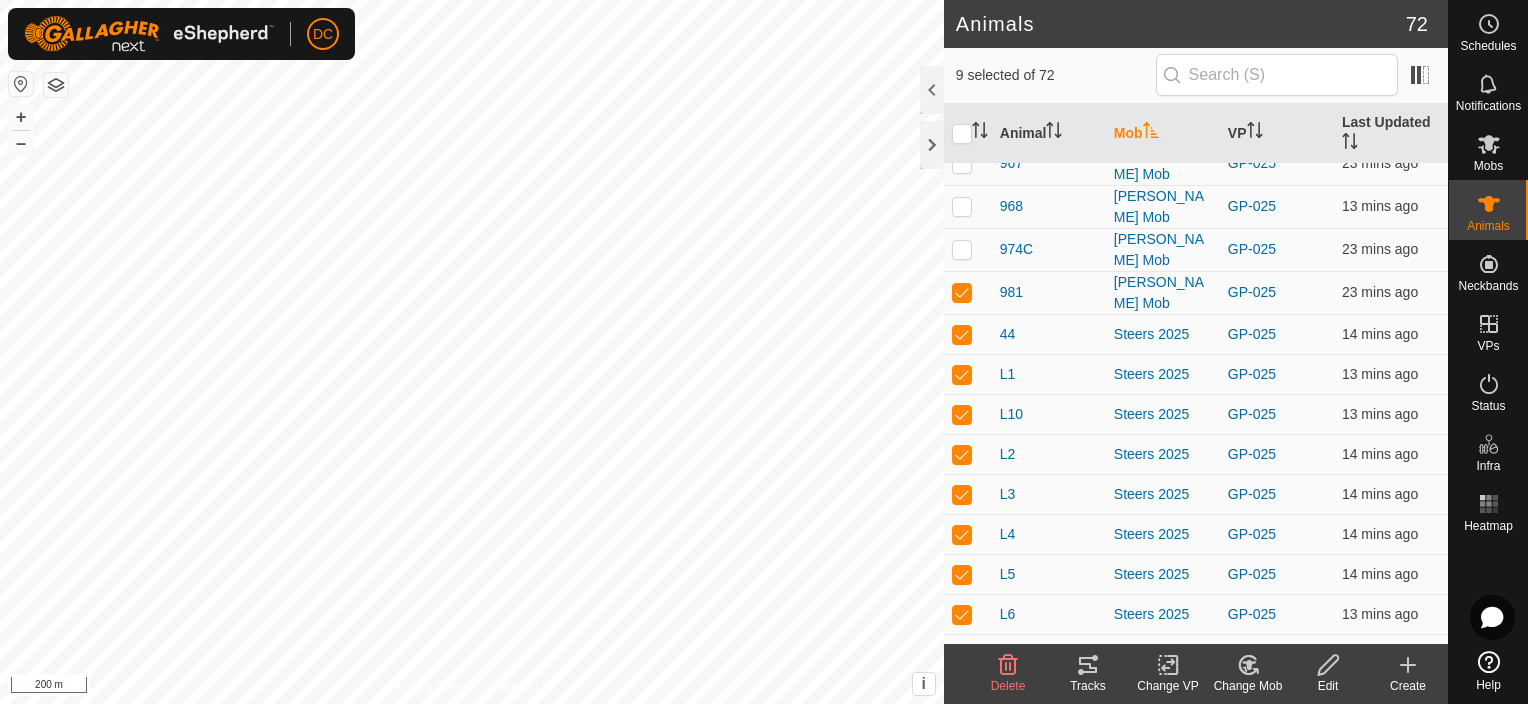 click at bounding box center [962, 654] 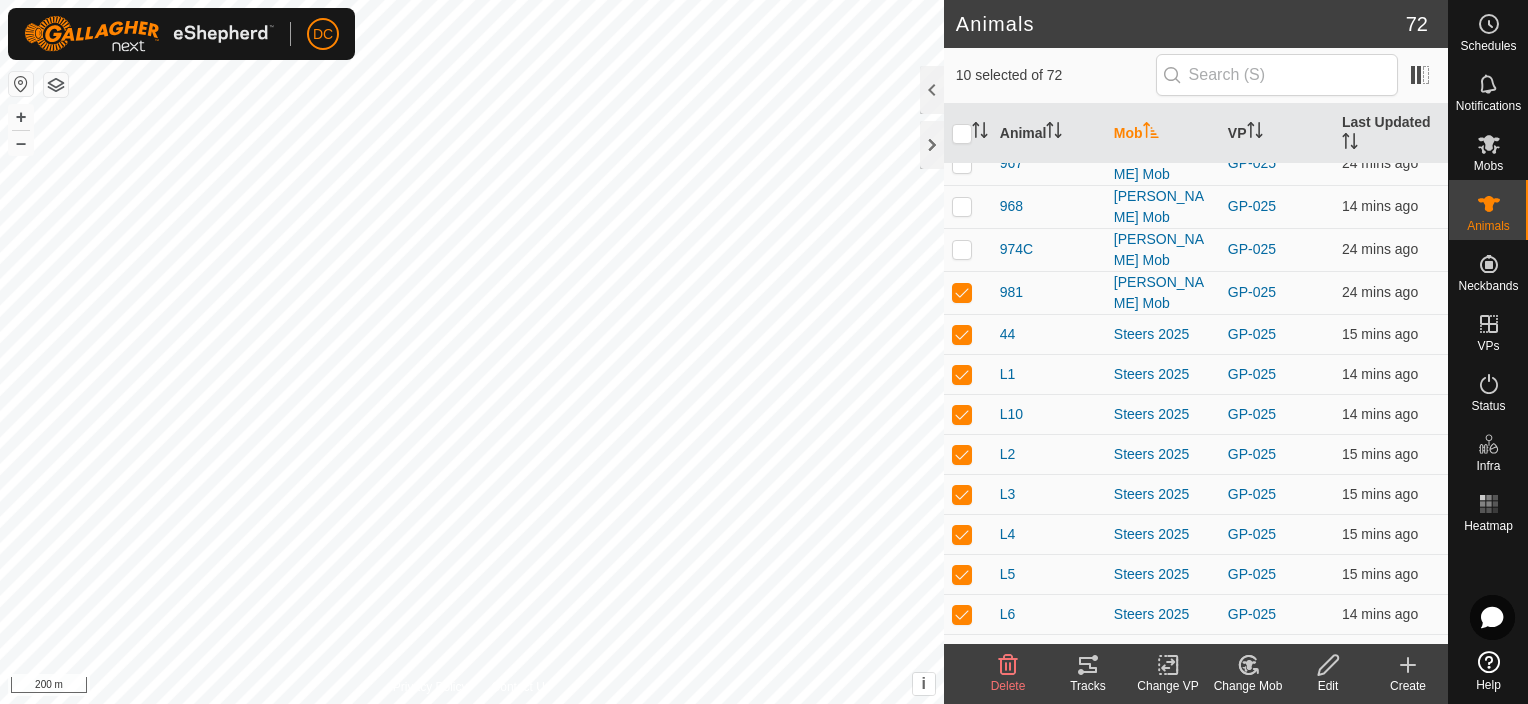 click 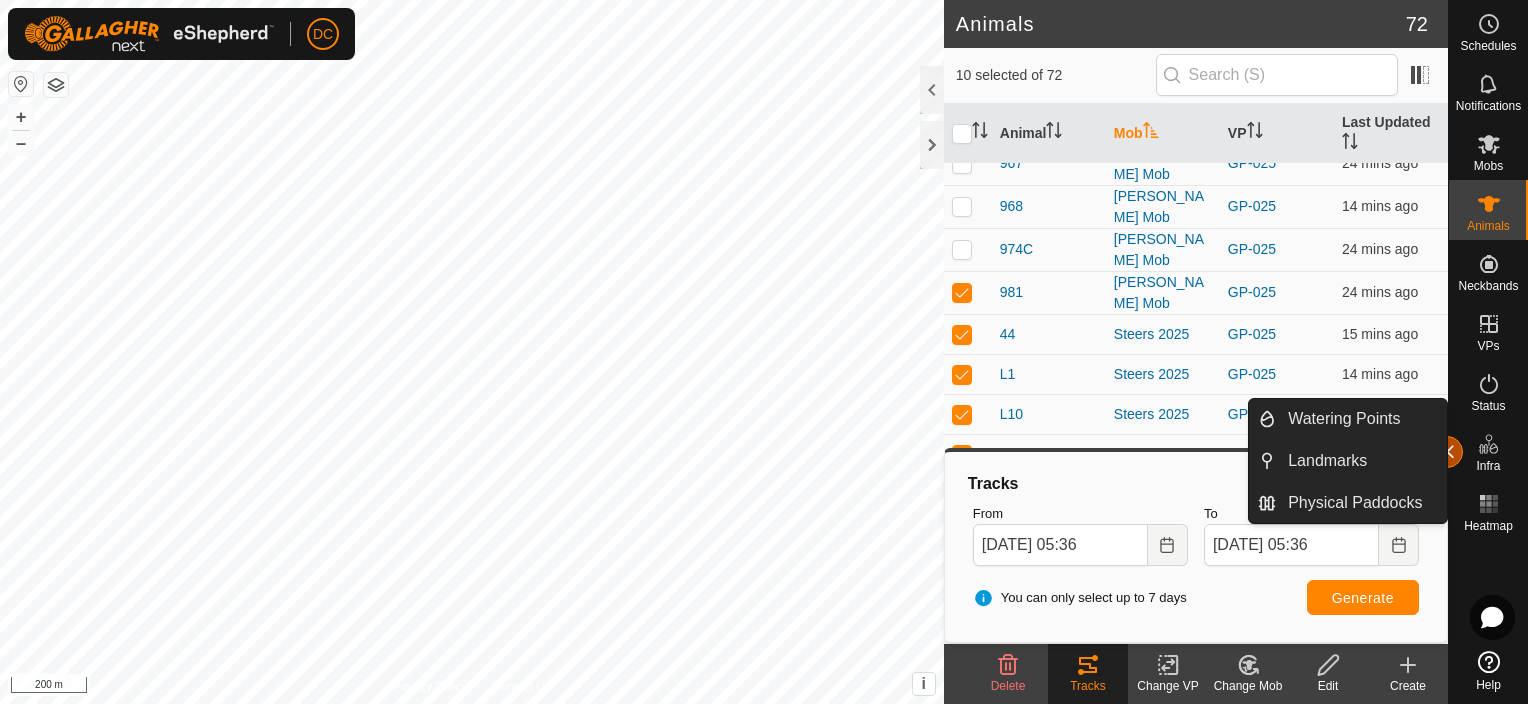 click at bounding box center (1447, 452) 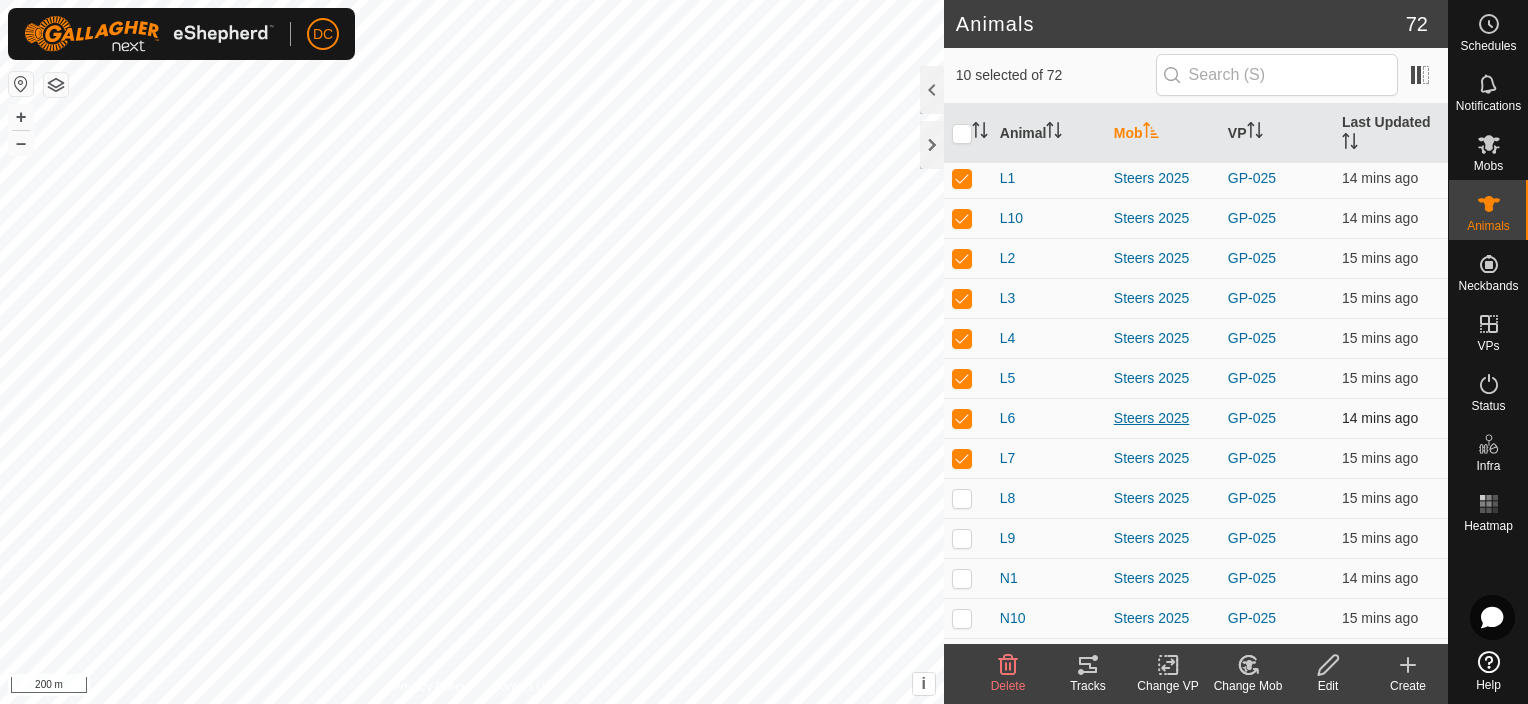 scroll, scrollTop: 2200, scrollLeft: 0, axis: vertical 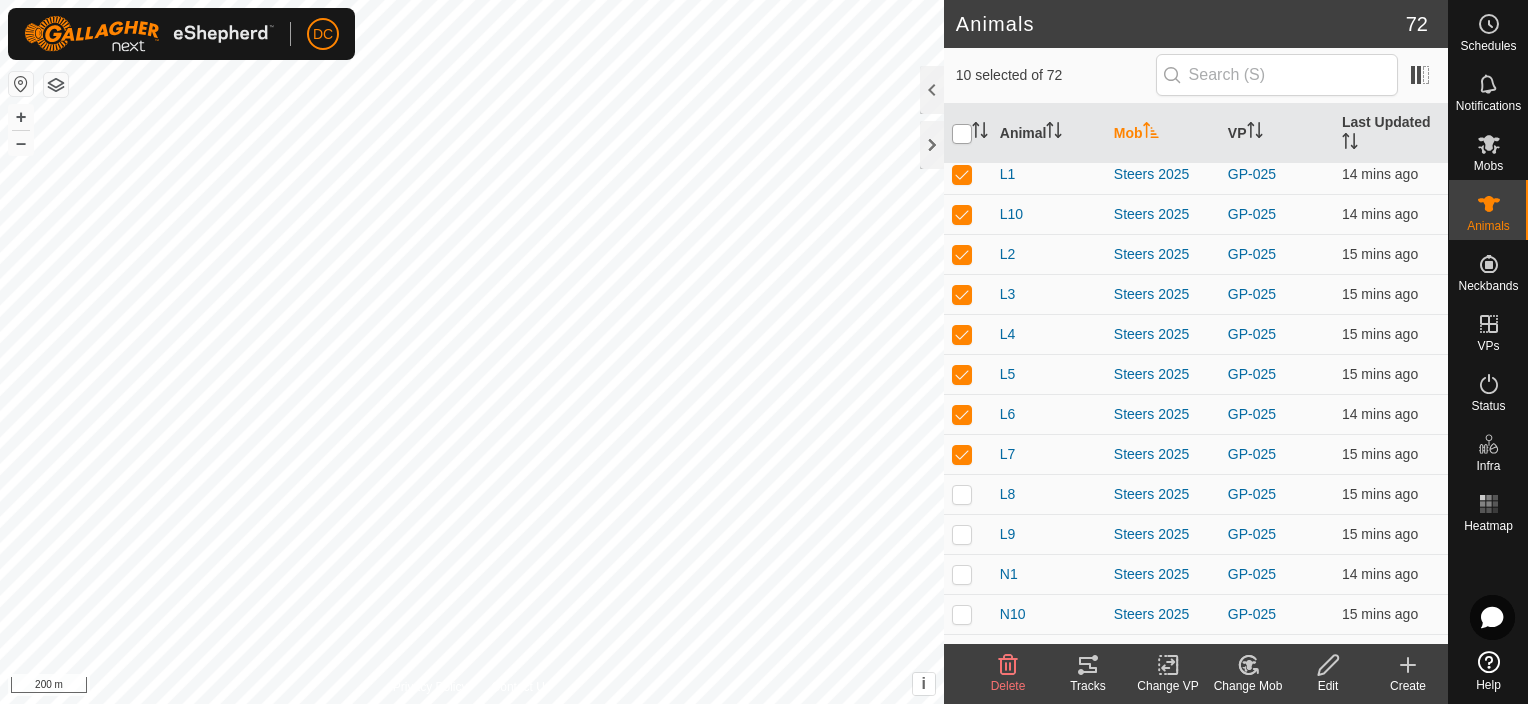click at bounding box center (962, 134) 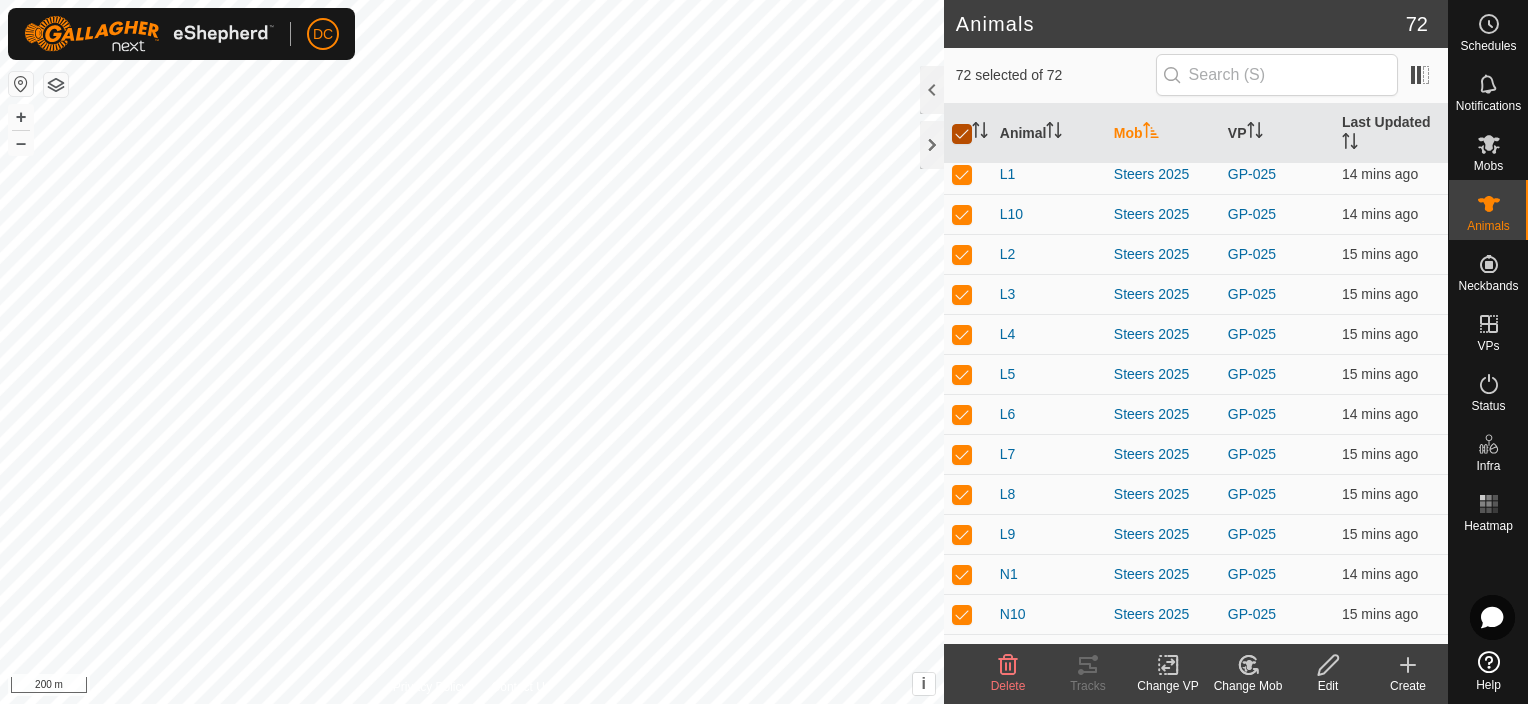 click at bounding box center [962, 134] 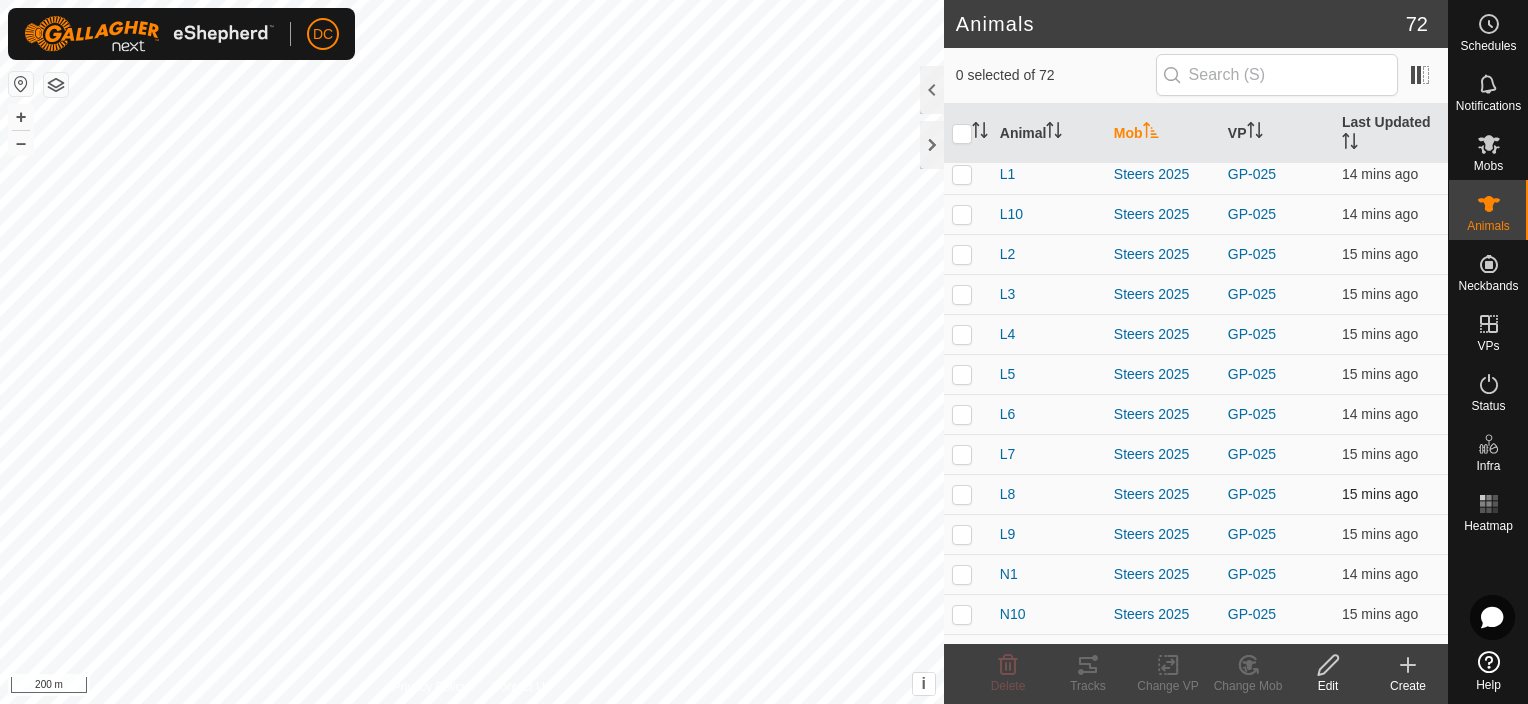 click at bounding box center (962, 494) 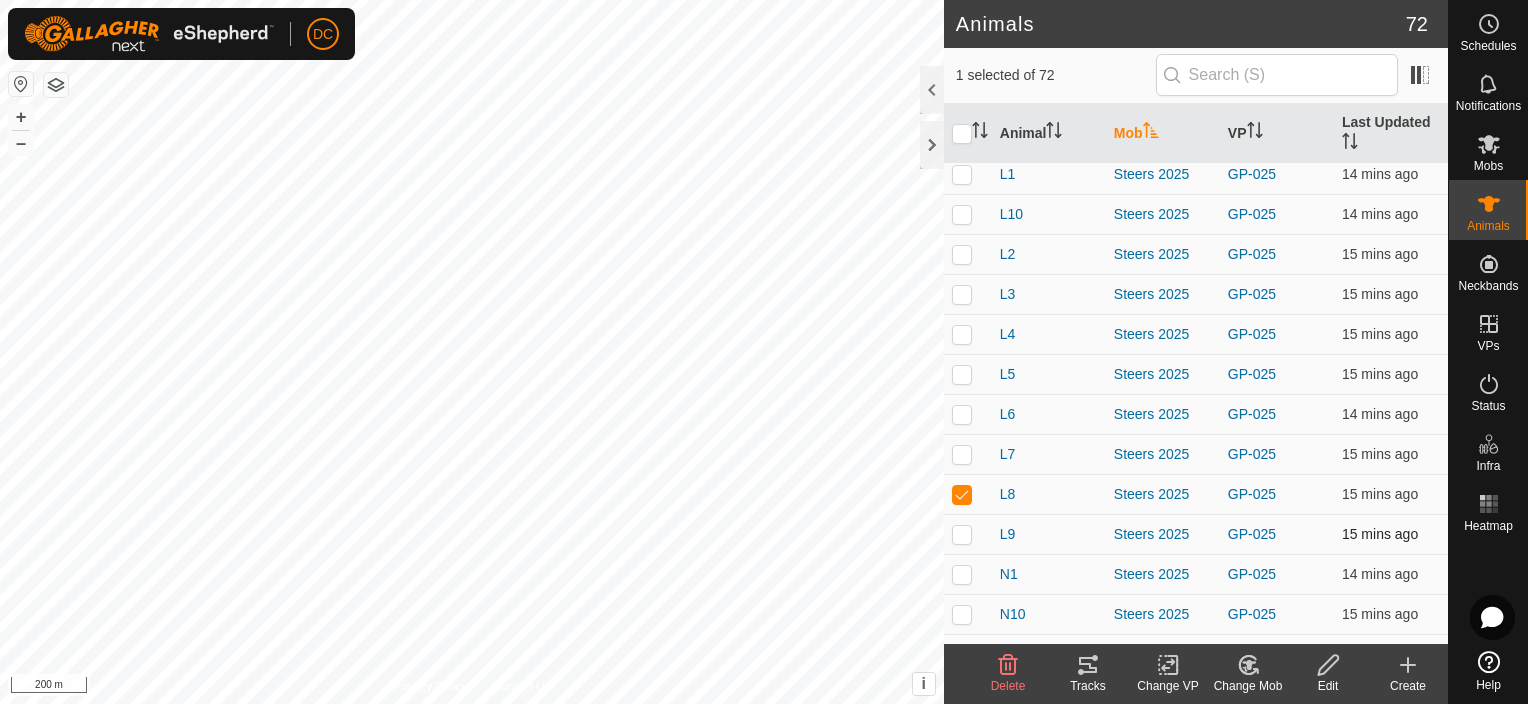 click at bounding box center [962, 534] 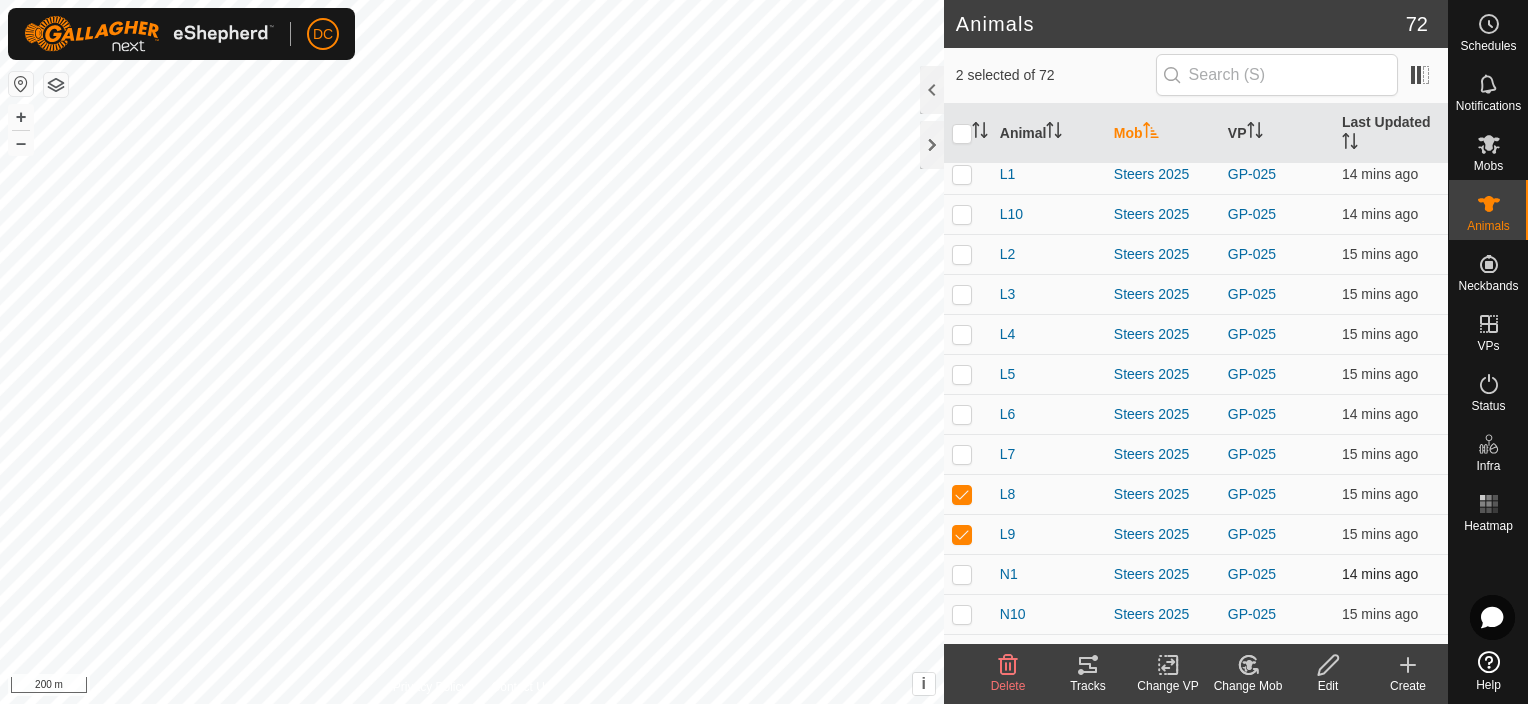 click at bounding box center [962, 574] 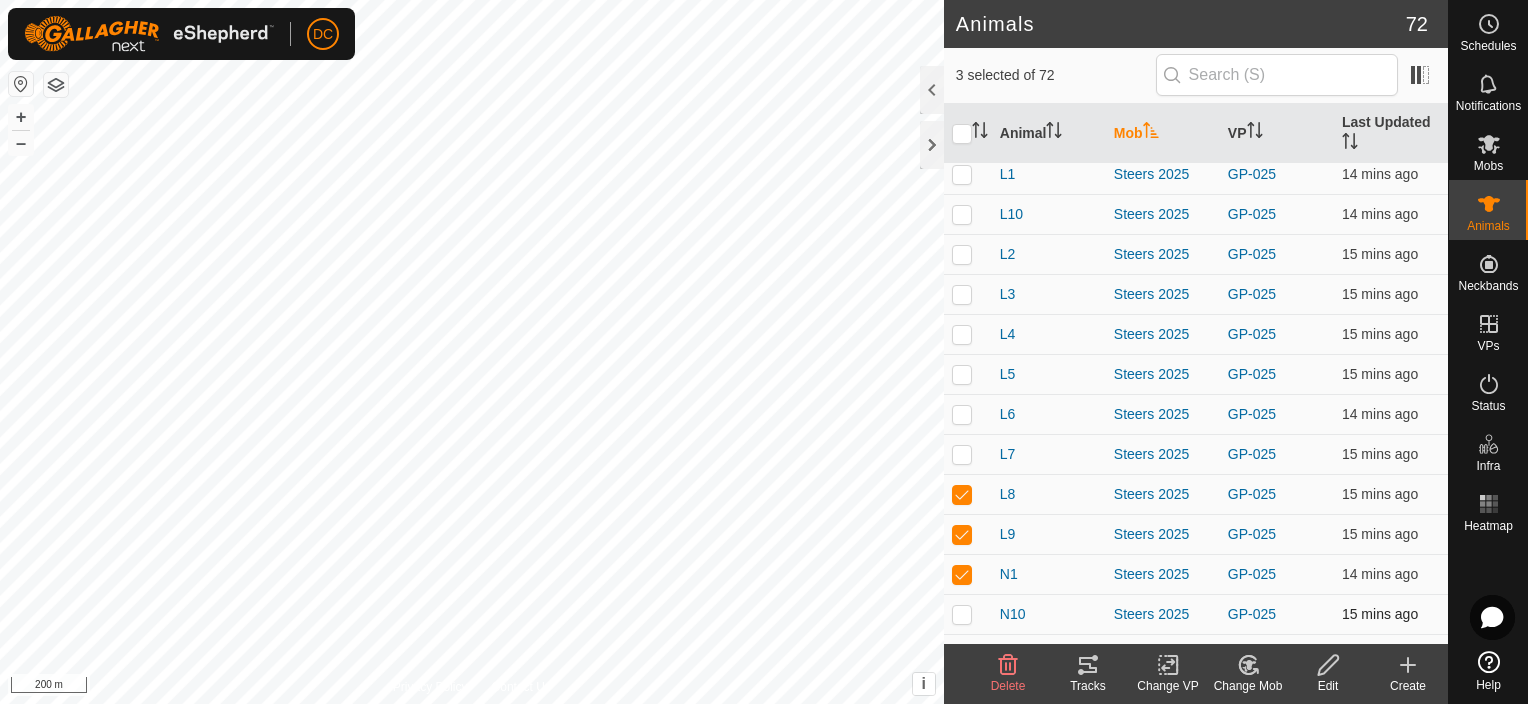 click at bounding box center (962, 614) 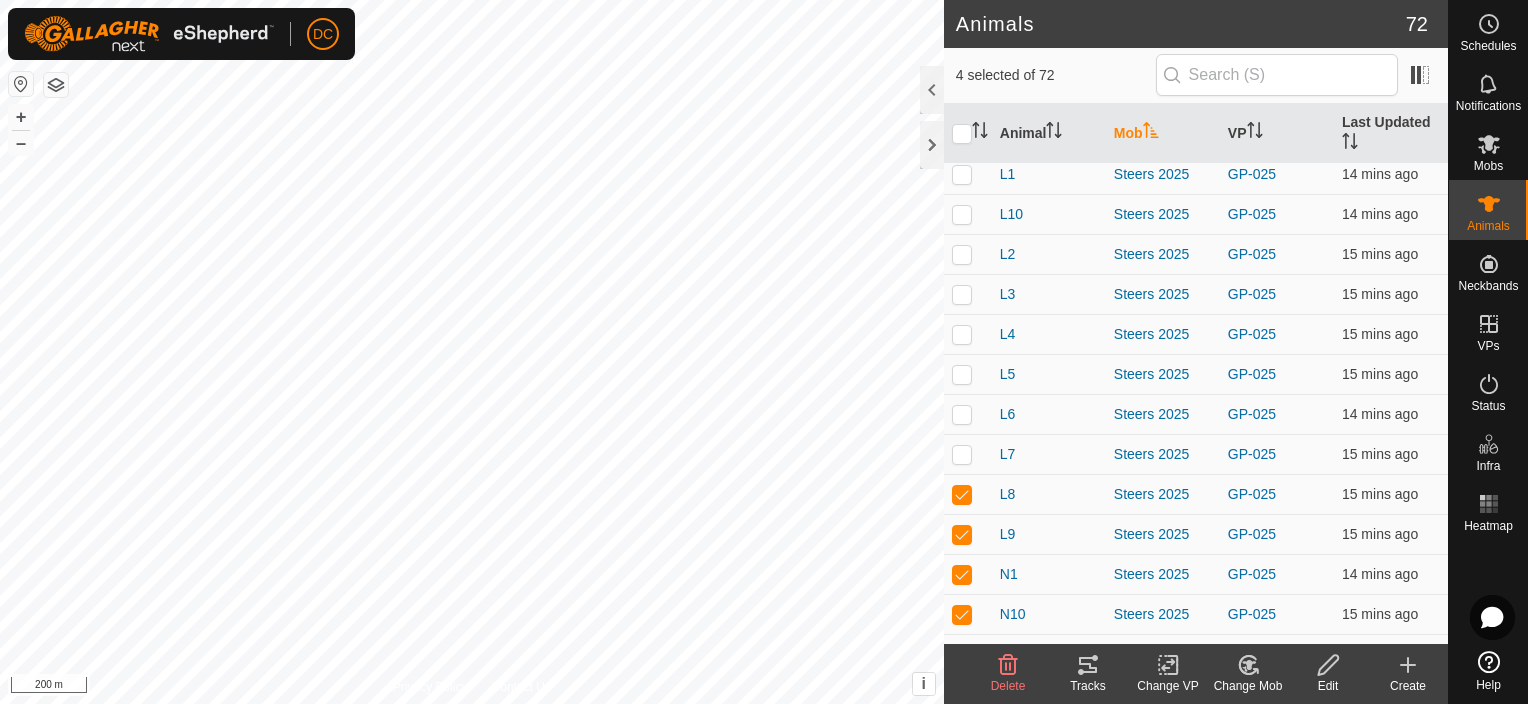 click at bounding box center (962, 654) 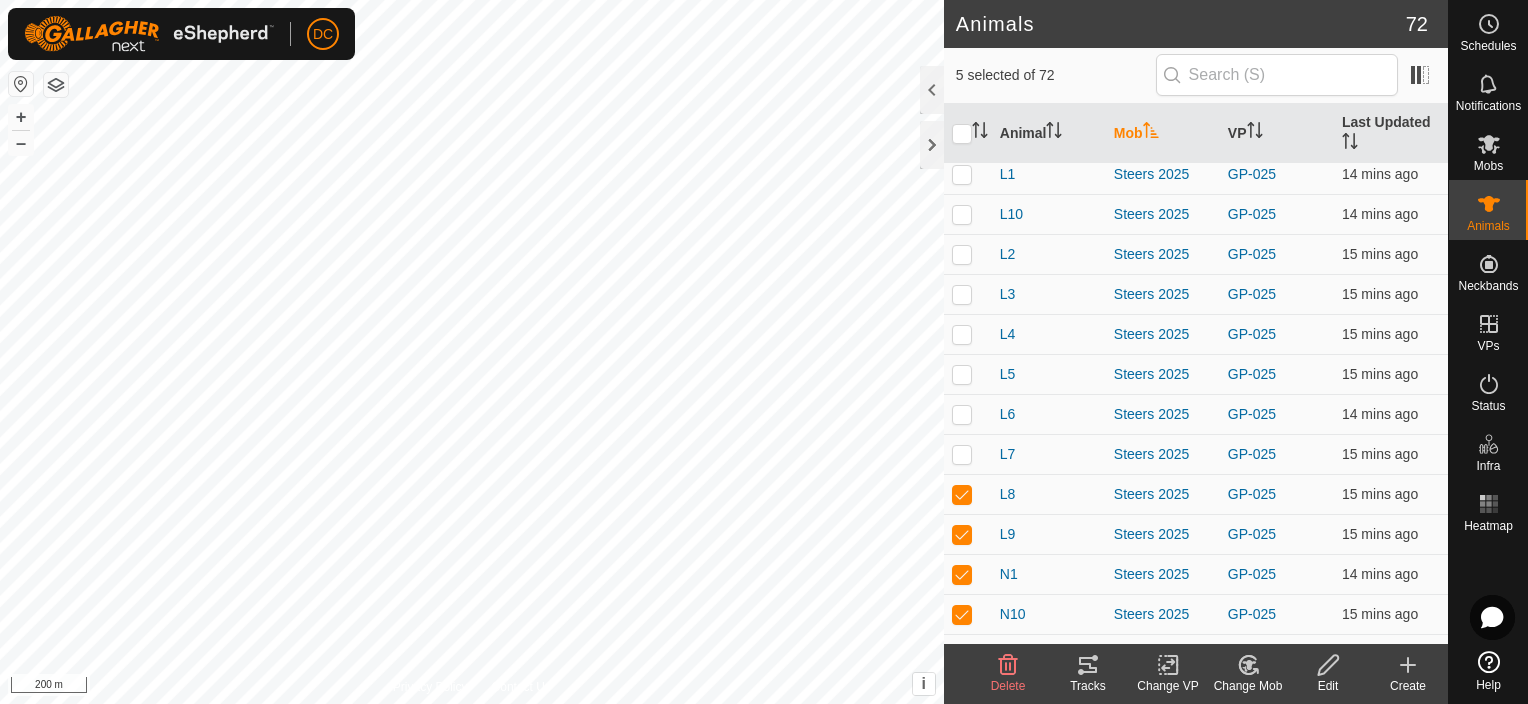 click at bounding box center (962, 694) 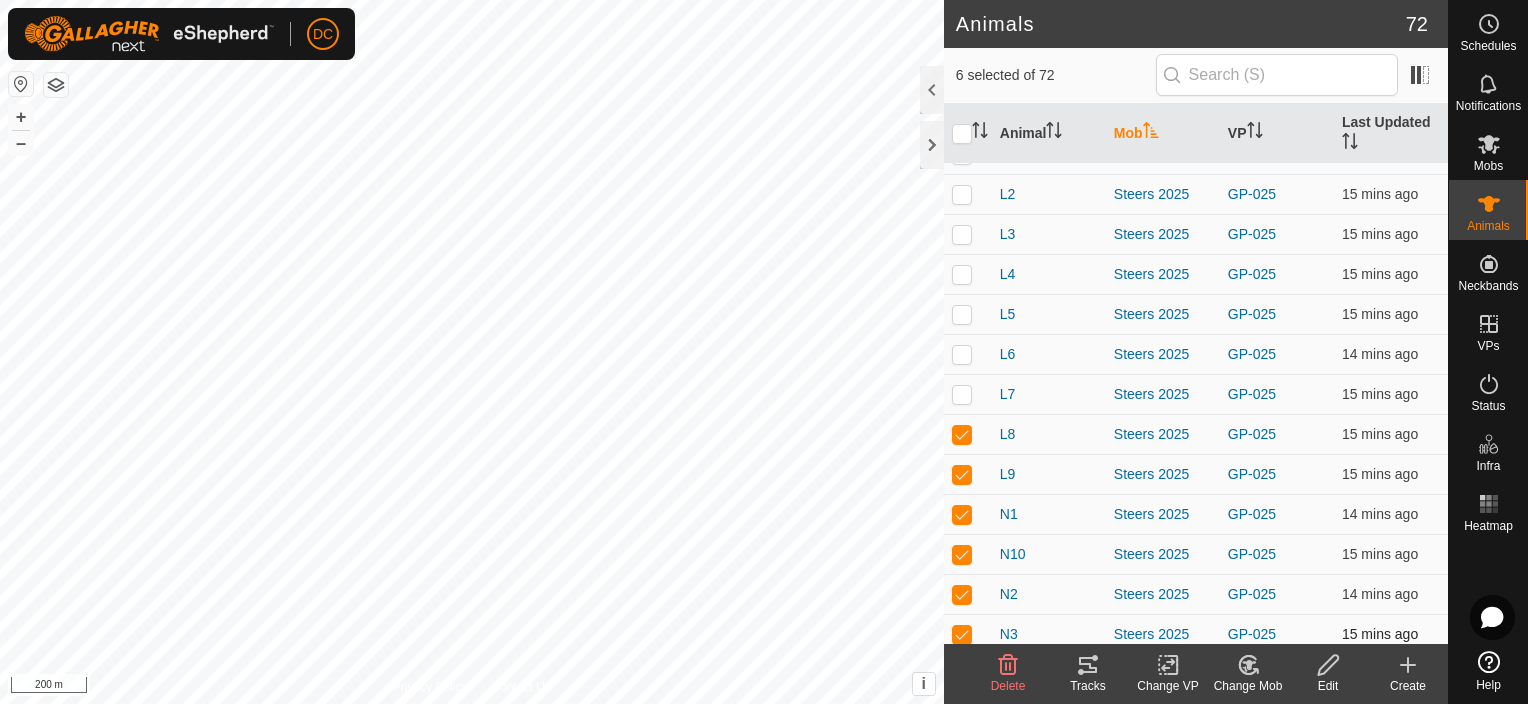 scroll, scrollTop: 2399, scrollLeft: 0, axis: vertical 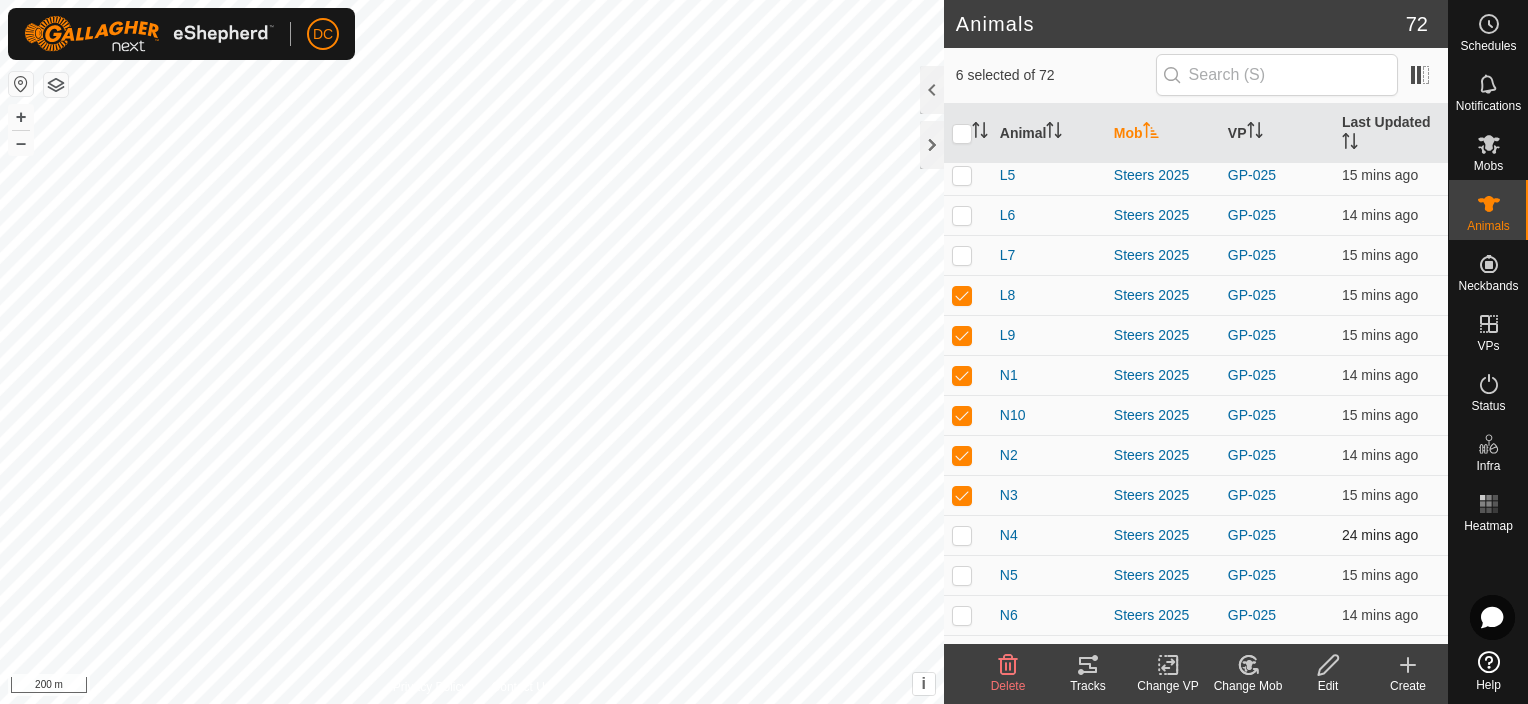 click at bounding box center [962, 535] 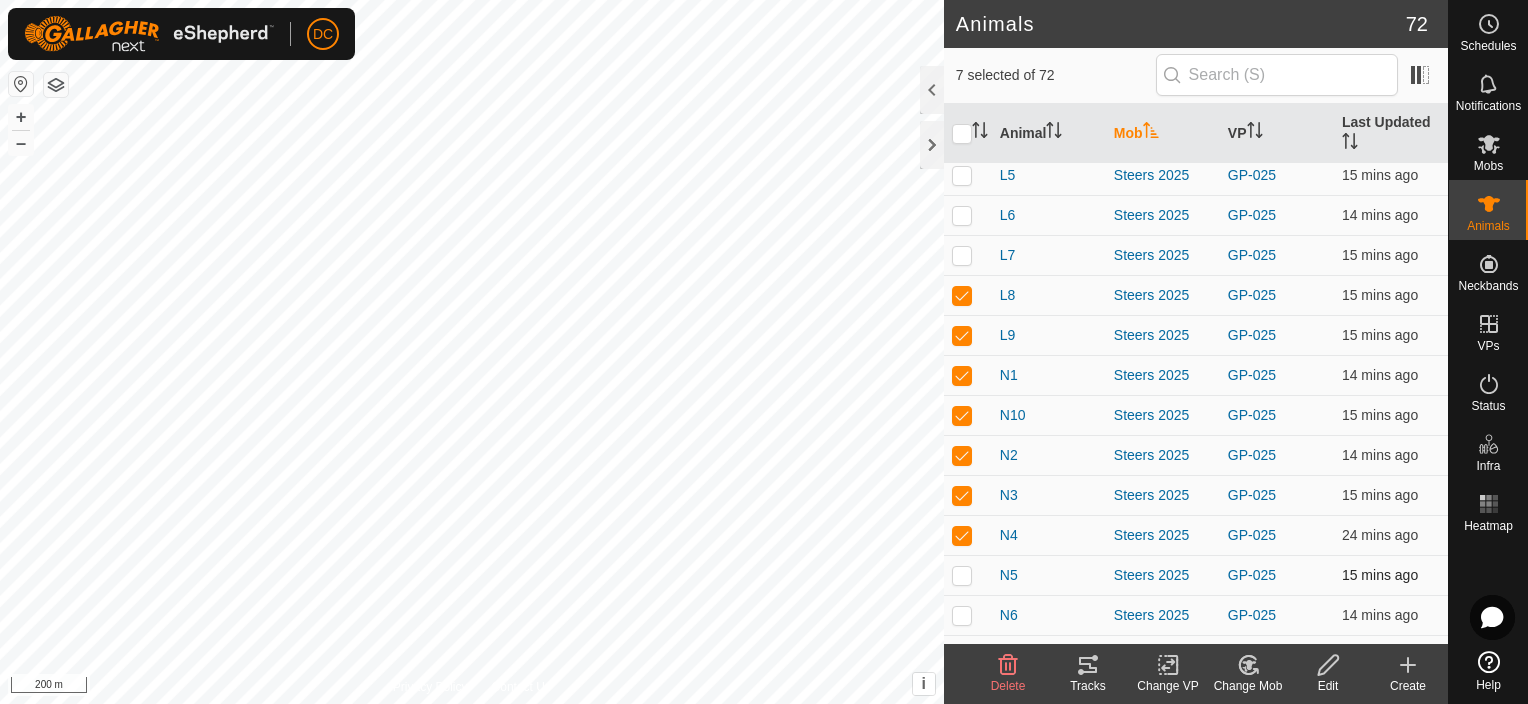 click at bounding box center (962, 575) 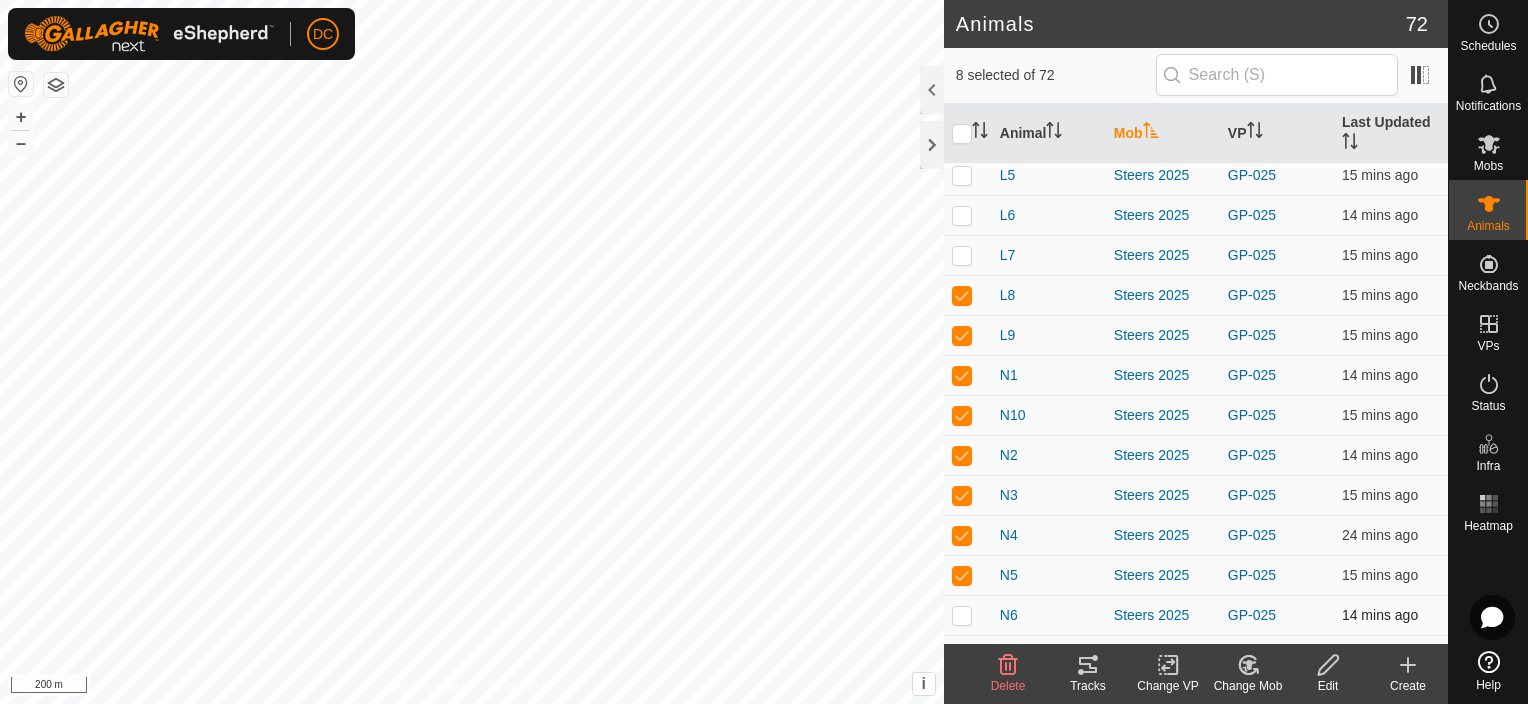 click at bounding box center (962, 615) 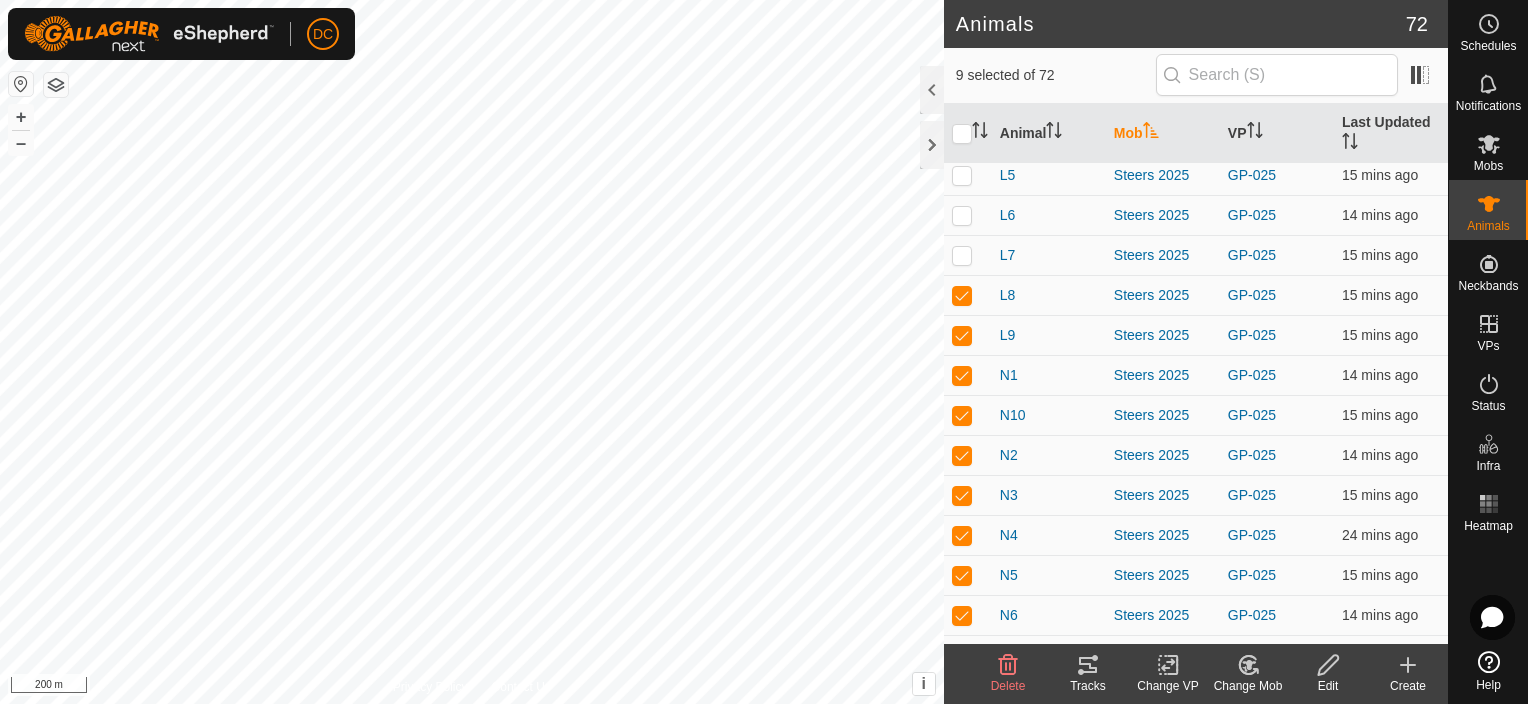click at bounding box center [962, 655] 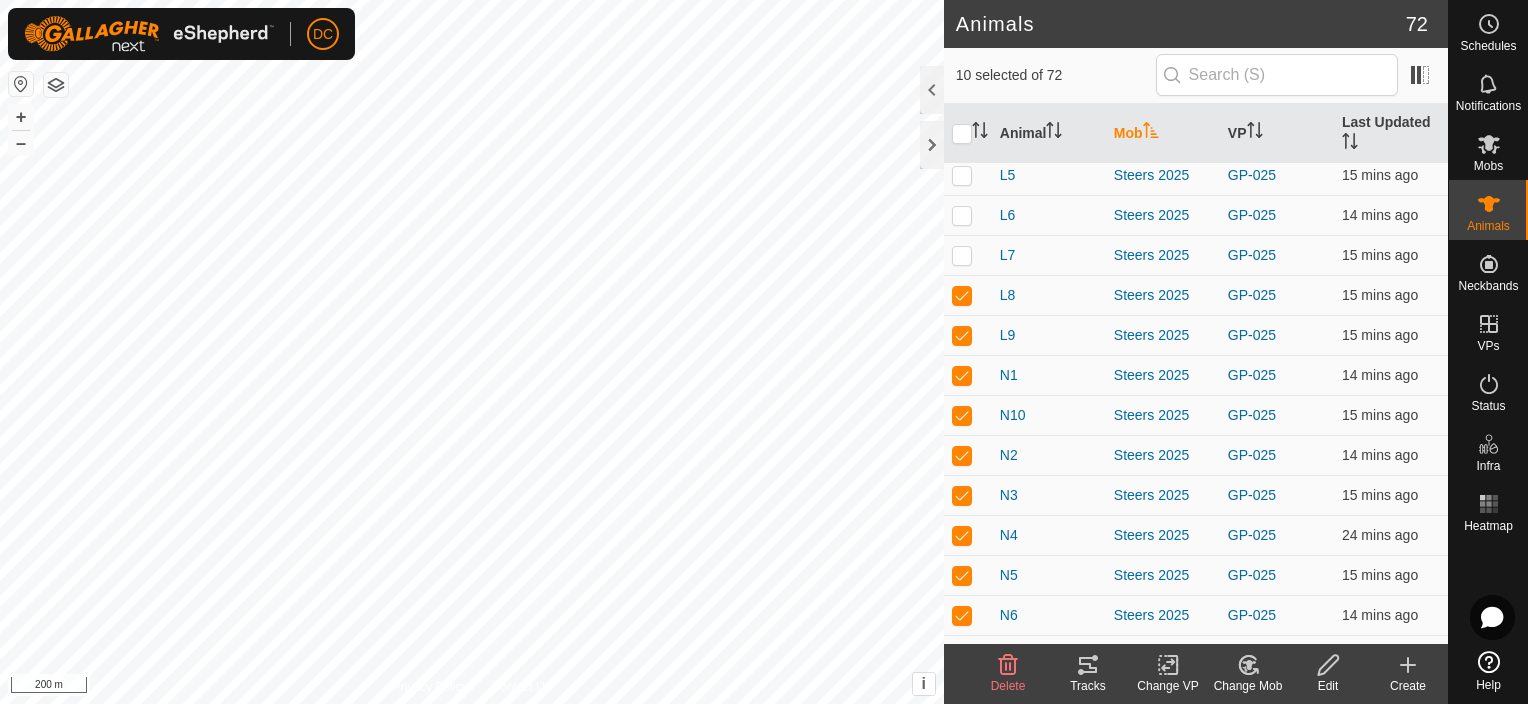 click 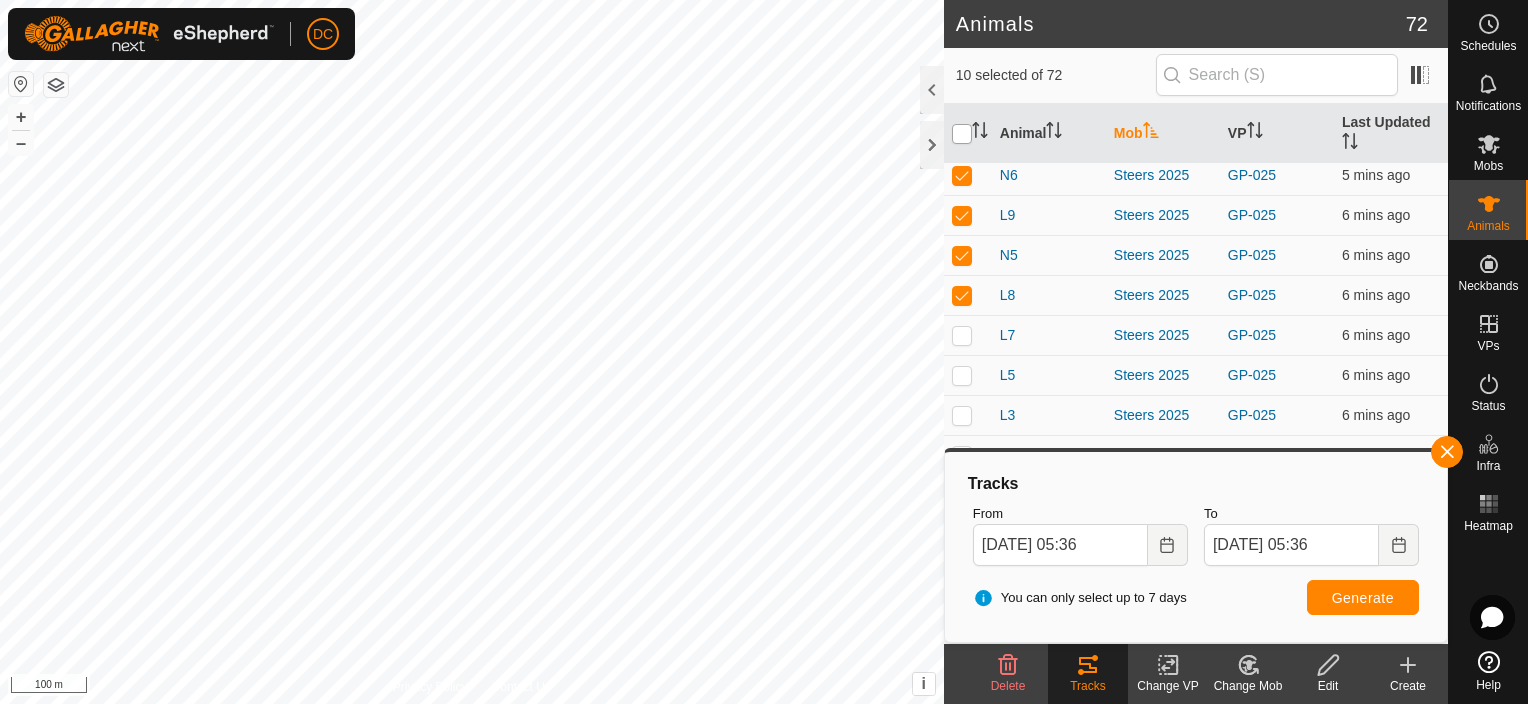 click at bounding box center (962, 134) 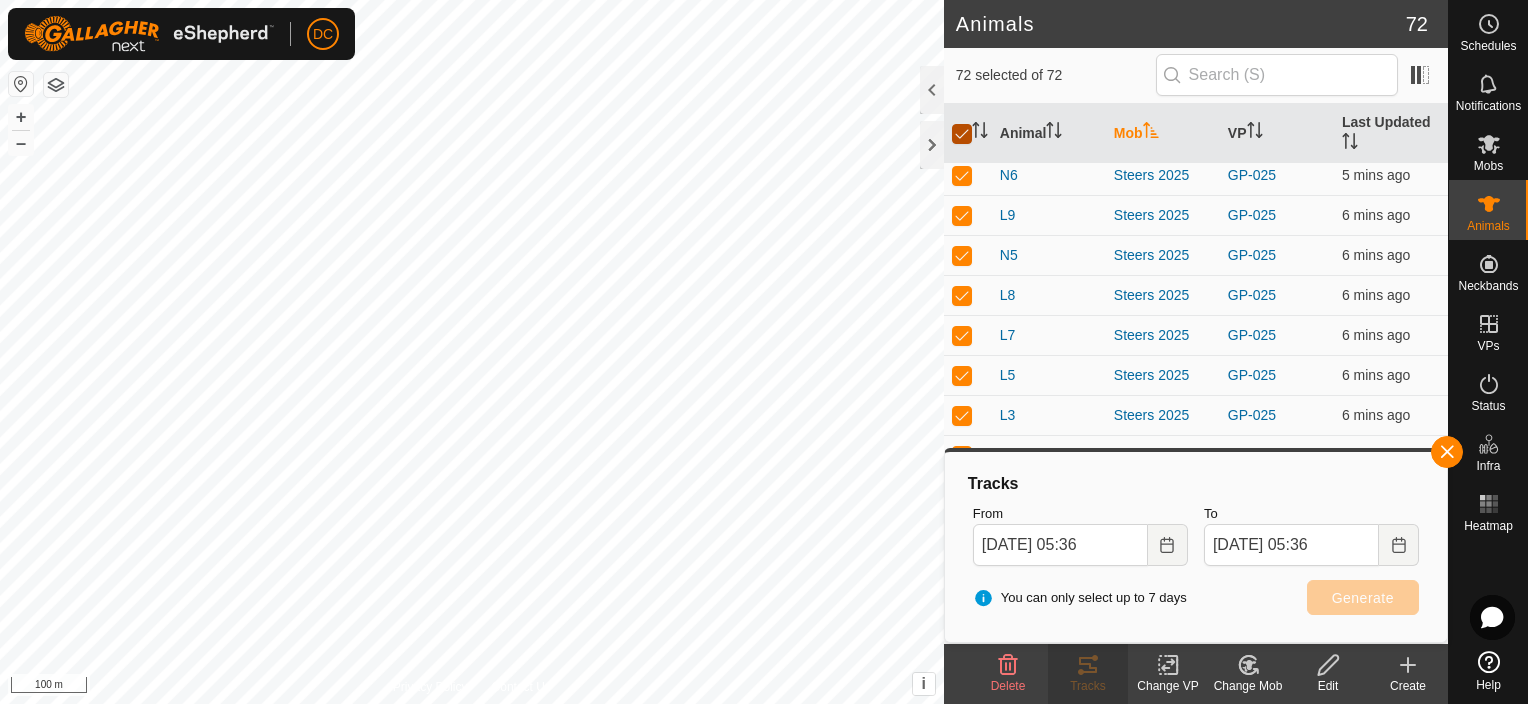 click at bounding box center (962, 134) 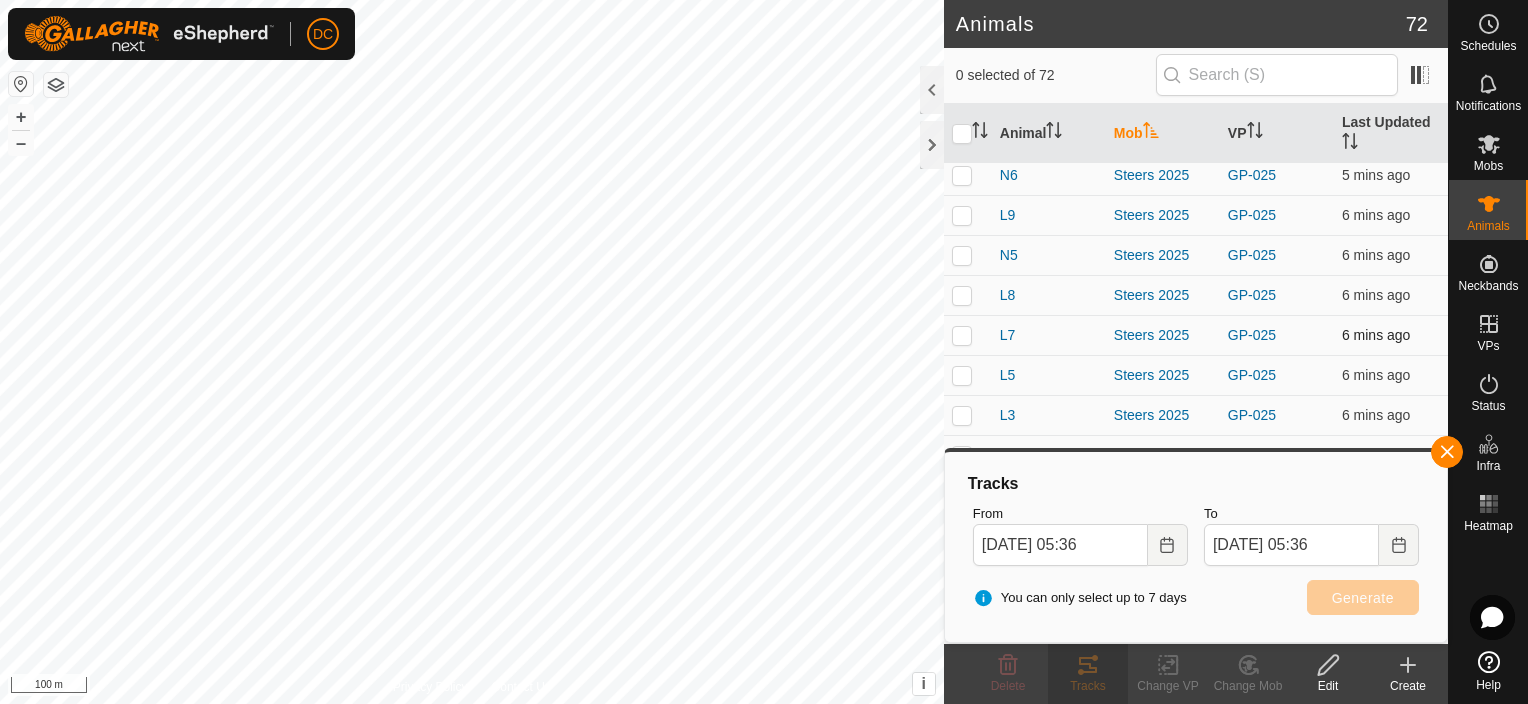click at bounding box center (962, 335) 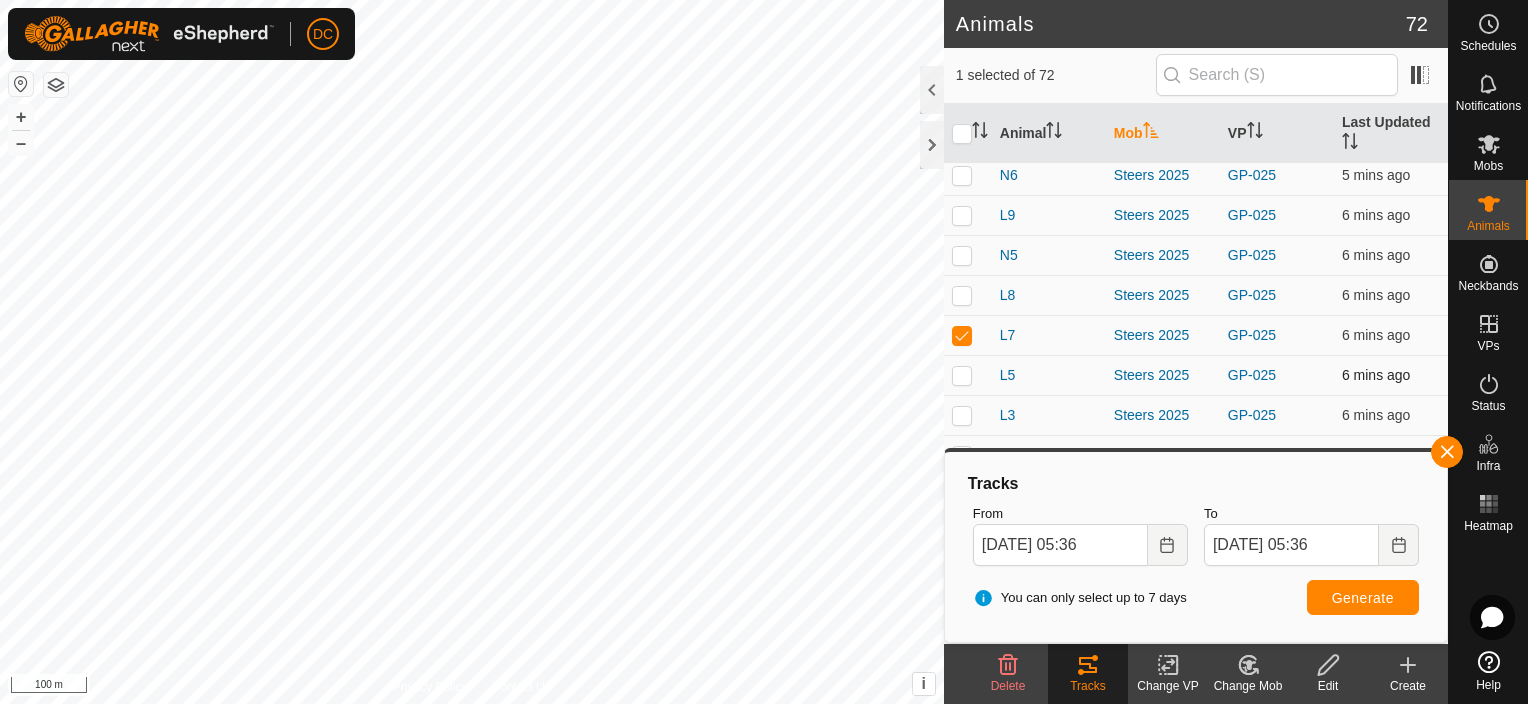 click at bounding box center [962, 375] 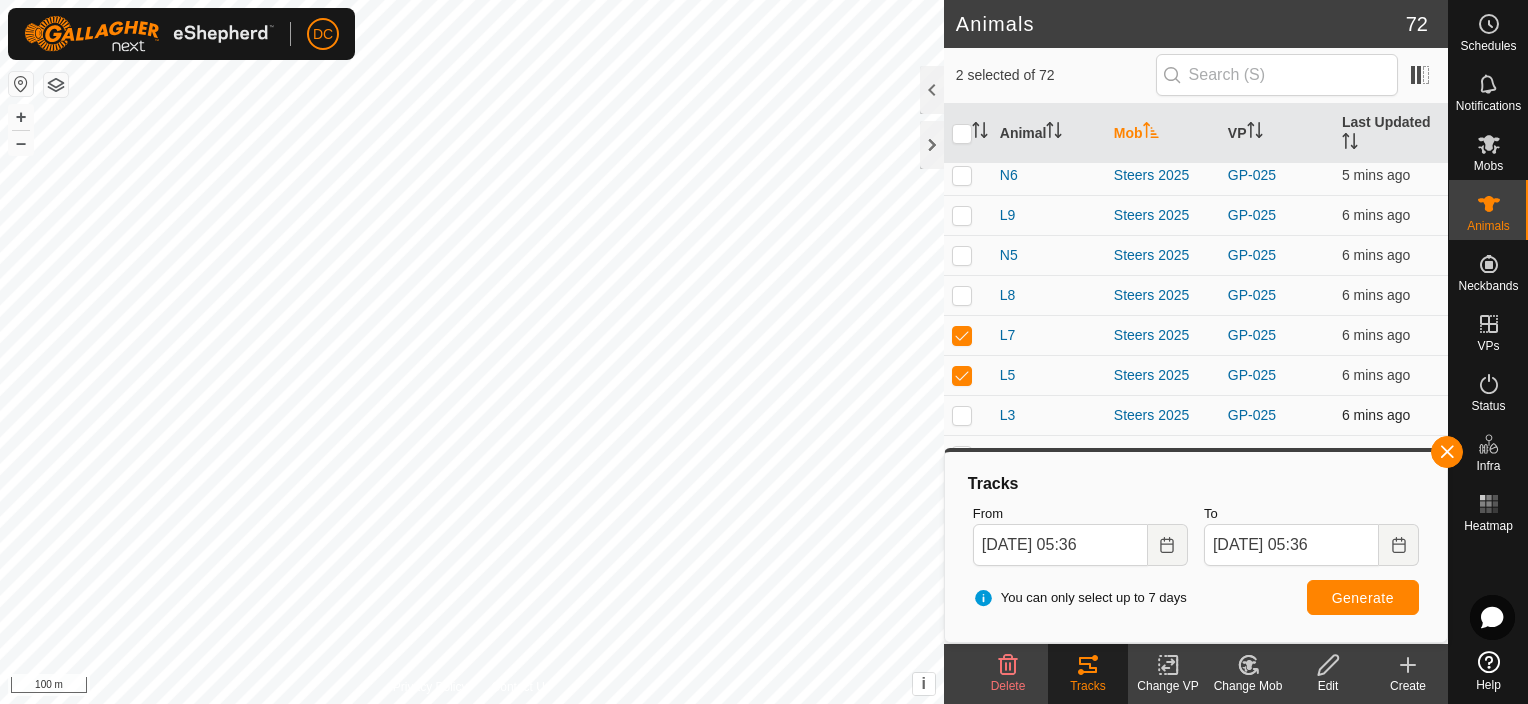 click at bounding box center [962, 415] 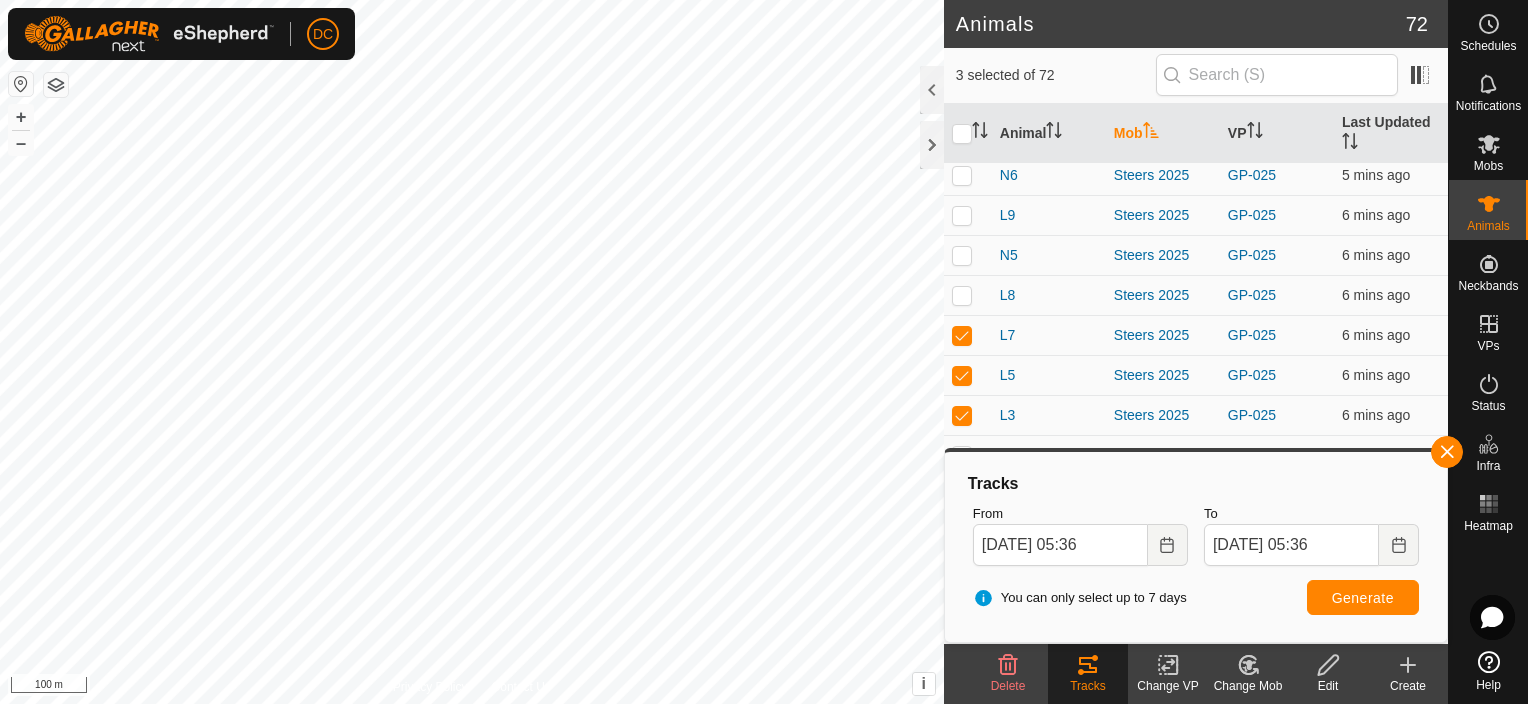 click at bounding box center (962, 455) 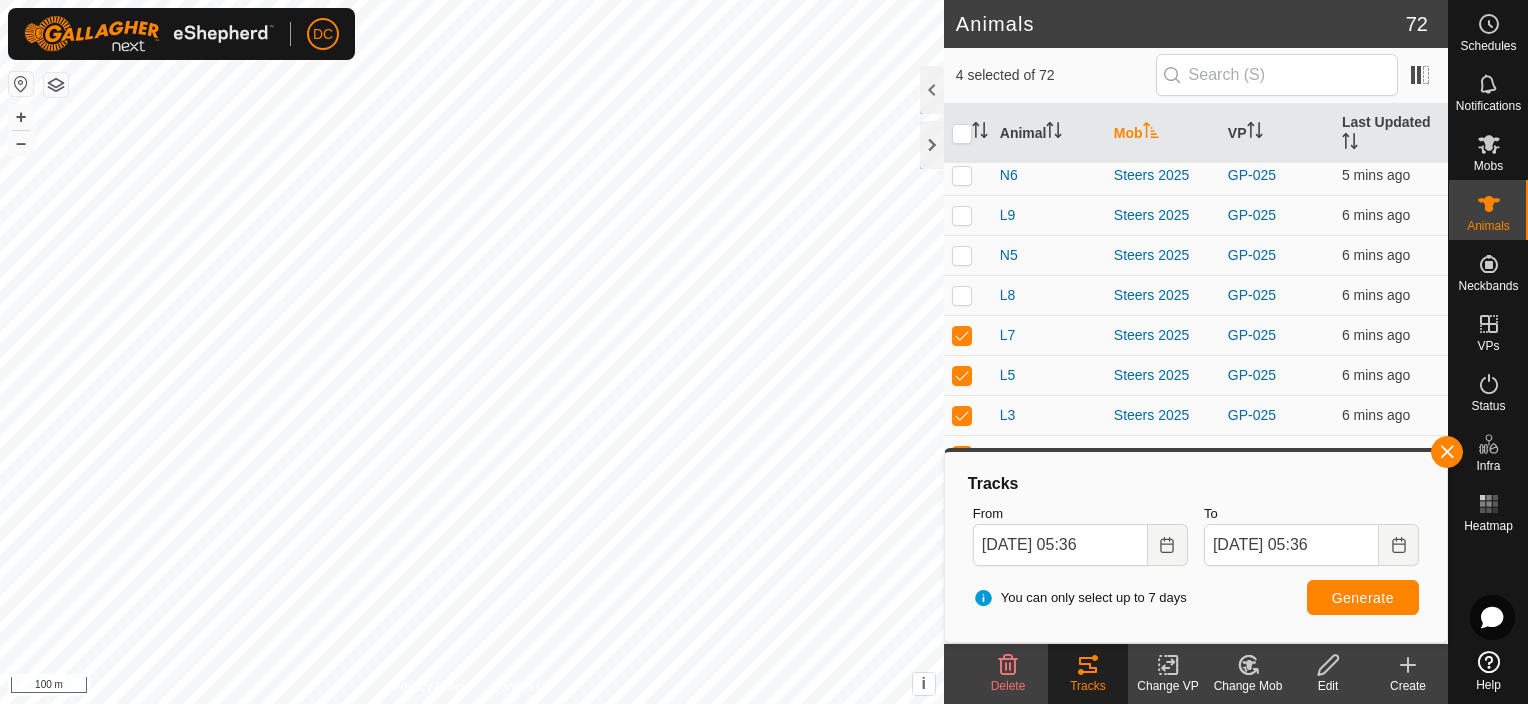 click at bounding box center (962, 495) 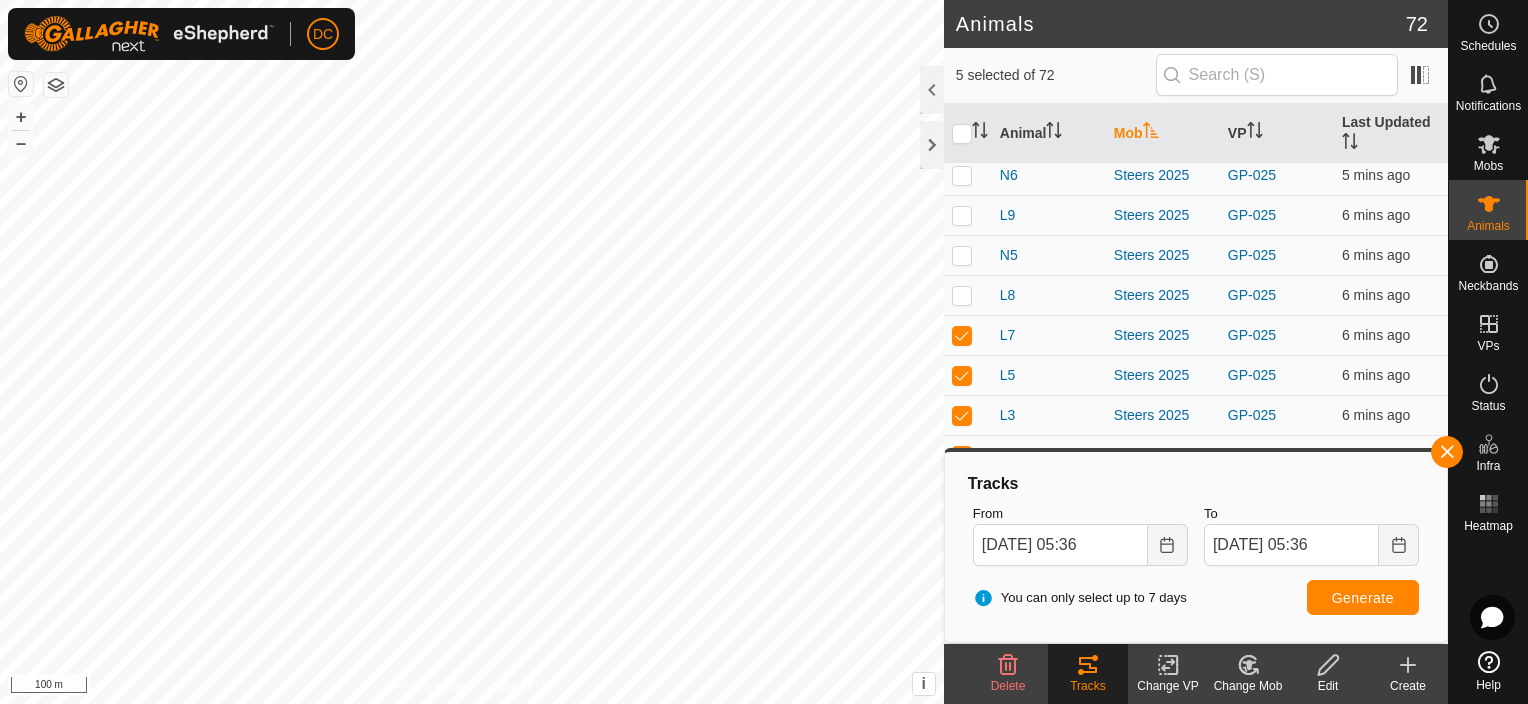click at bounding box center (962, 535) 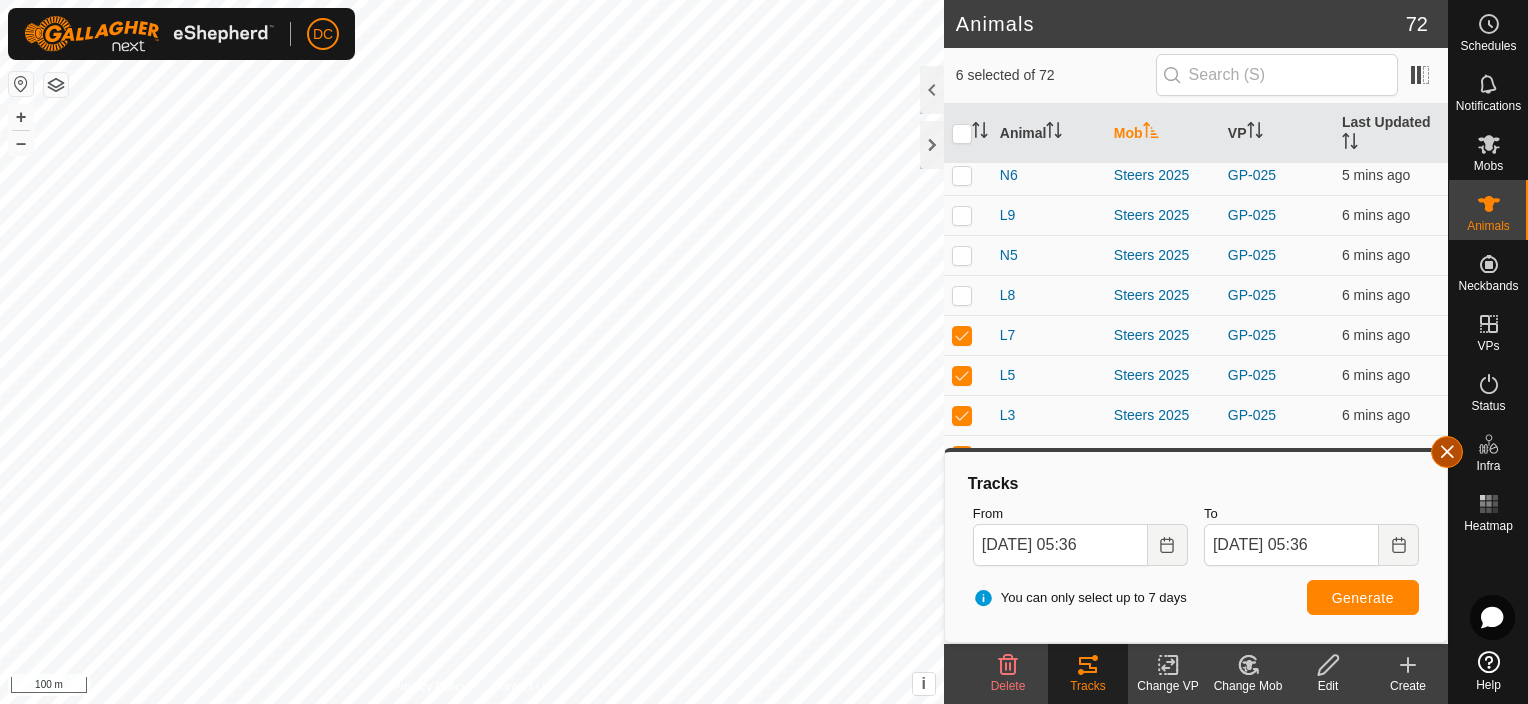 click at bounding box center [1447, 452] 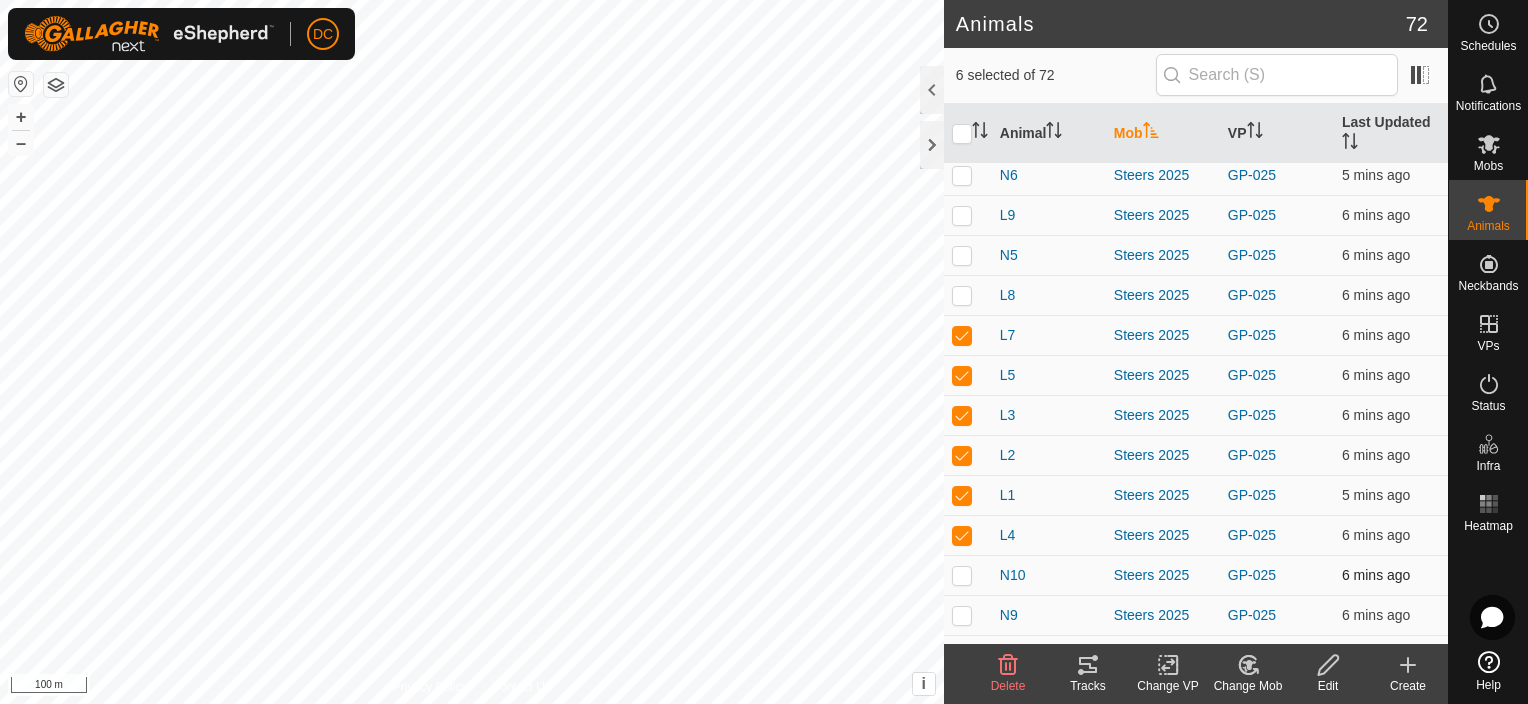 click at bounding box center (962, 575) 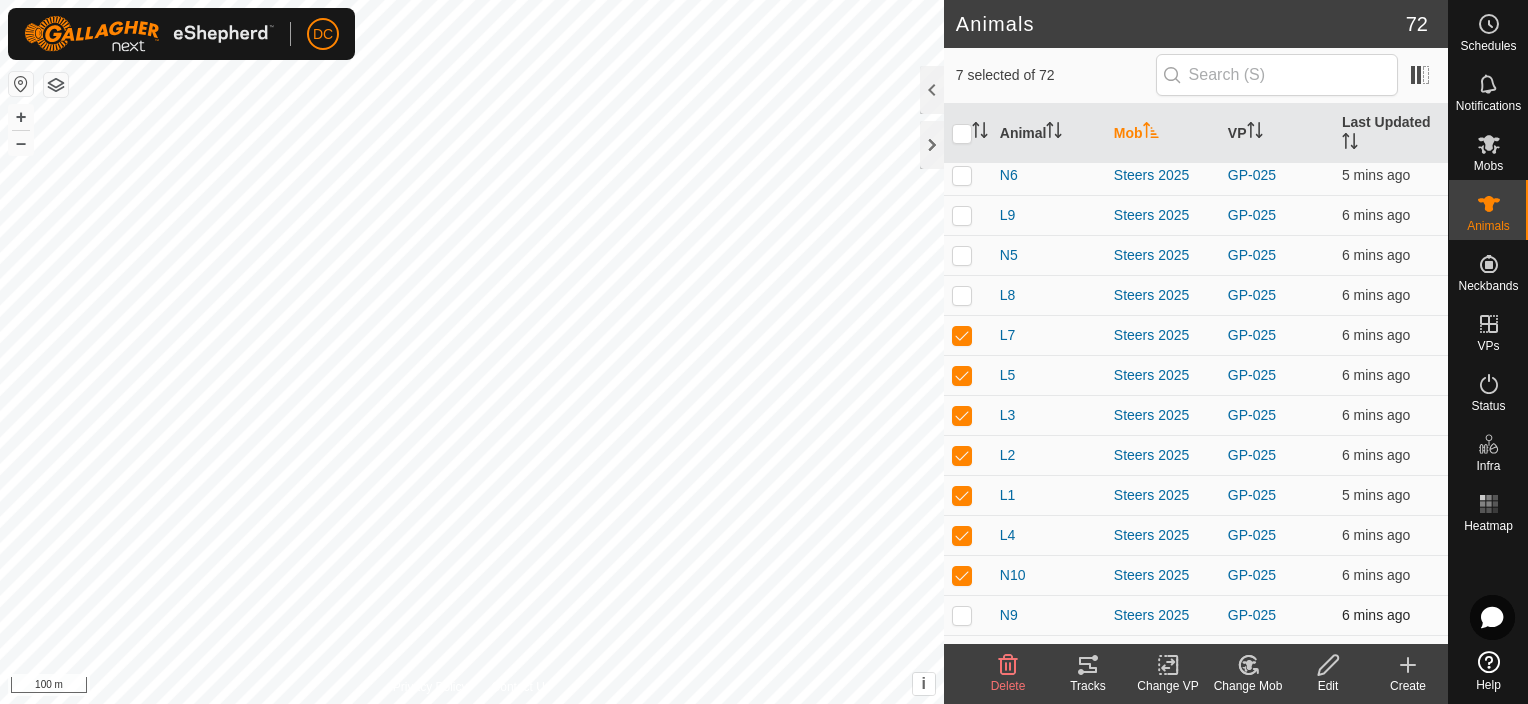 click at bounding box center (962, 615) 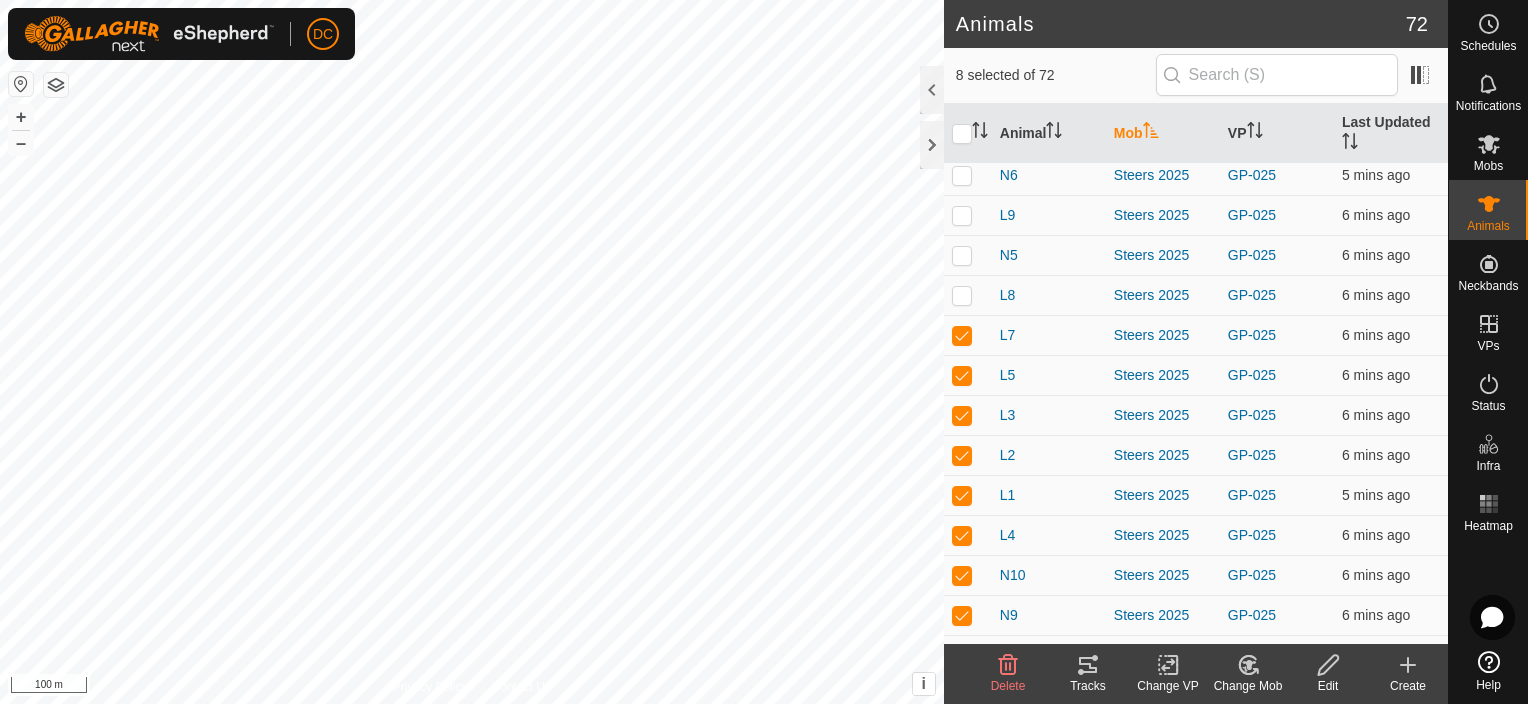 click at bounding box center [962, 655] 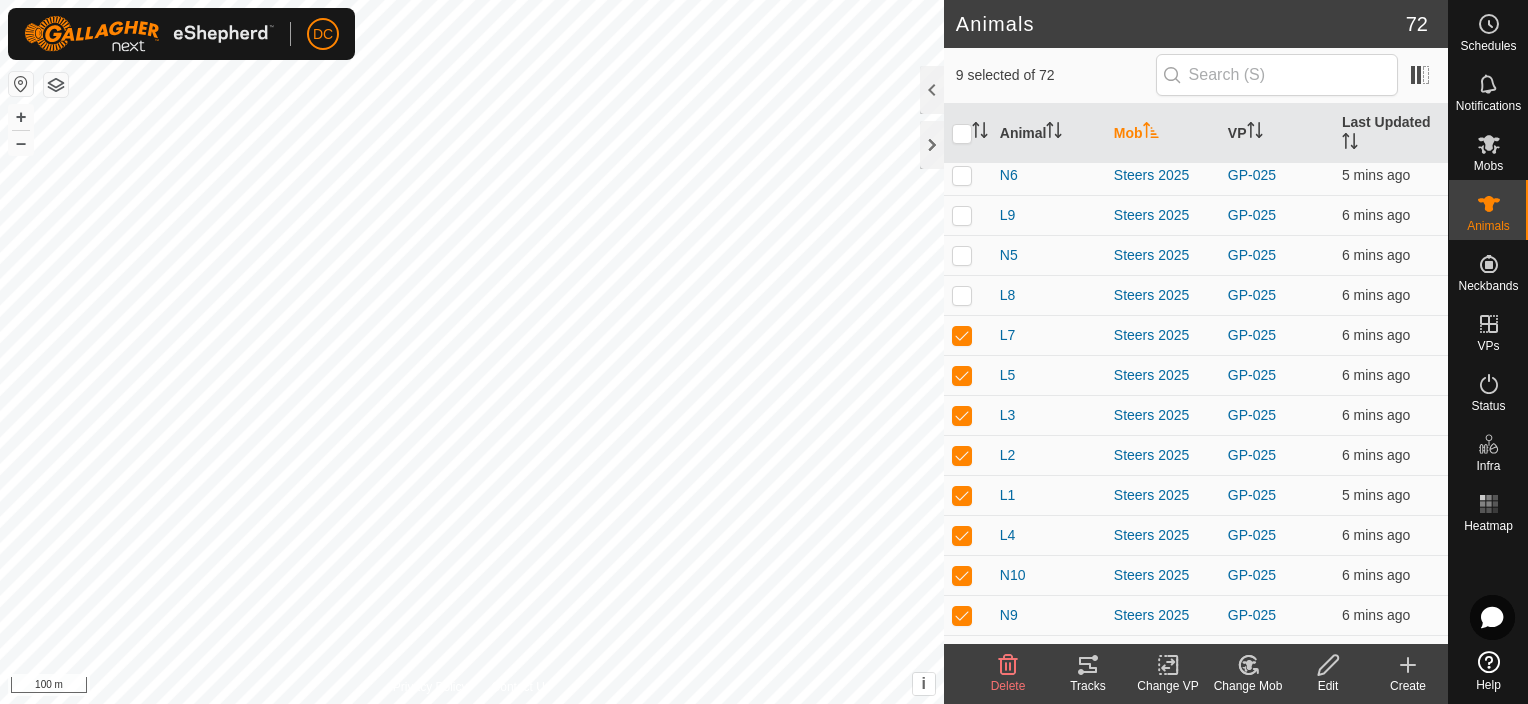 click at bounding box center (962, 695) 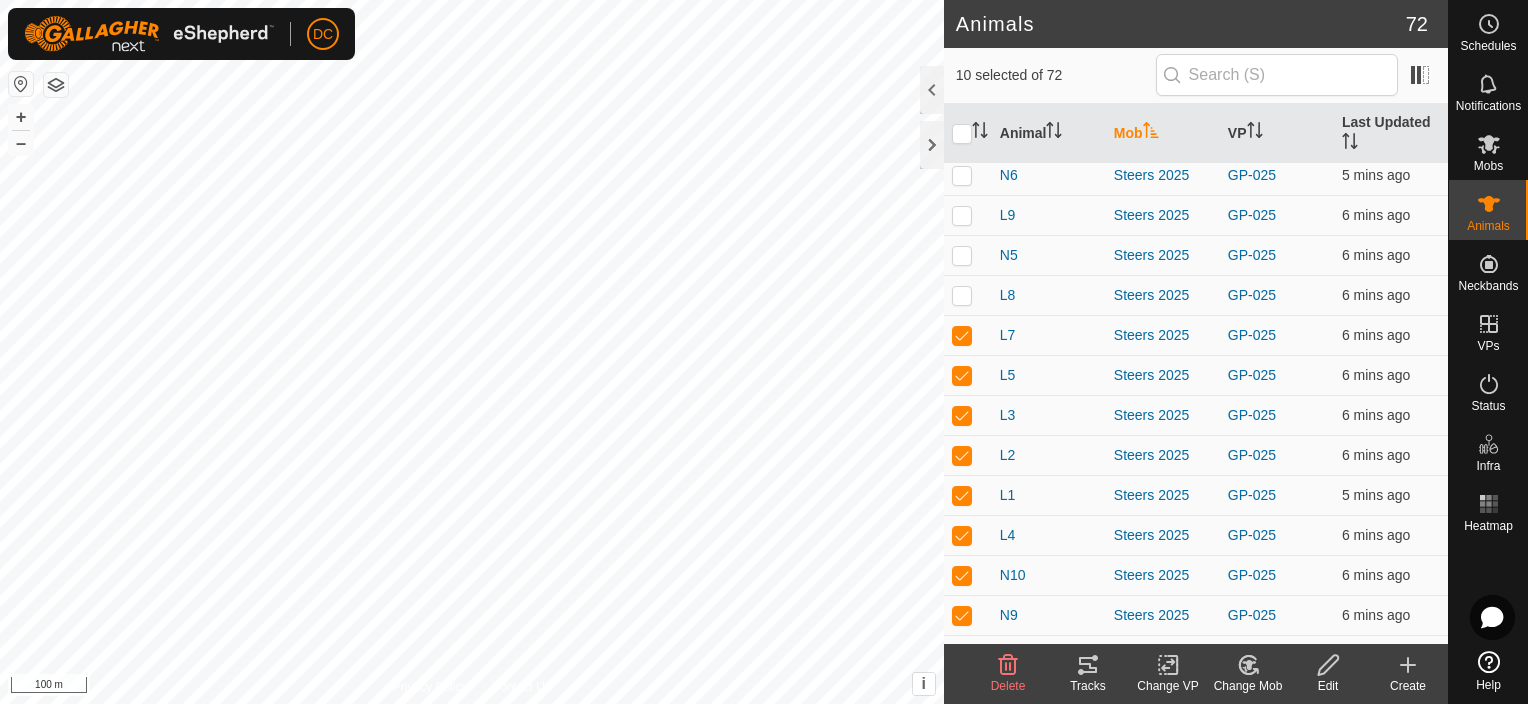 click 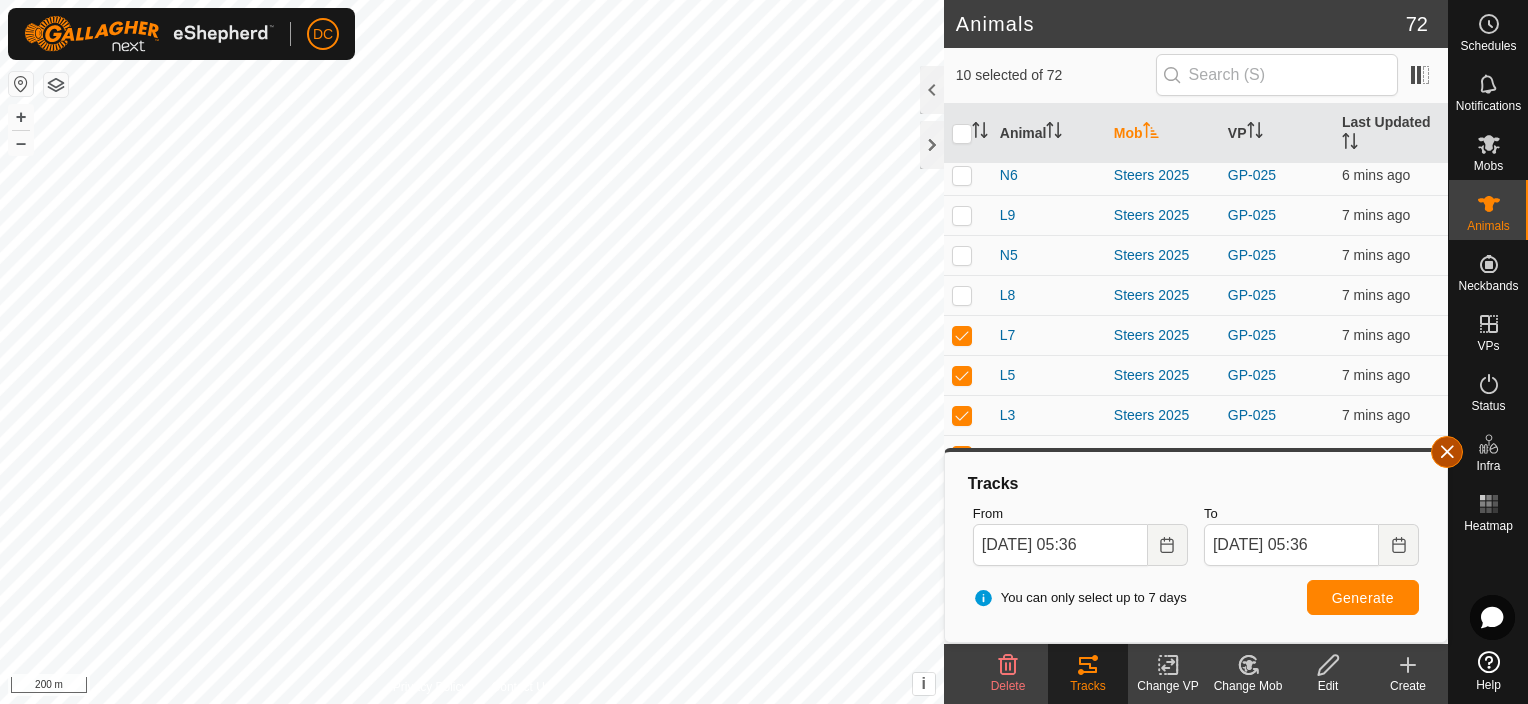click at bounding box center (1447, 452) 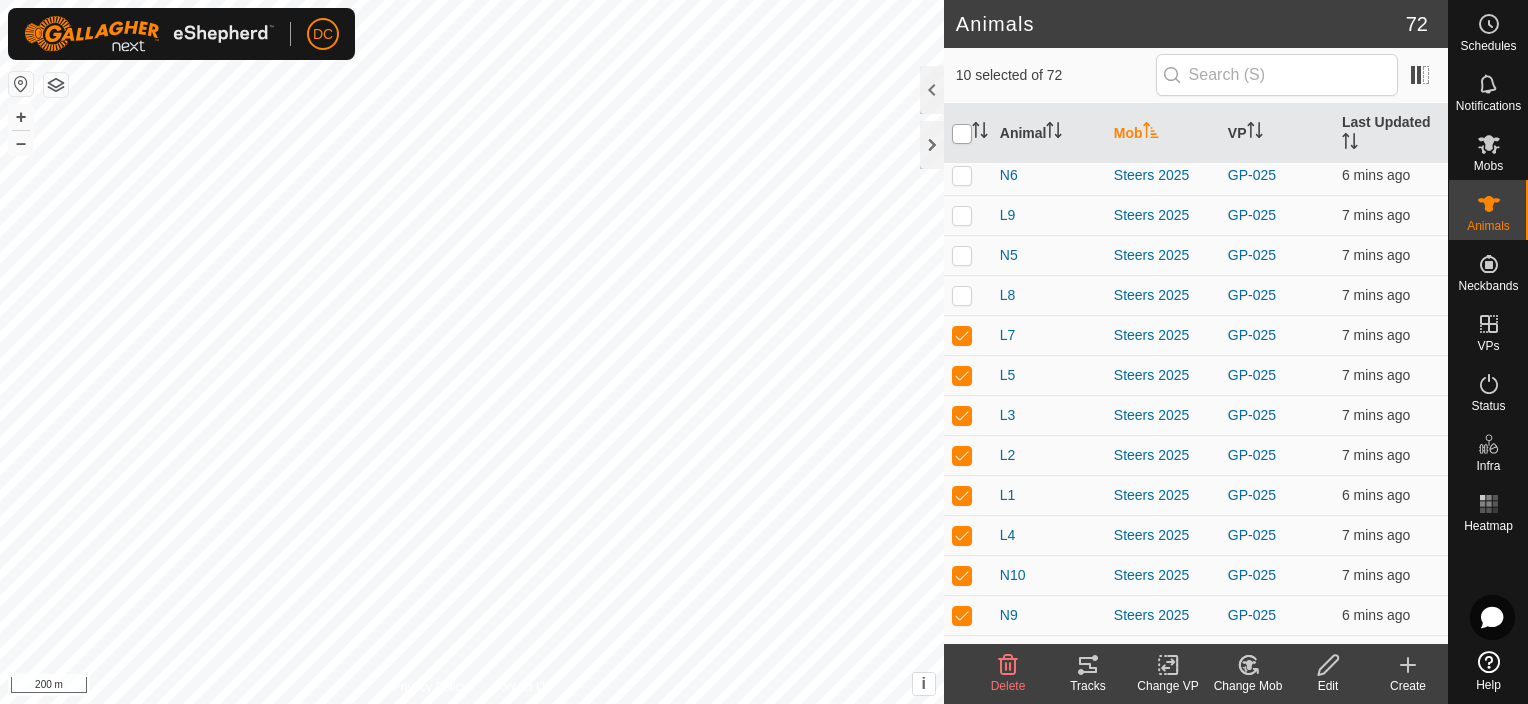 click at bounding box center [962, 134] 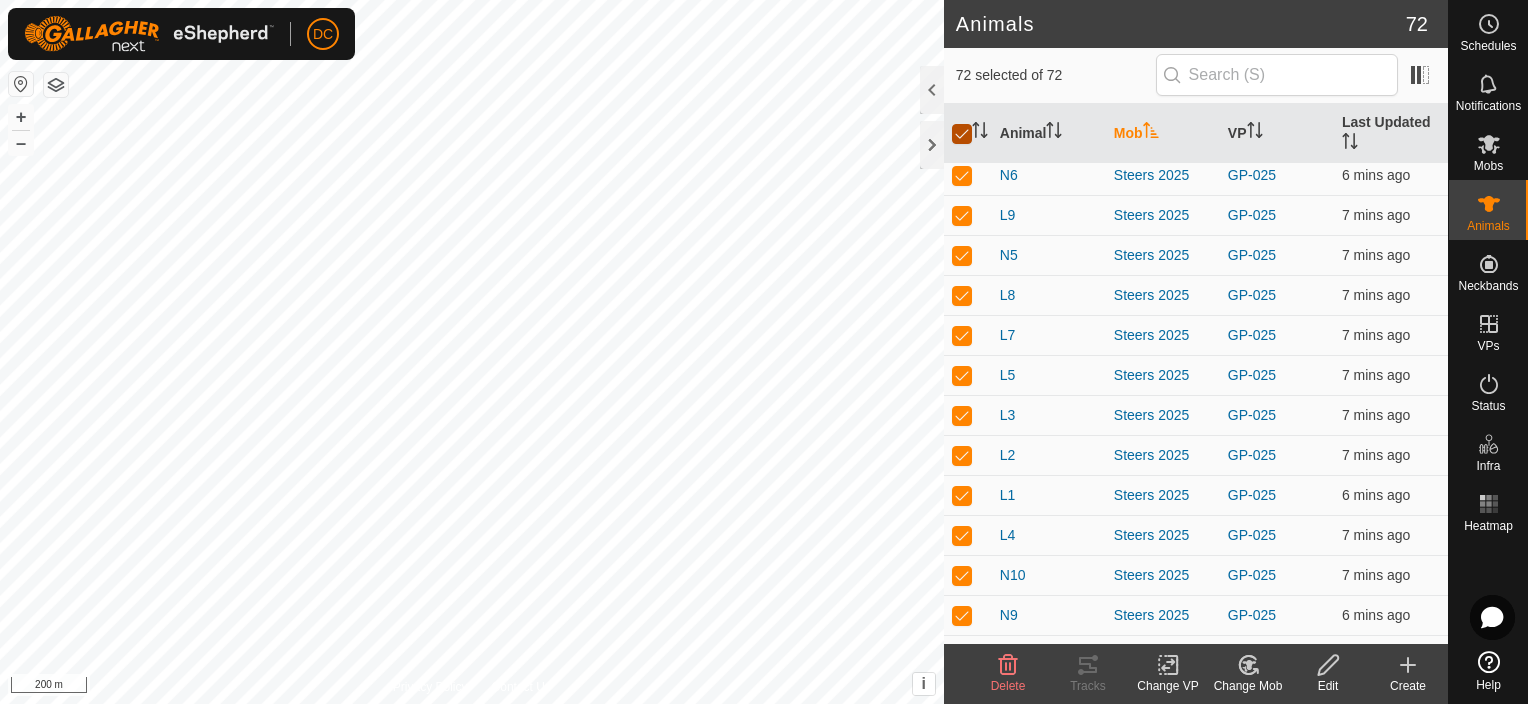 click at bounding box center (962, 134) 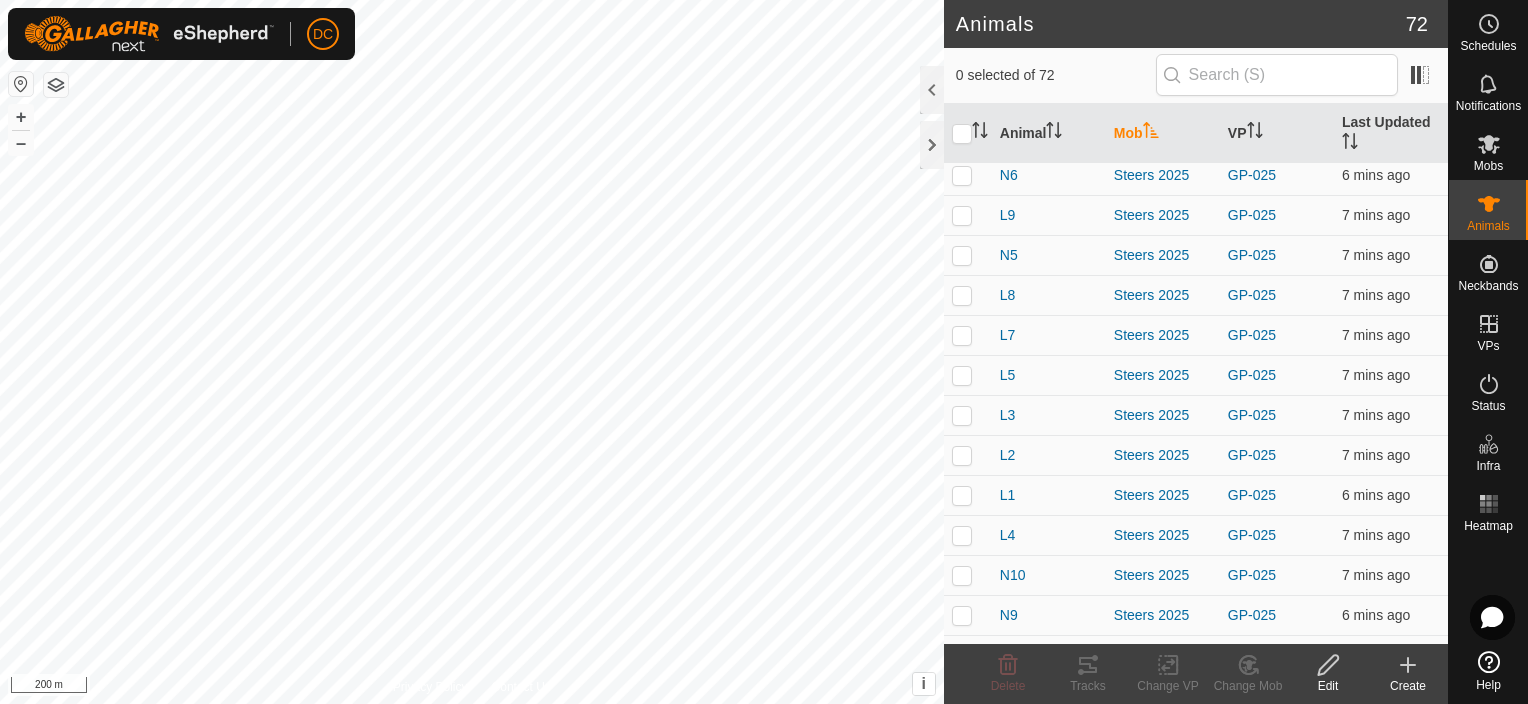 click at bounding box center (962, 735) 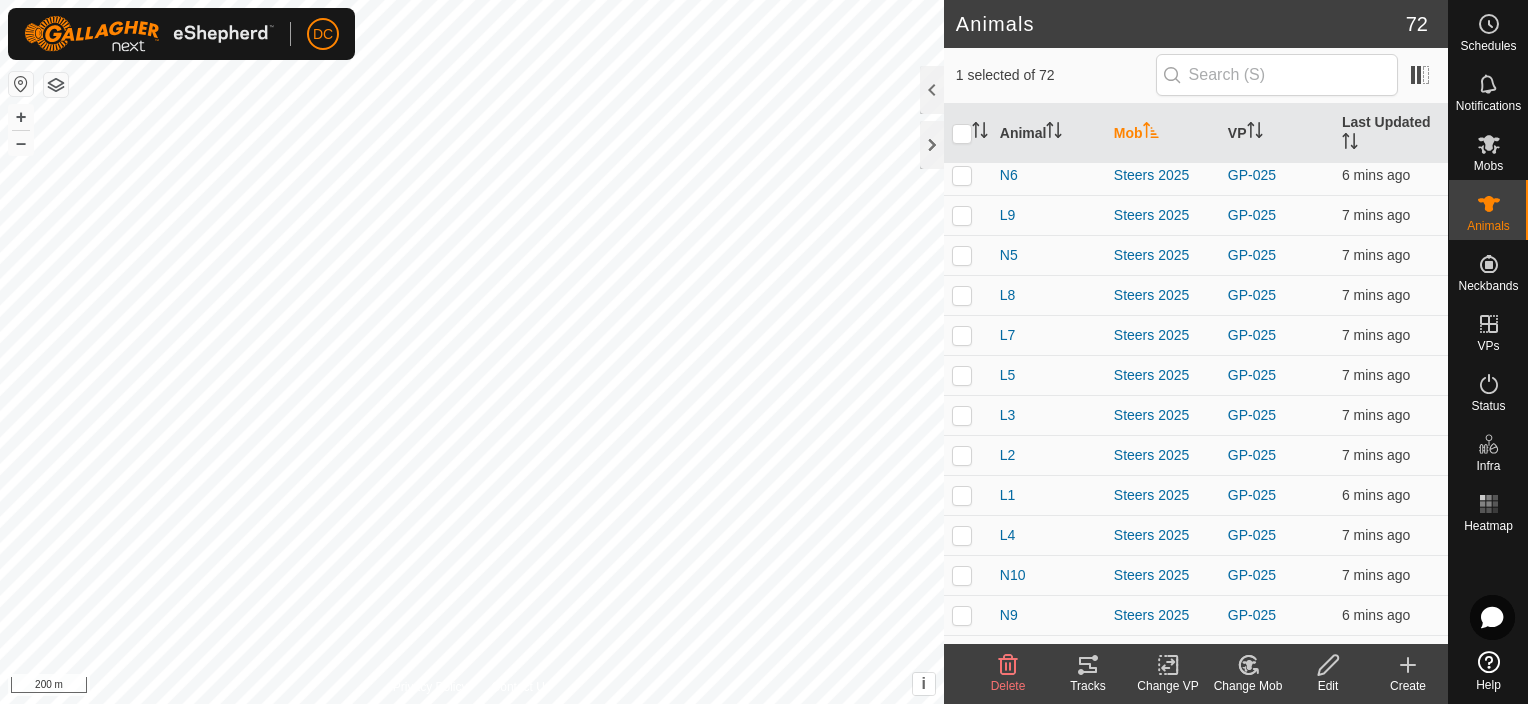 click 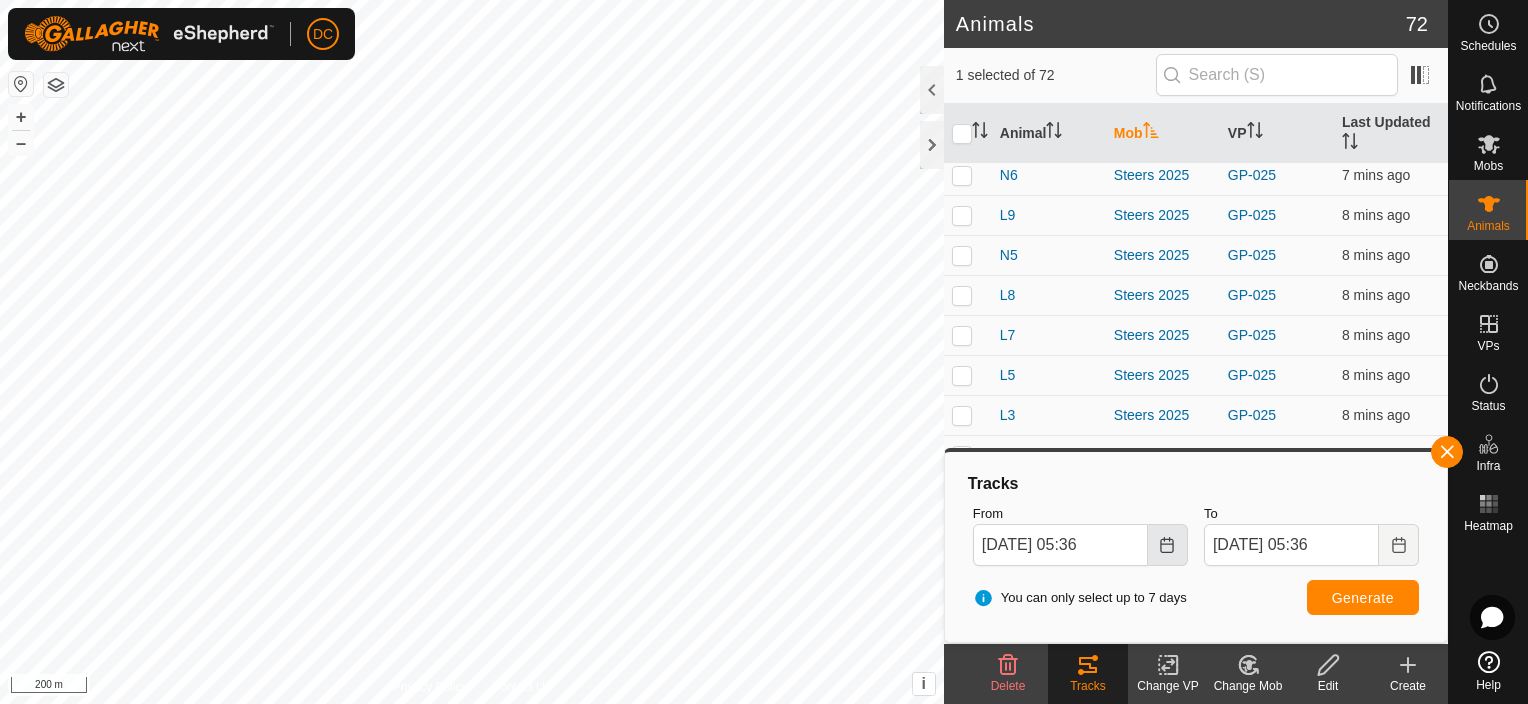 click 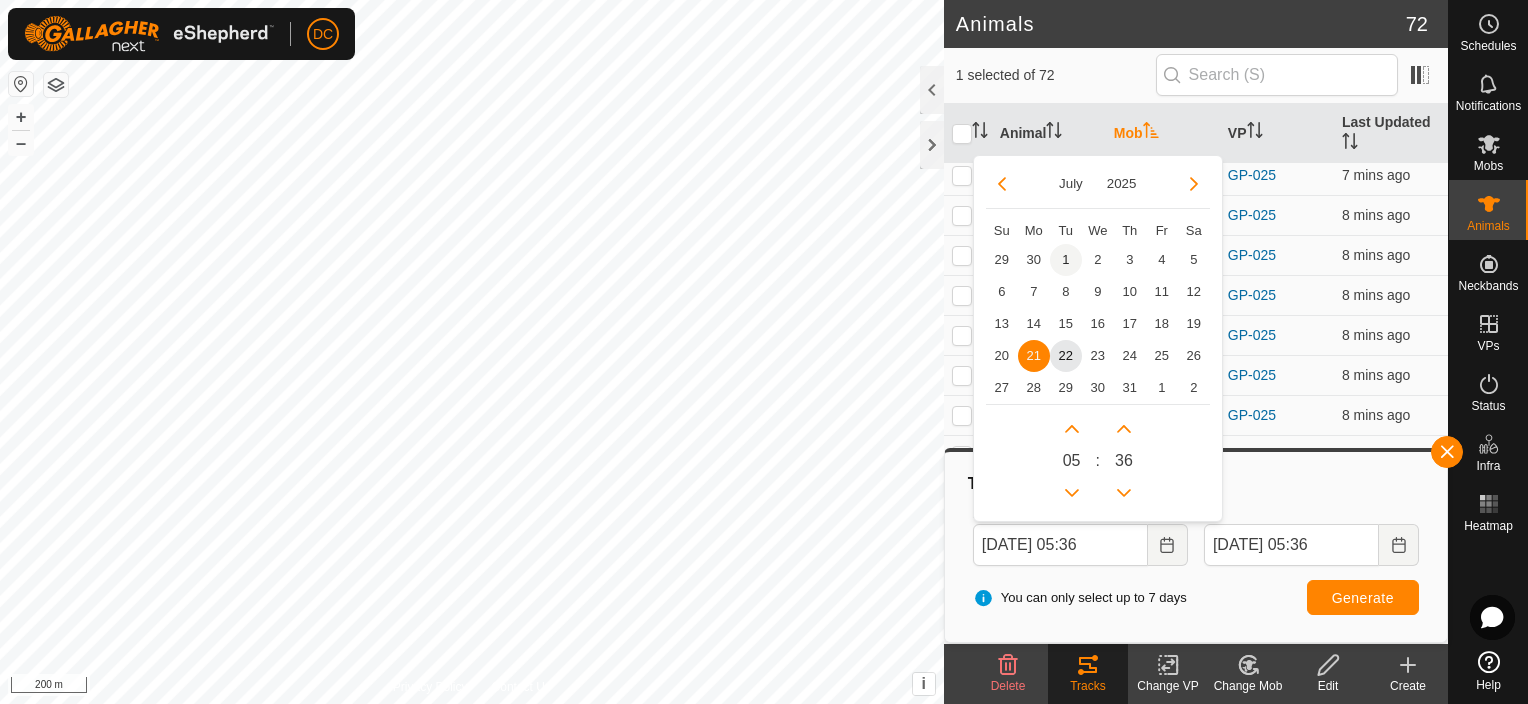 click on "1" at bounding box center [1066, 260] 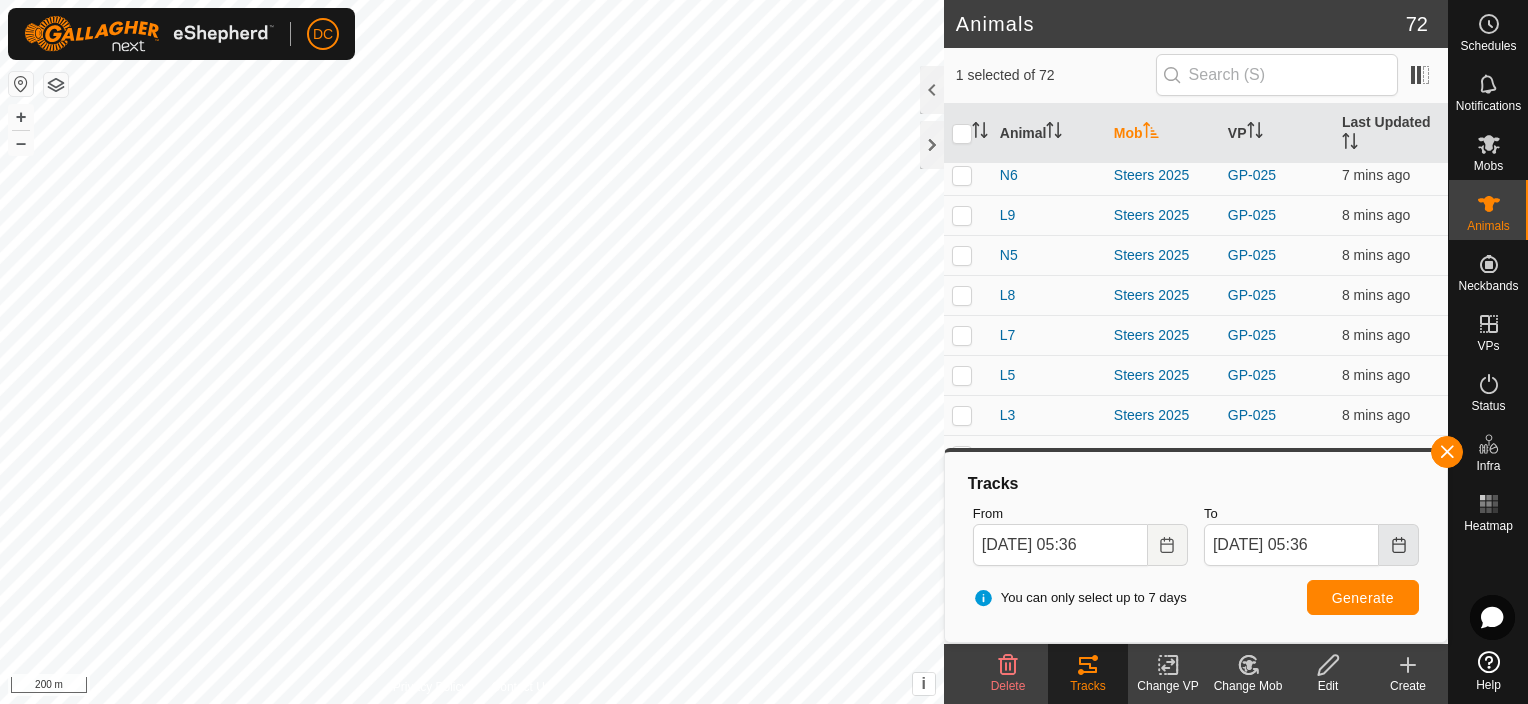 click 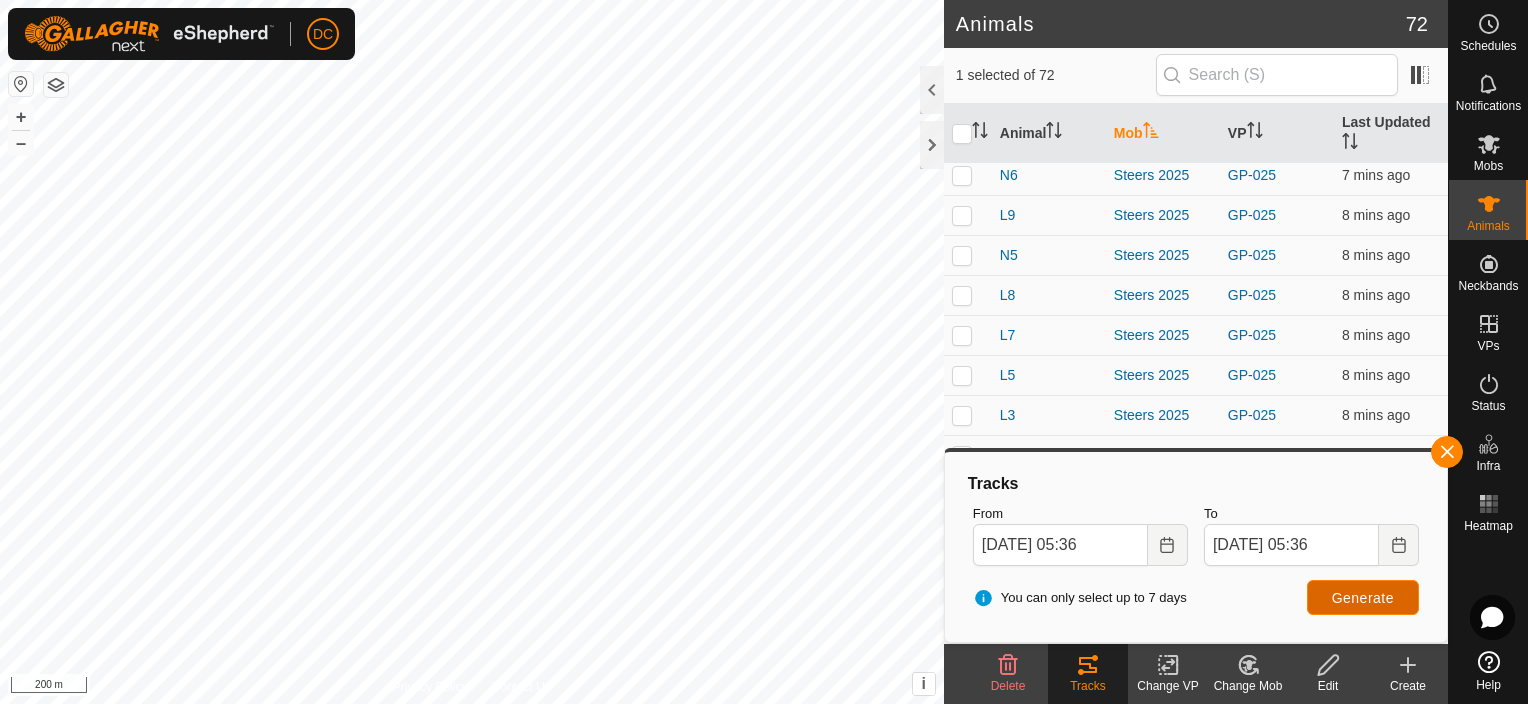 click on "Generate" at bounding box center (1363, 598) 